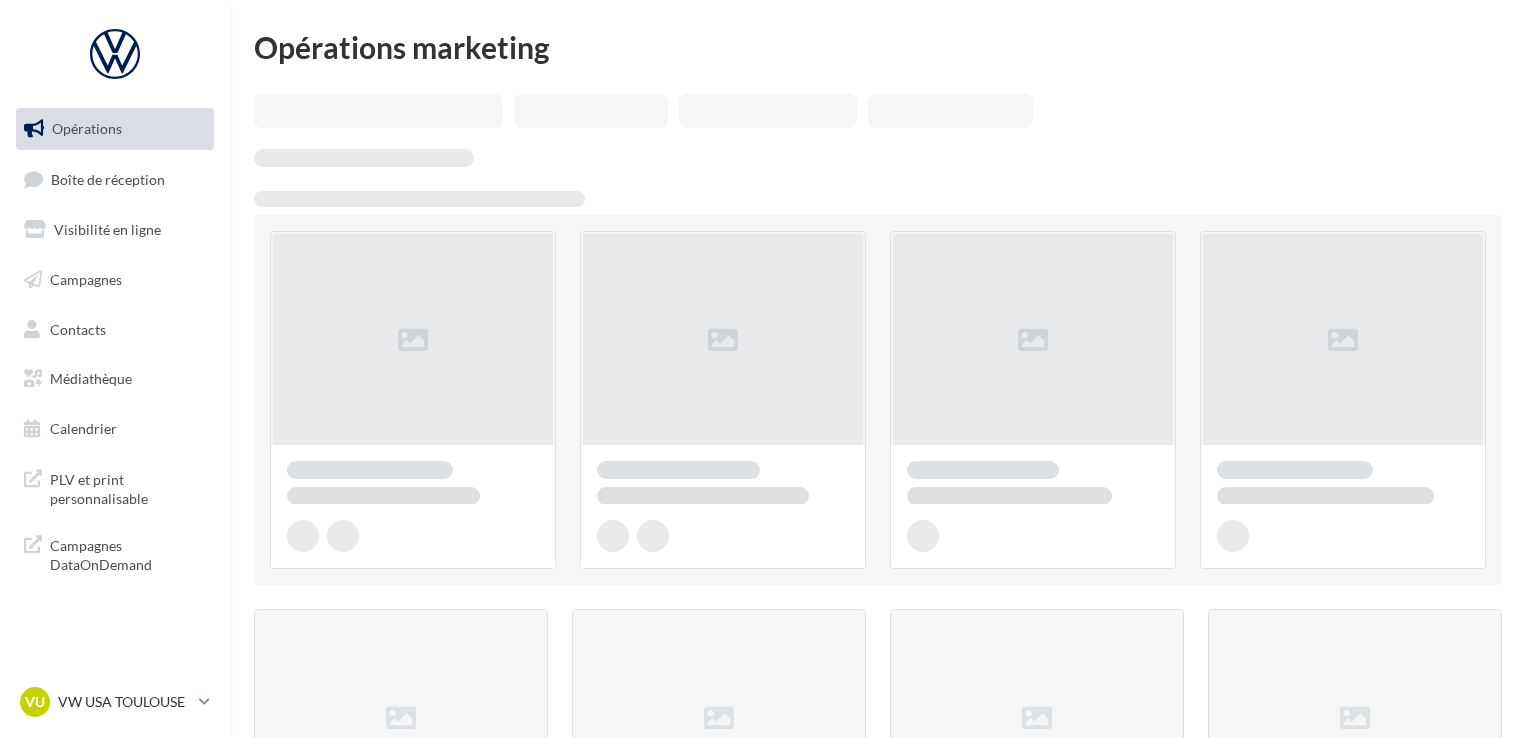 scroll, scrollTop: 0, scrollLeft: 0, axis: both 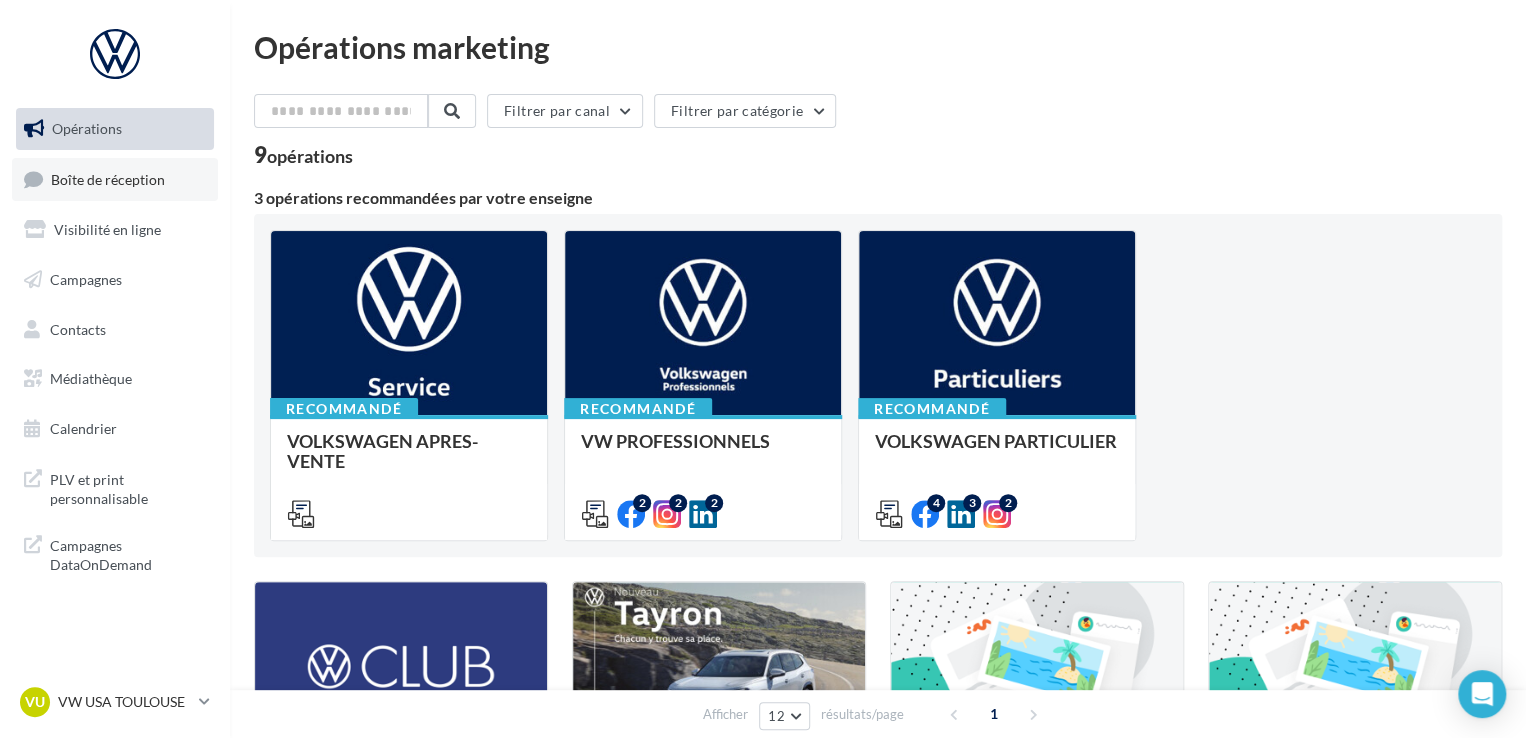 click on "Boîte de réception" at bounding box center (108, 178) 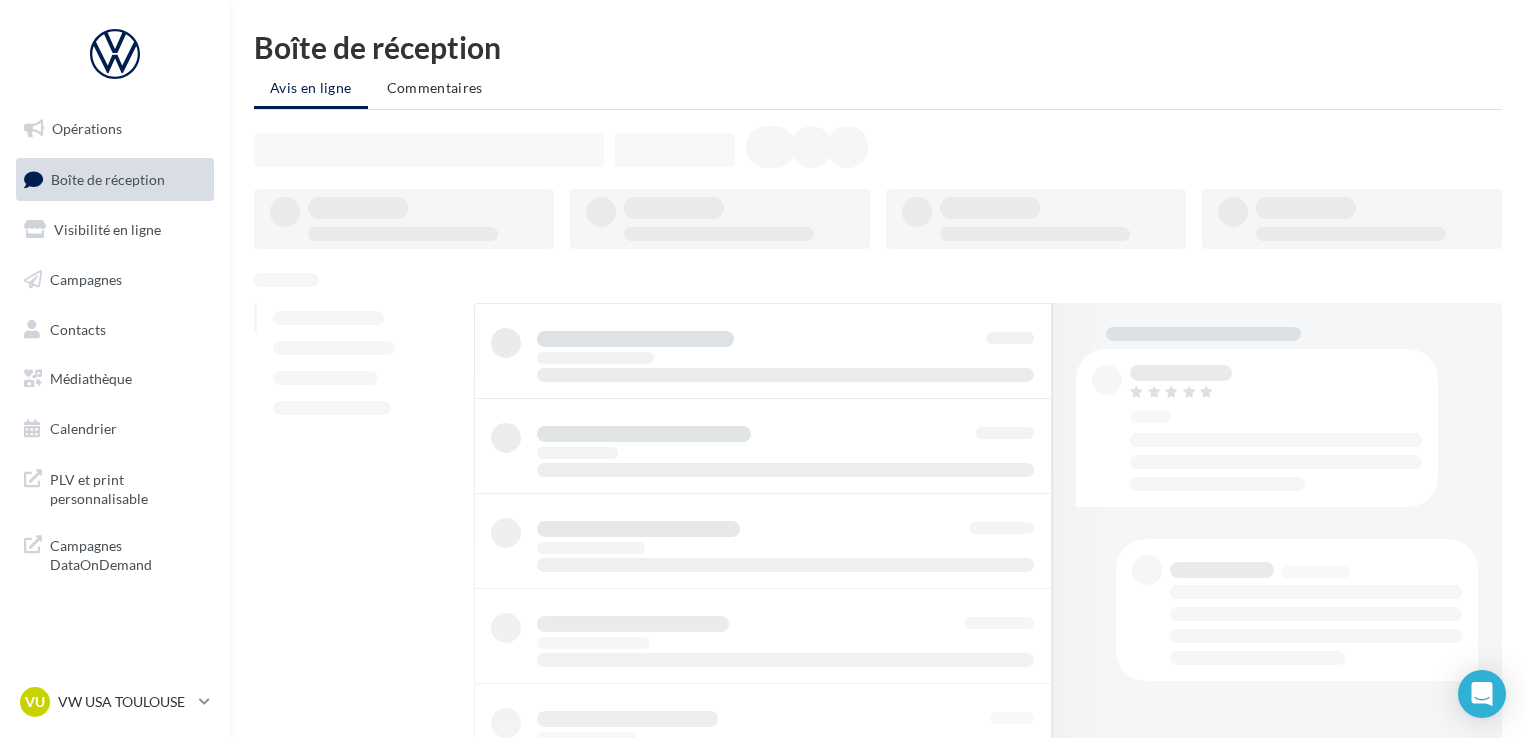 scroll, scrollTop: 0, scrollLeft: 0, axis: both 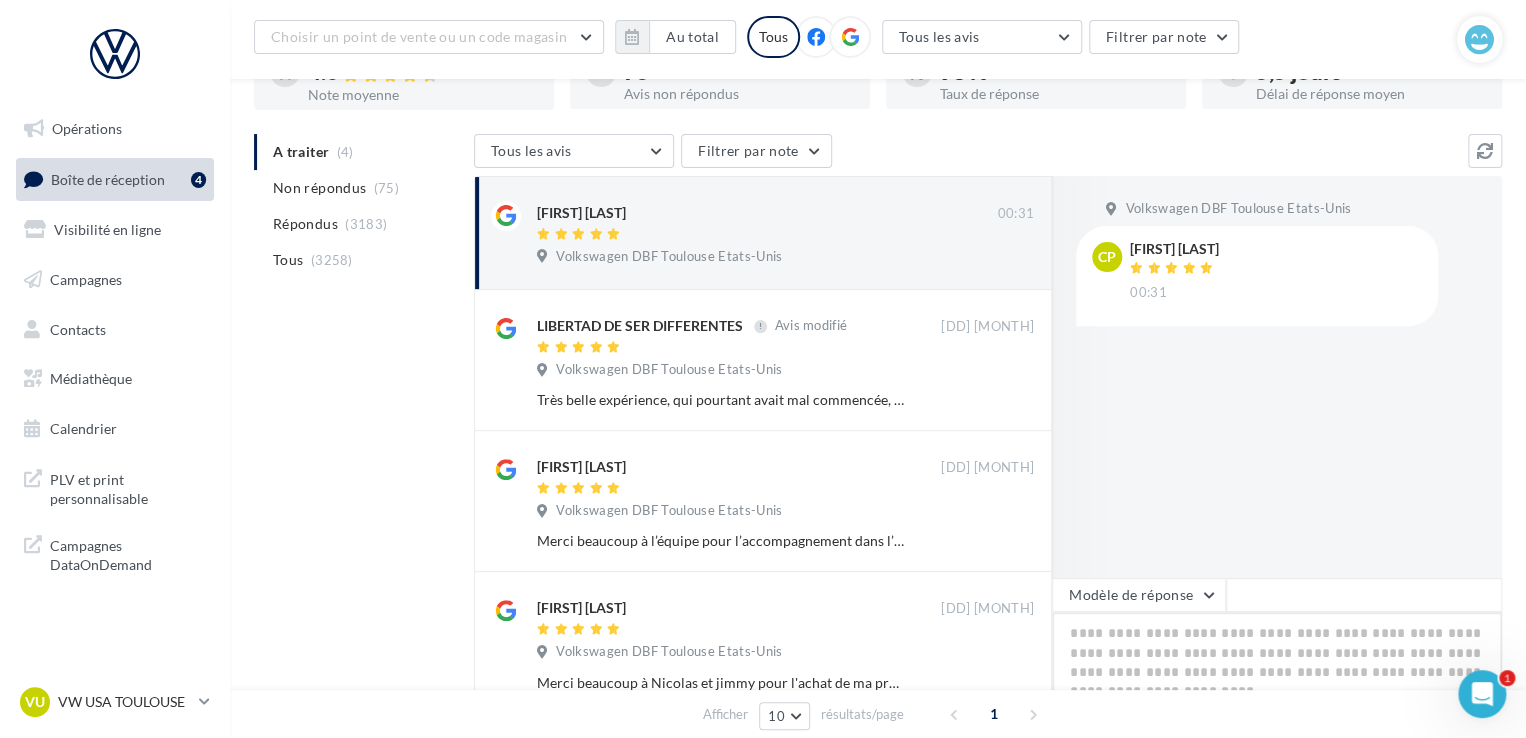 click at bounding box center [1277, 674] 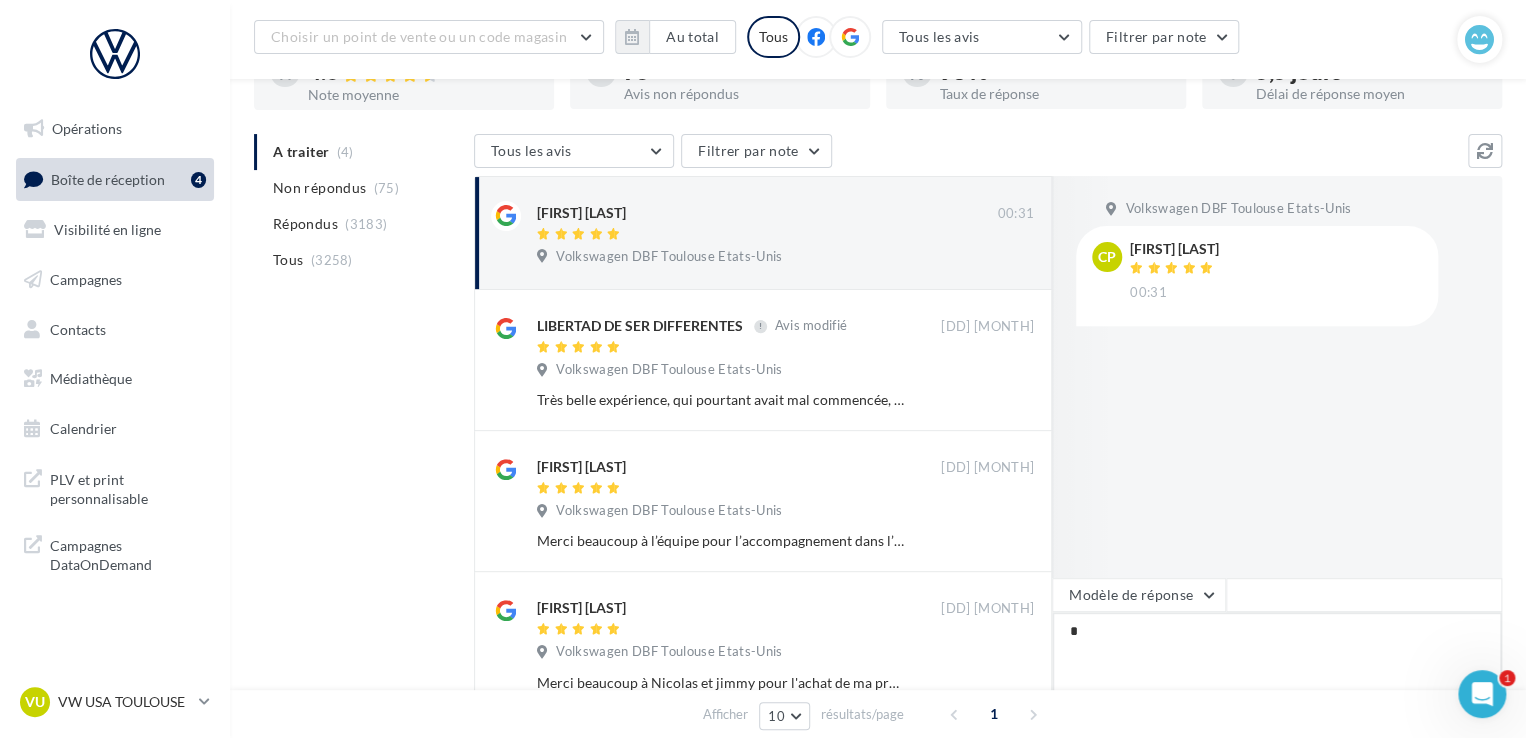 type on "**" 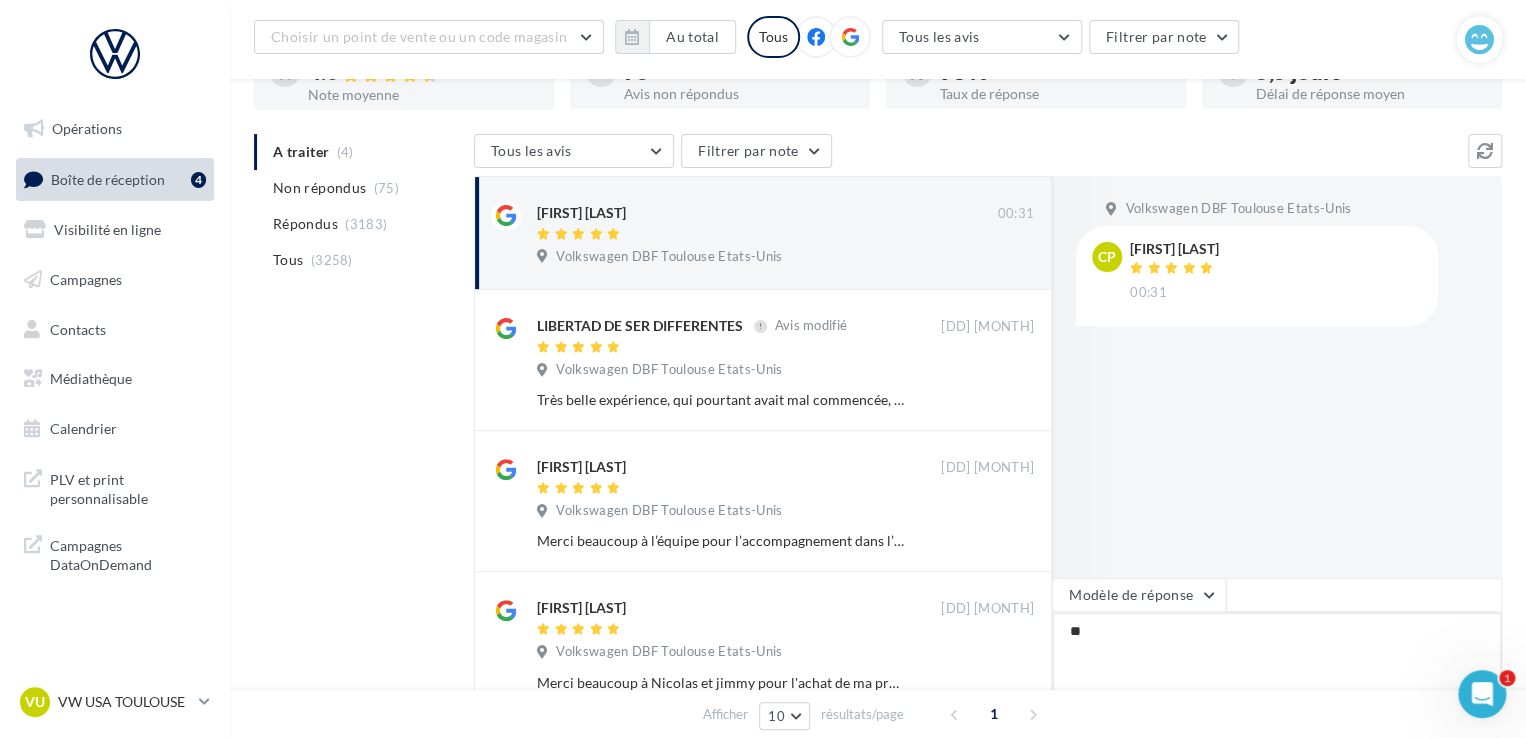 type on "***" 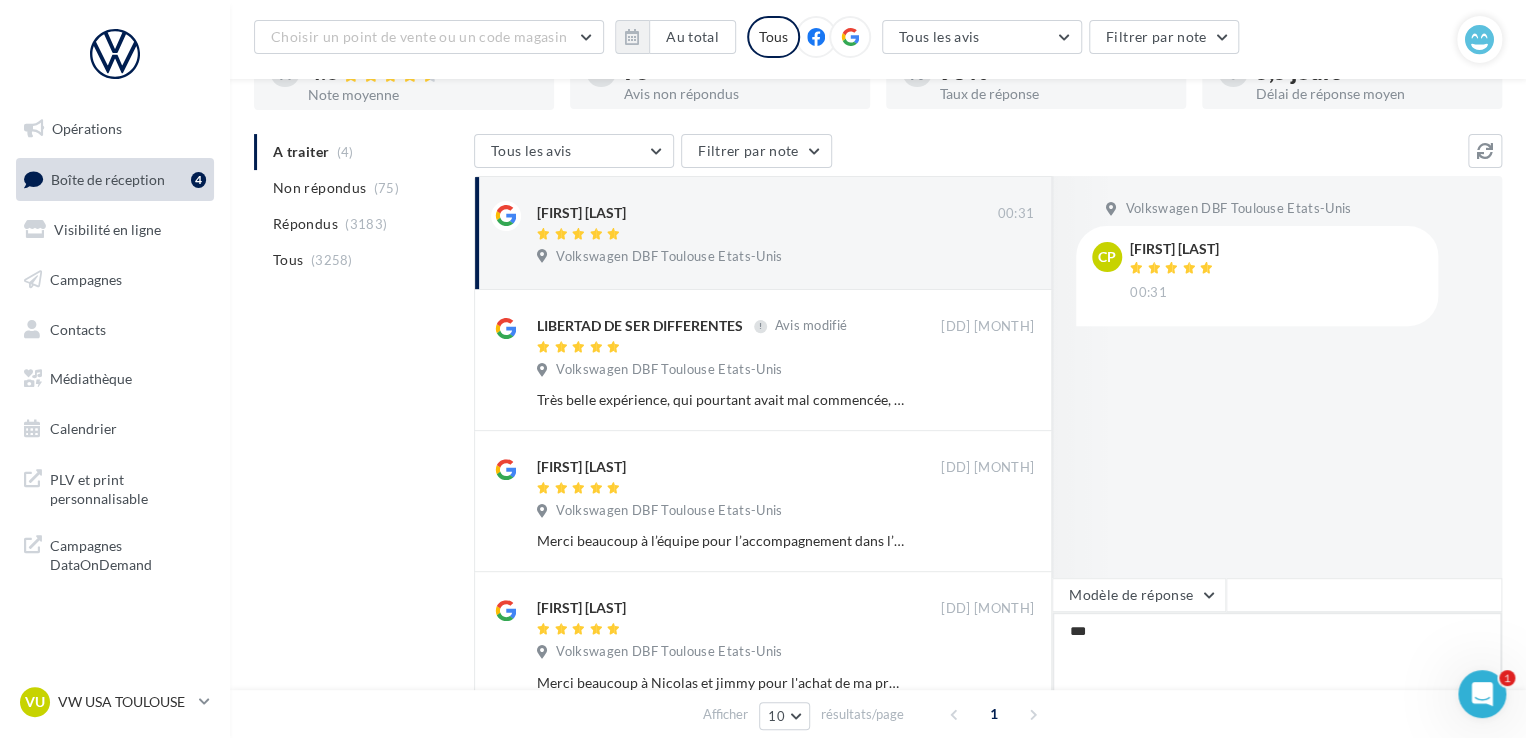 type on "****" 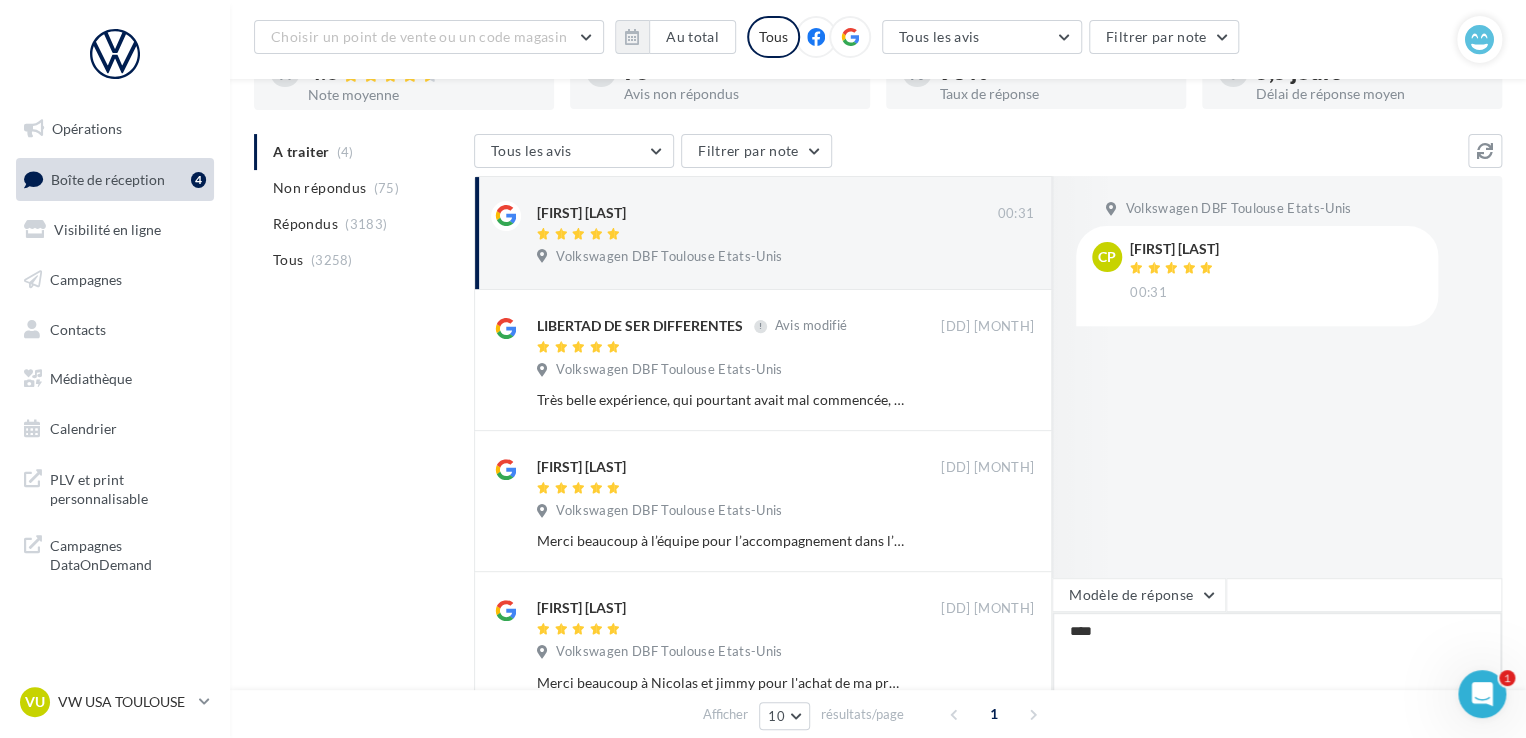 type on "*****" 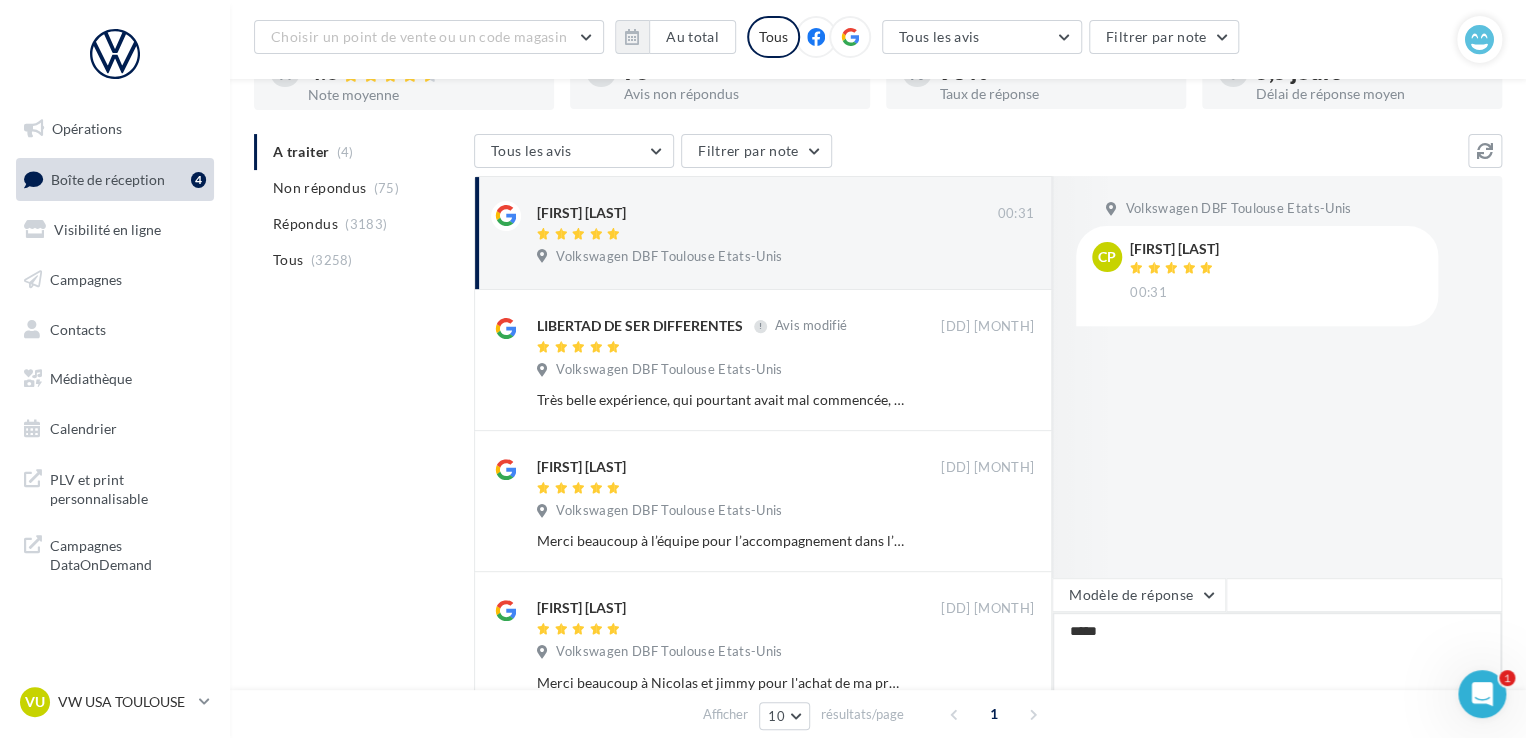 type on "******" 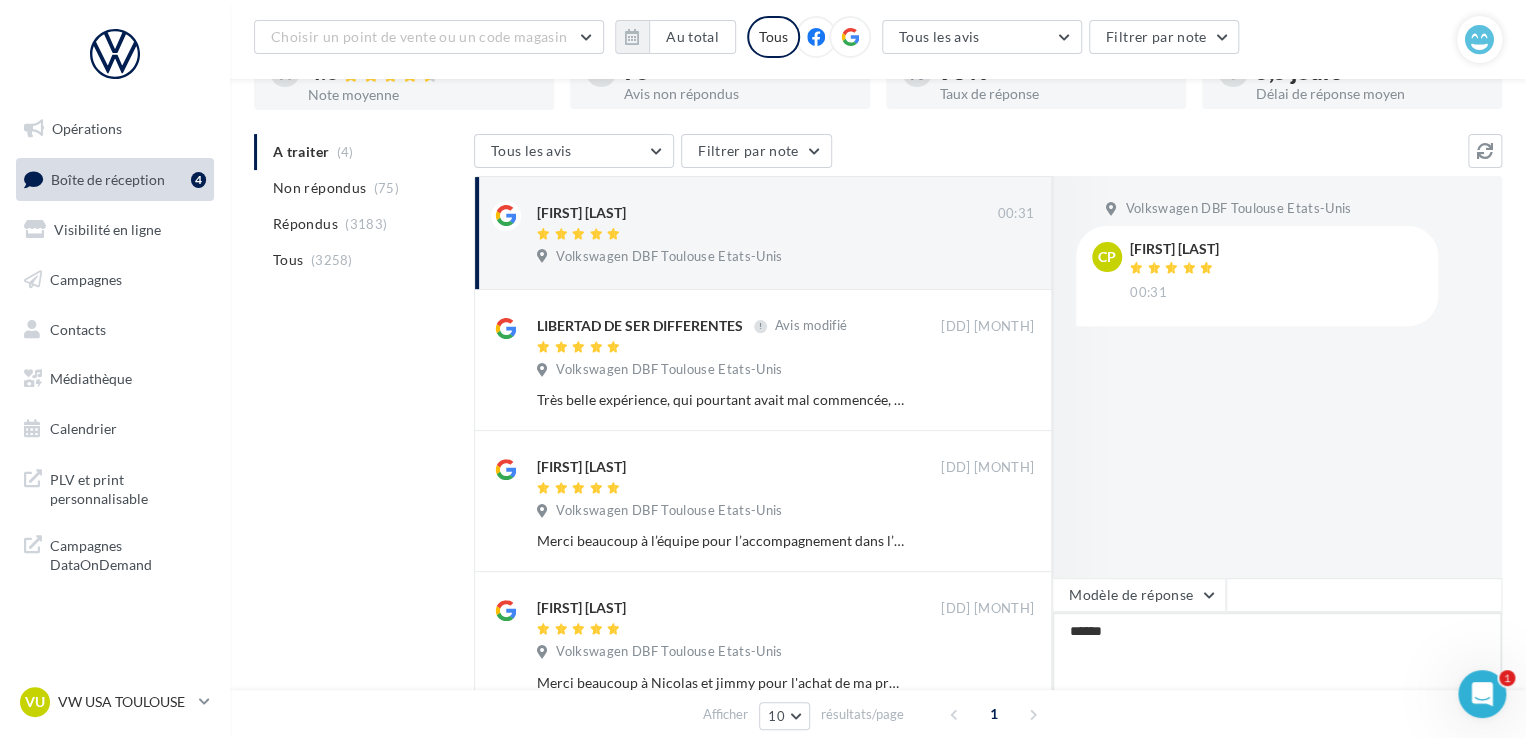 type on "*******" 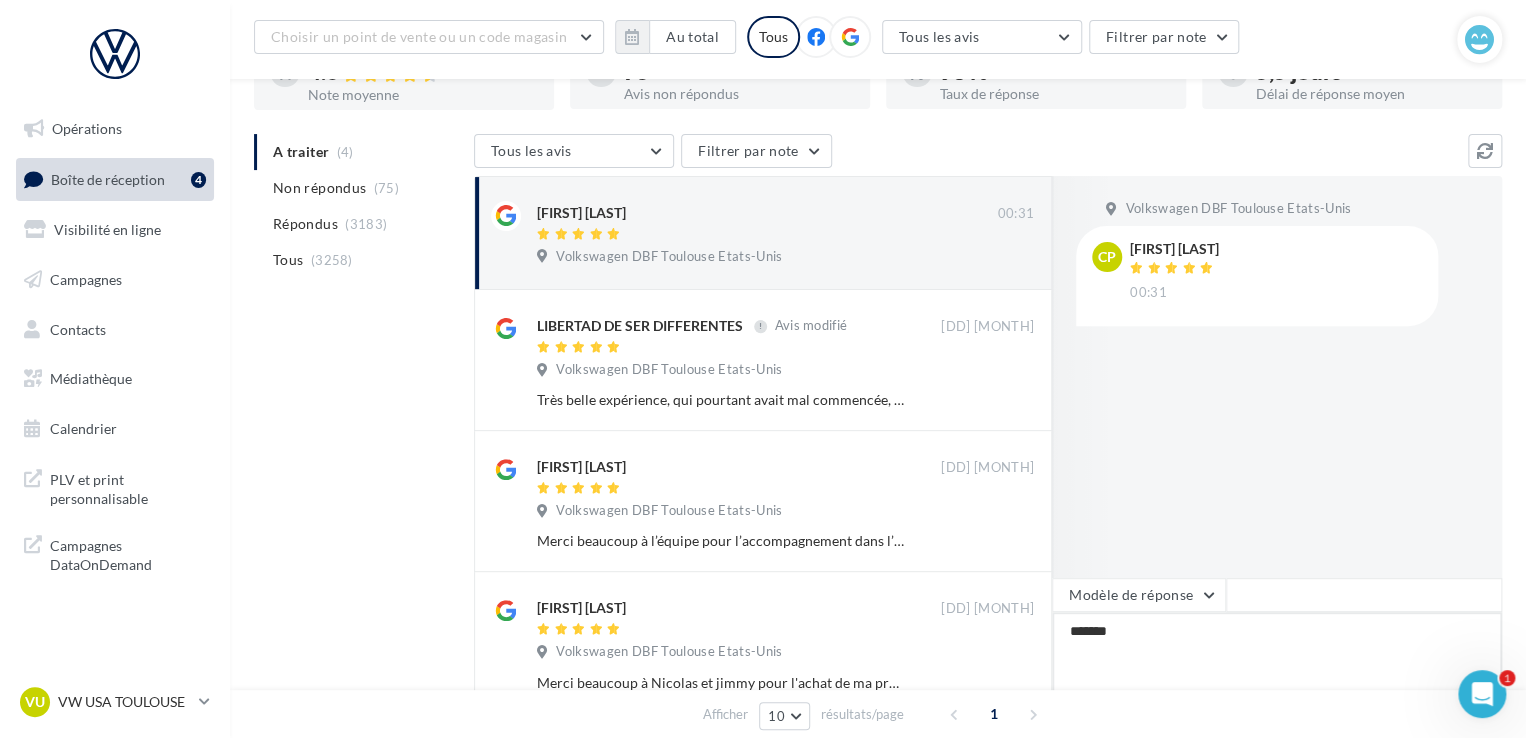type on "*******" 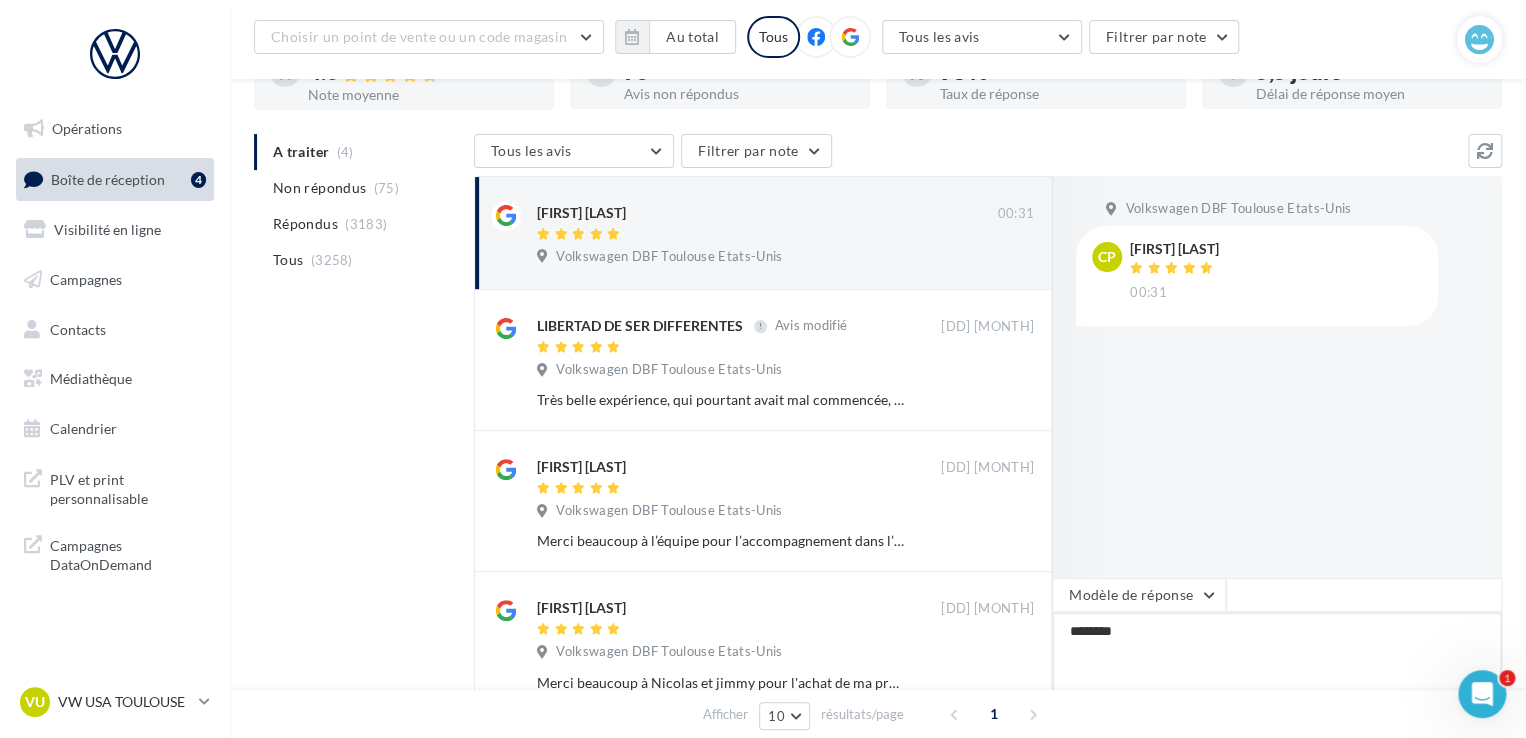 type on "*********" 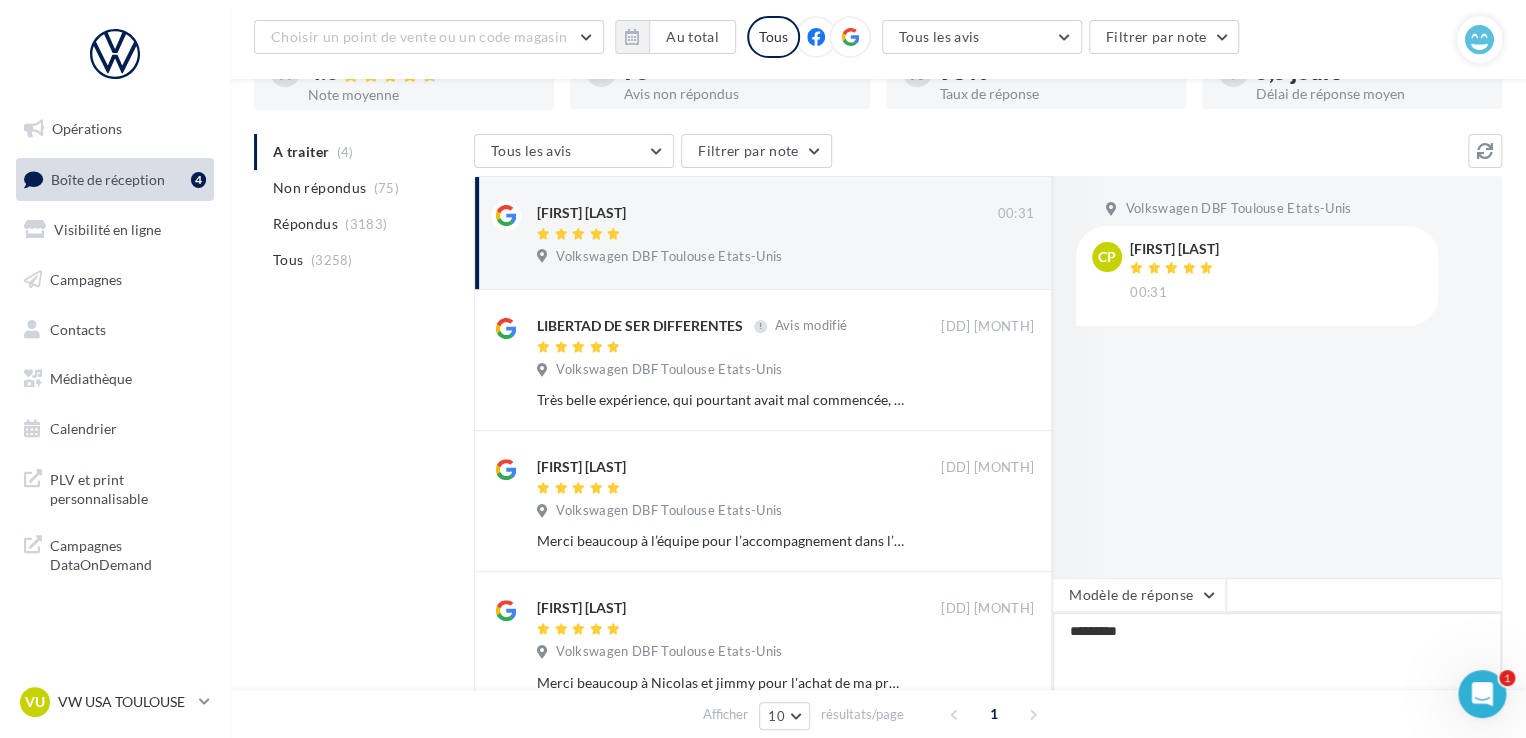 type on "**********" 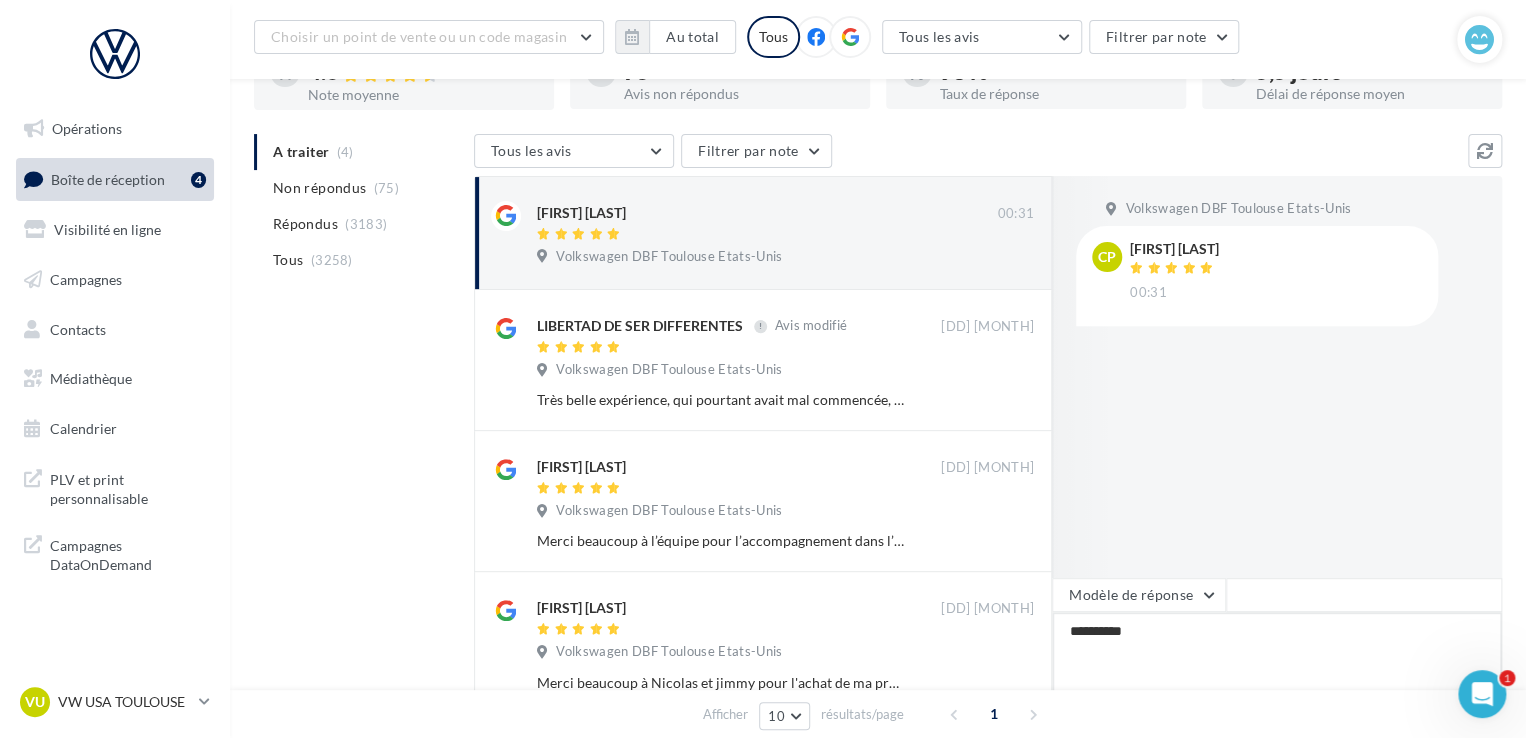 type on "**********" 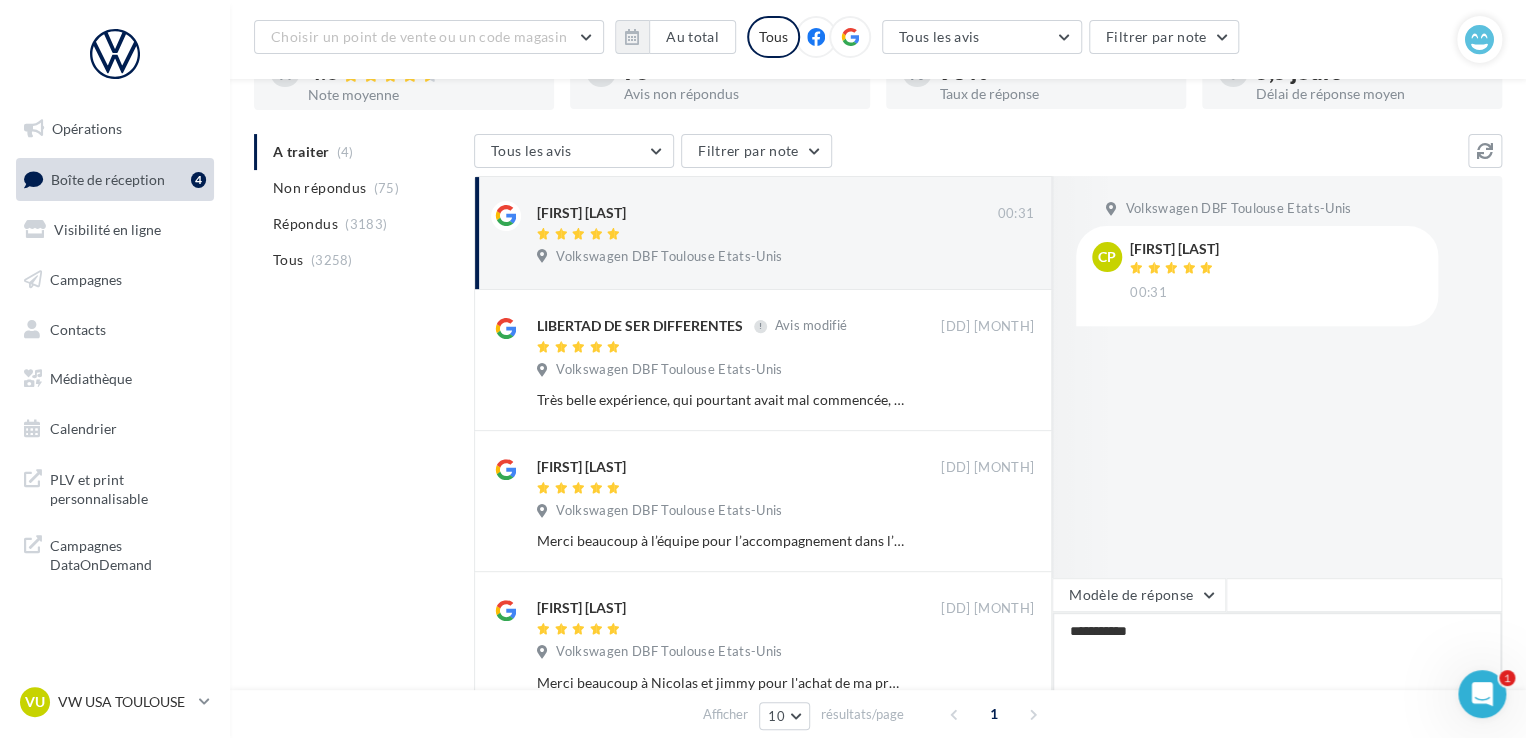 type on "**********" 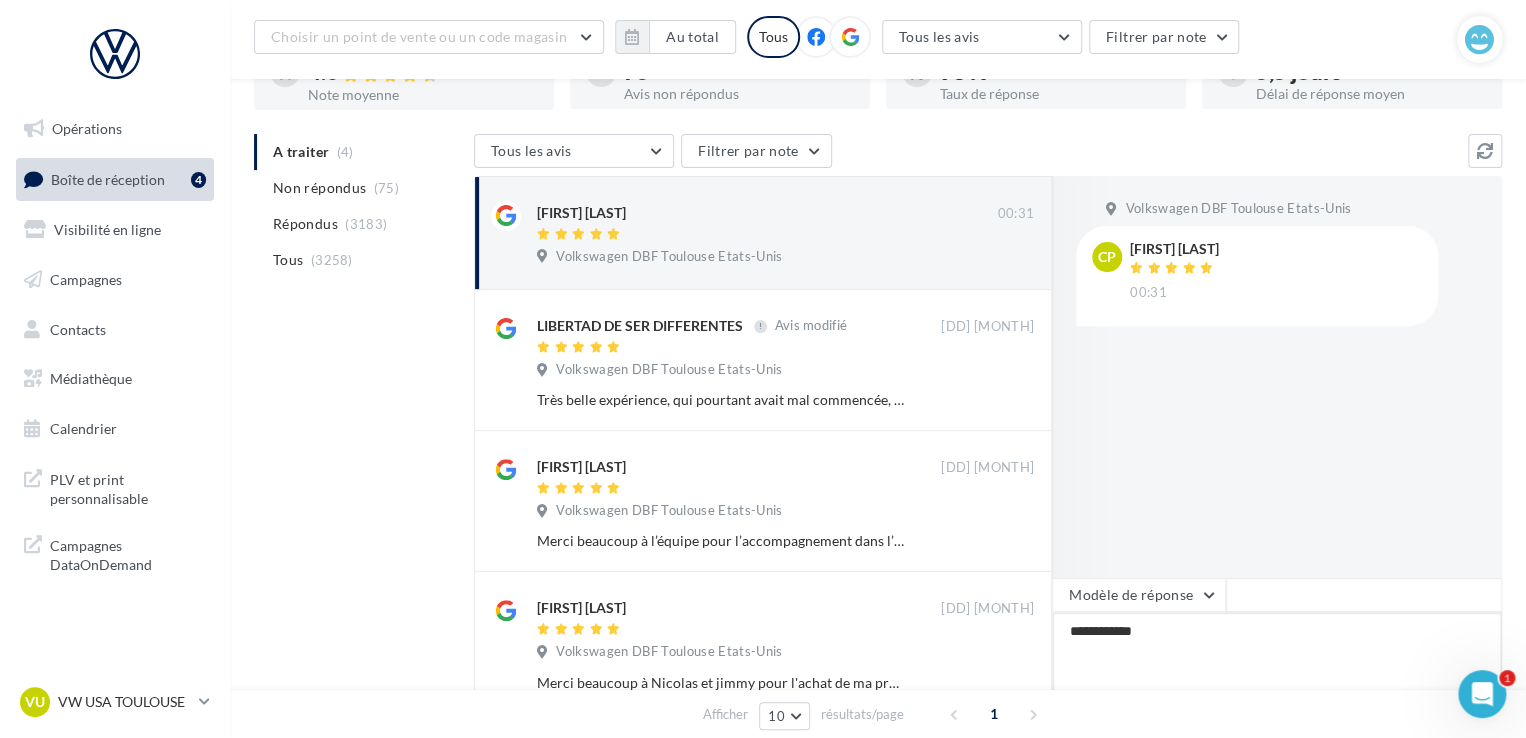 type on "**********" 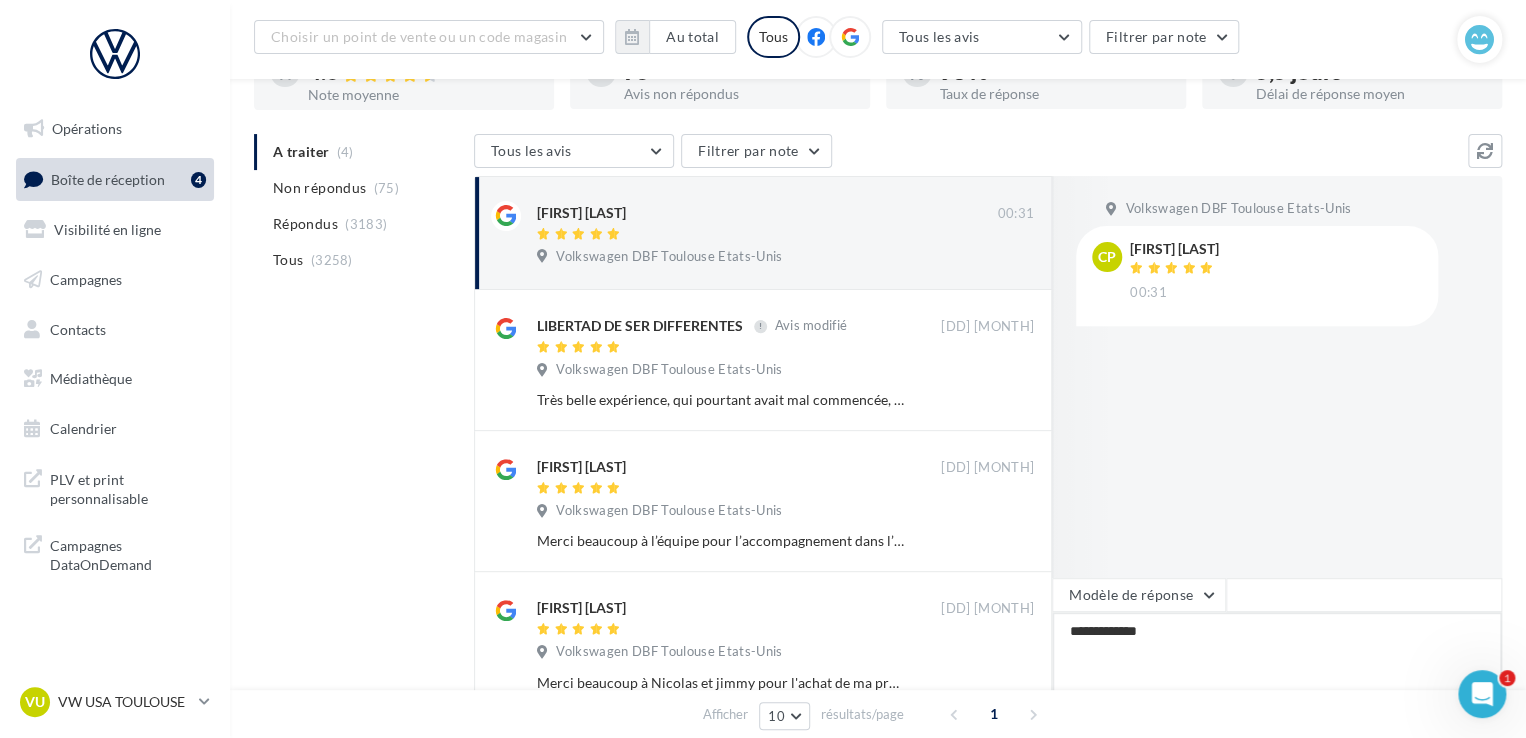 type on "**********" 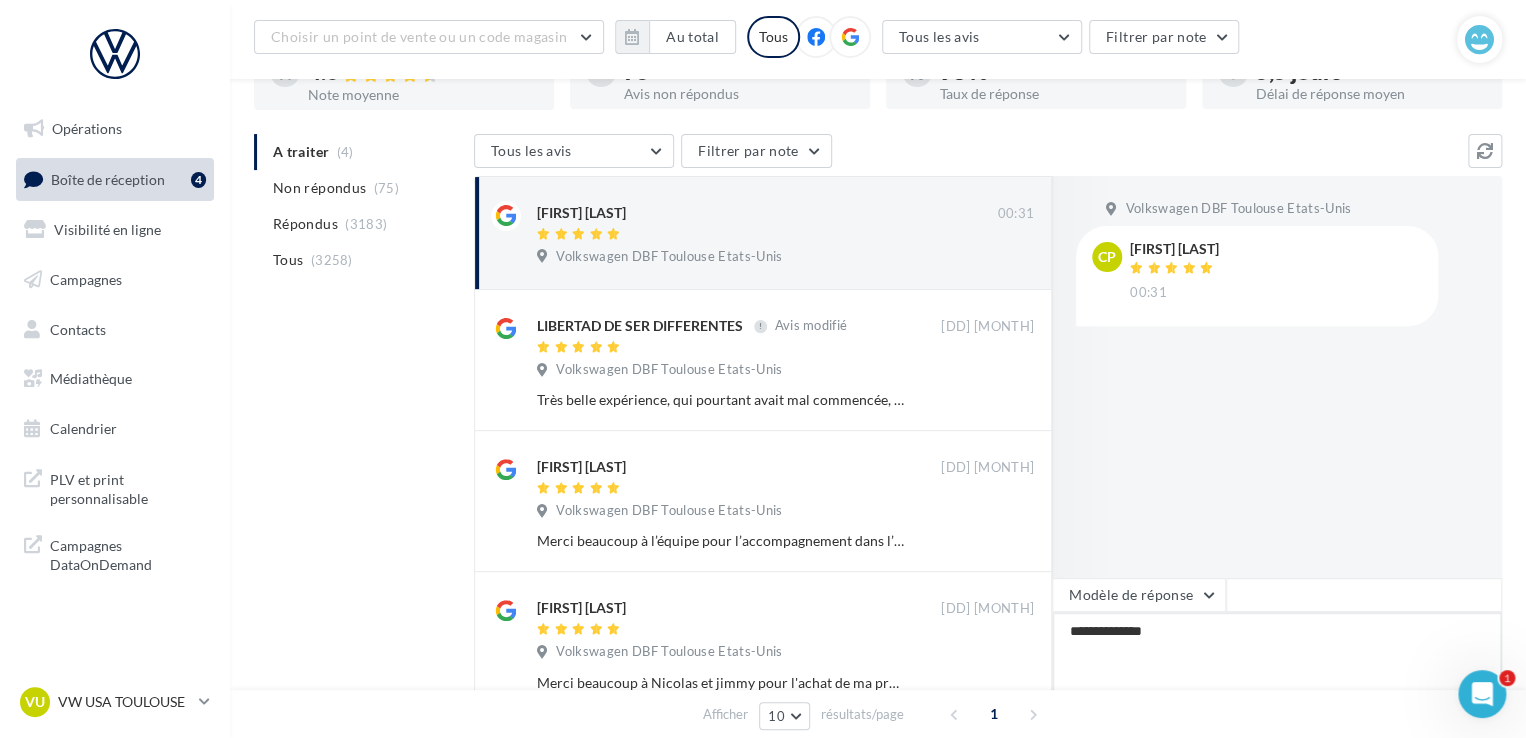 type on "**********" 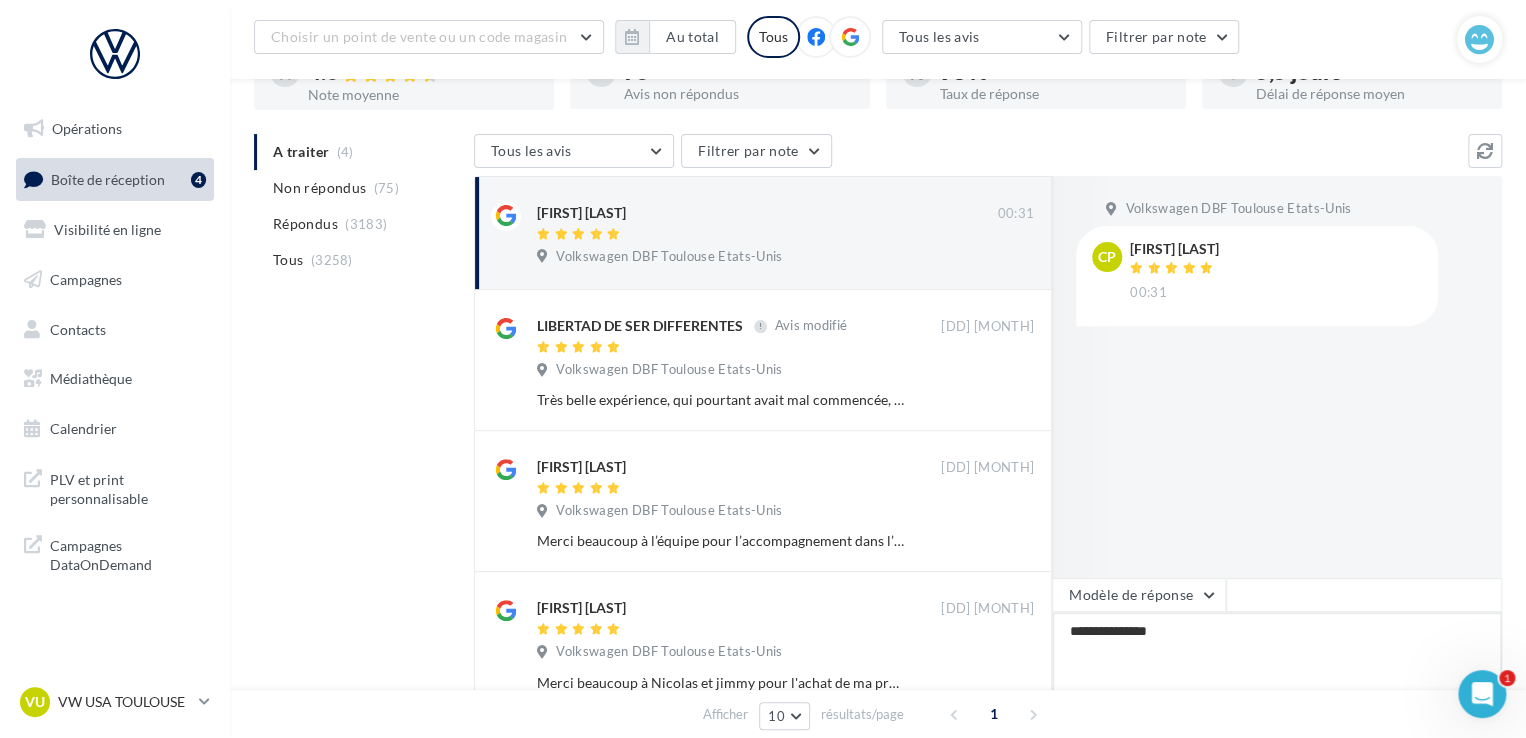type on "**********" 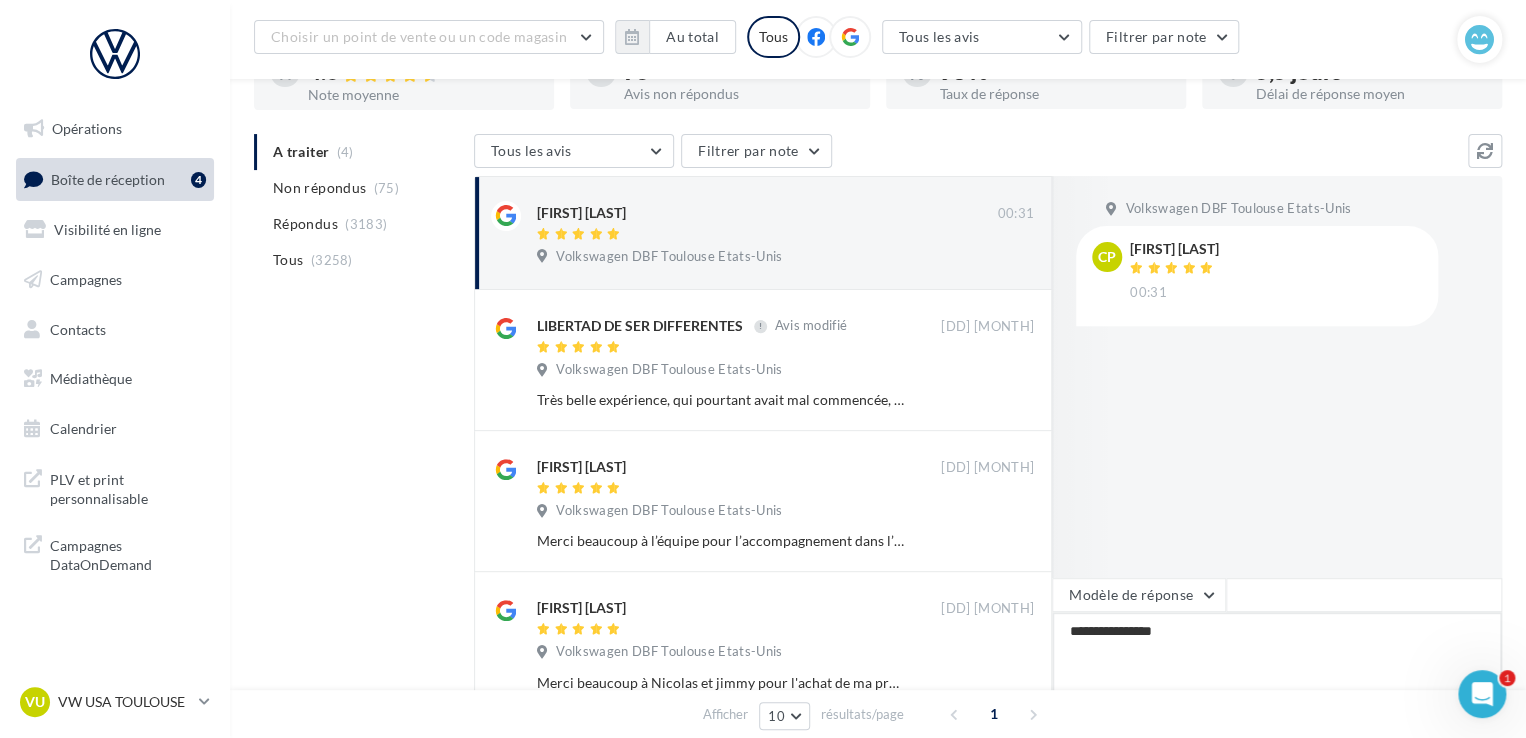 type on "**********" 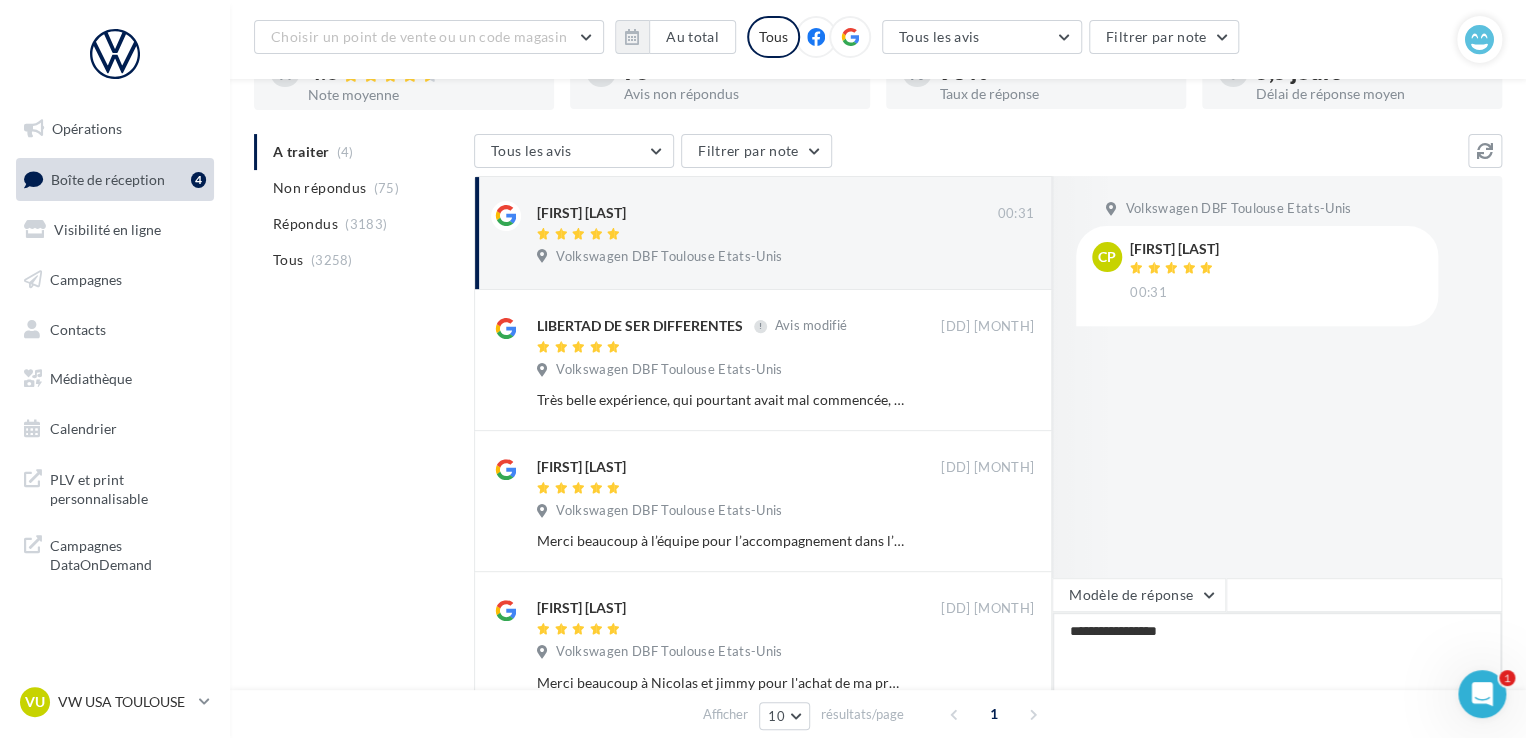 type on "**********" 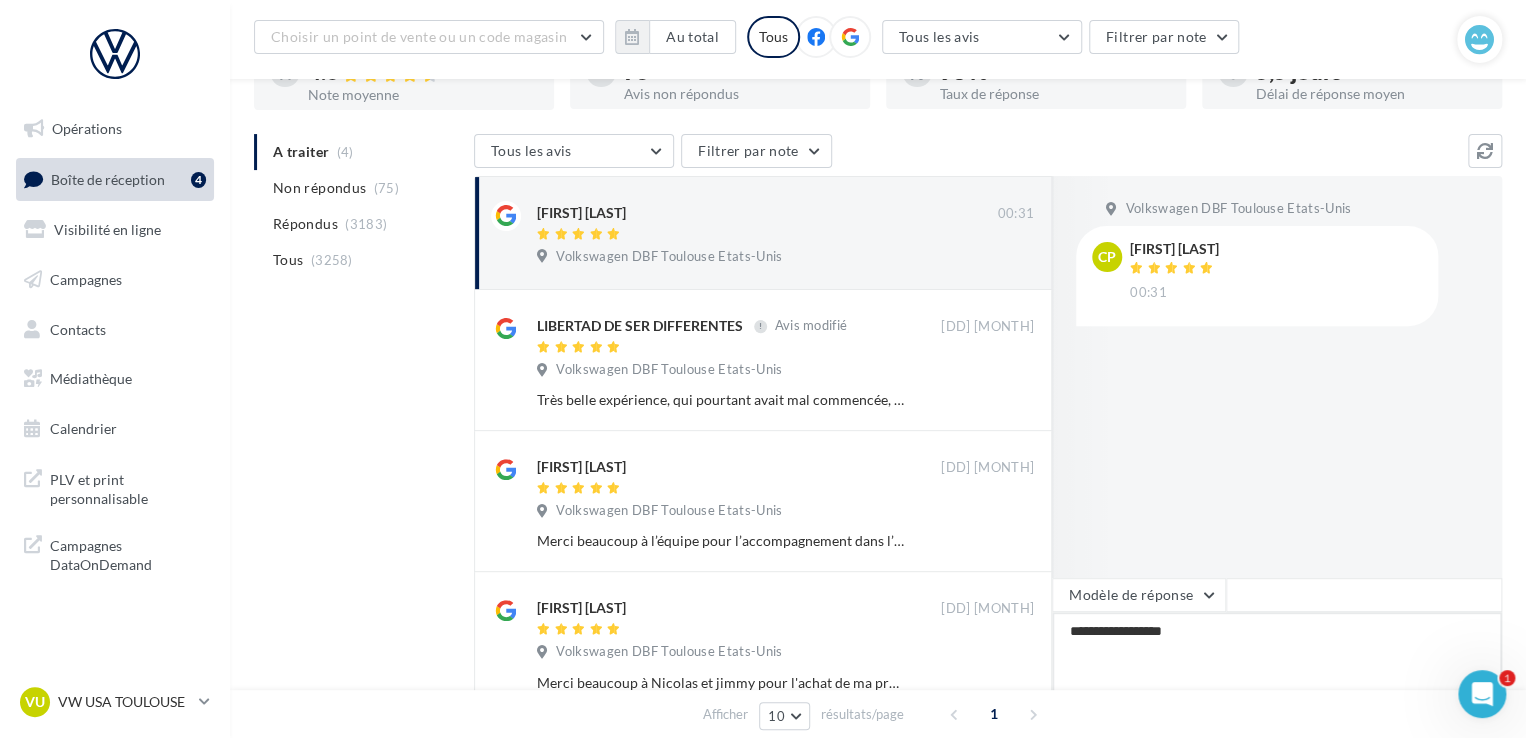 type on "**********" 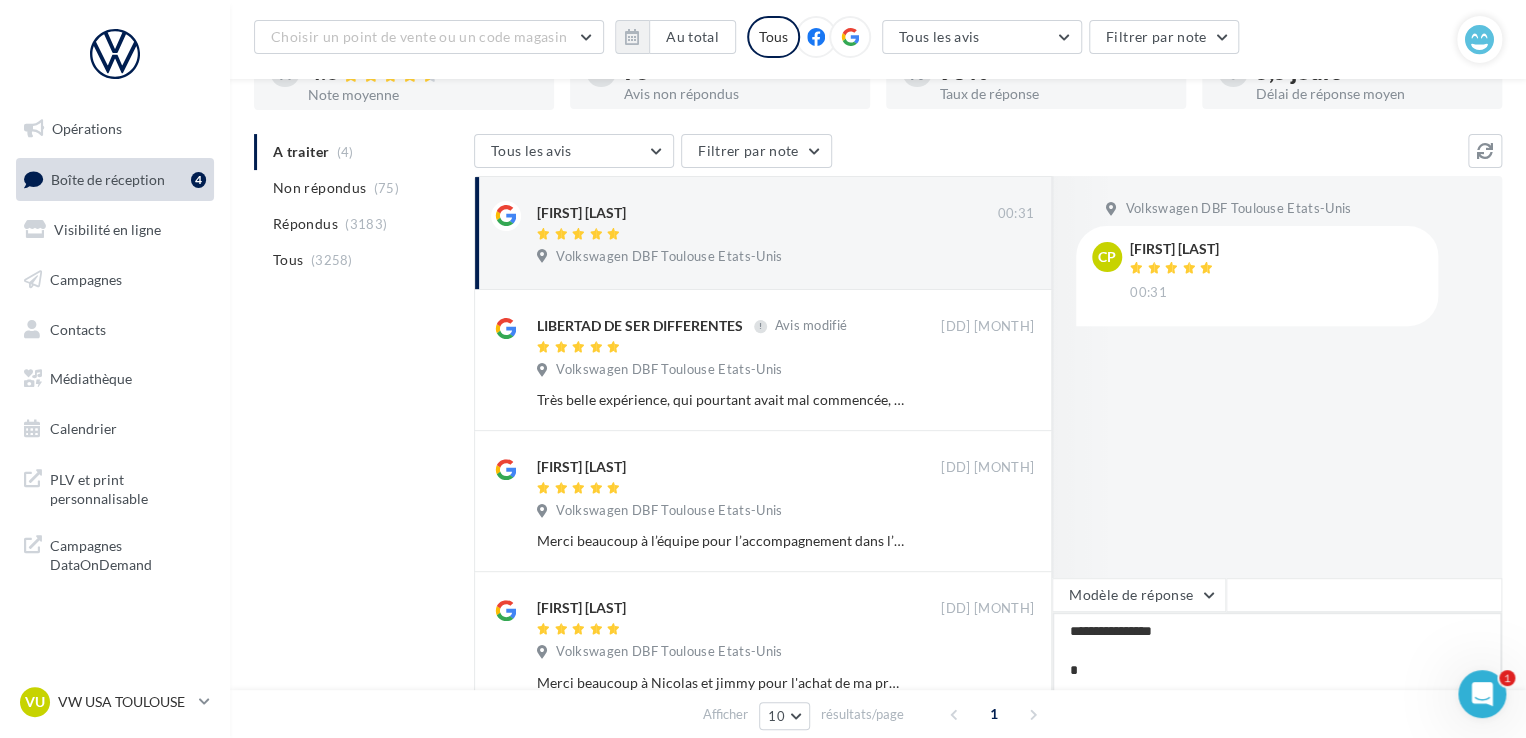 type on "**********" 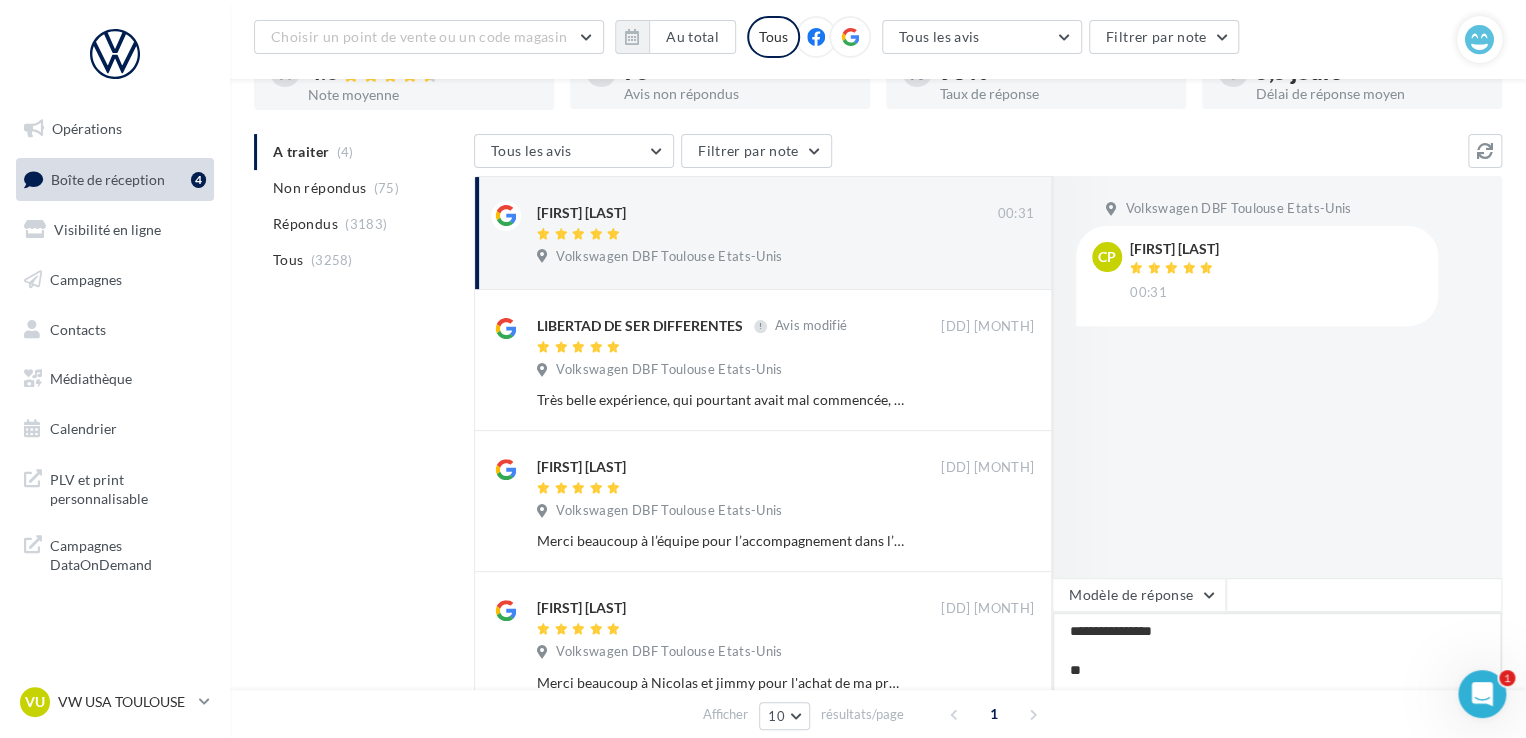 type on "**********" 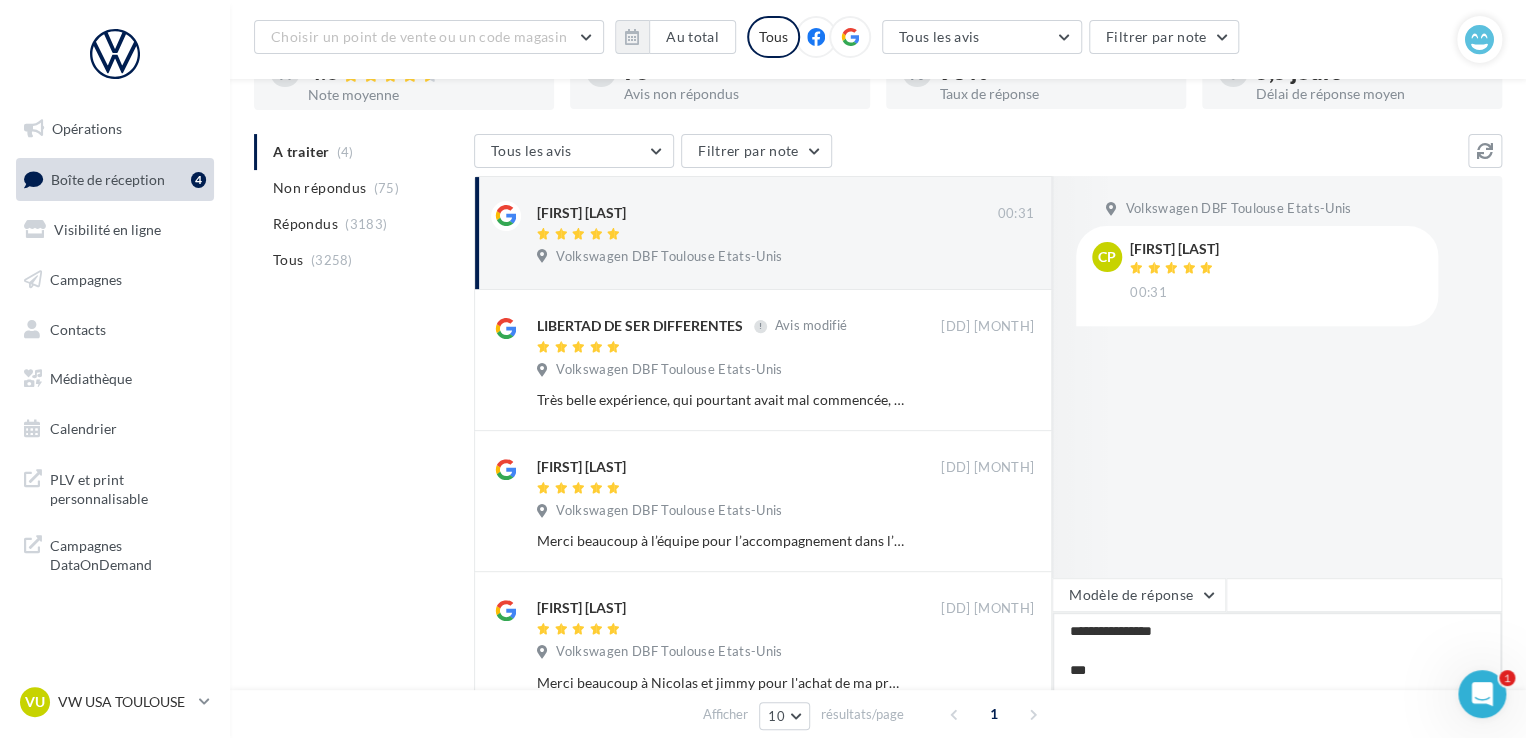 type on "**********" 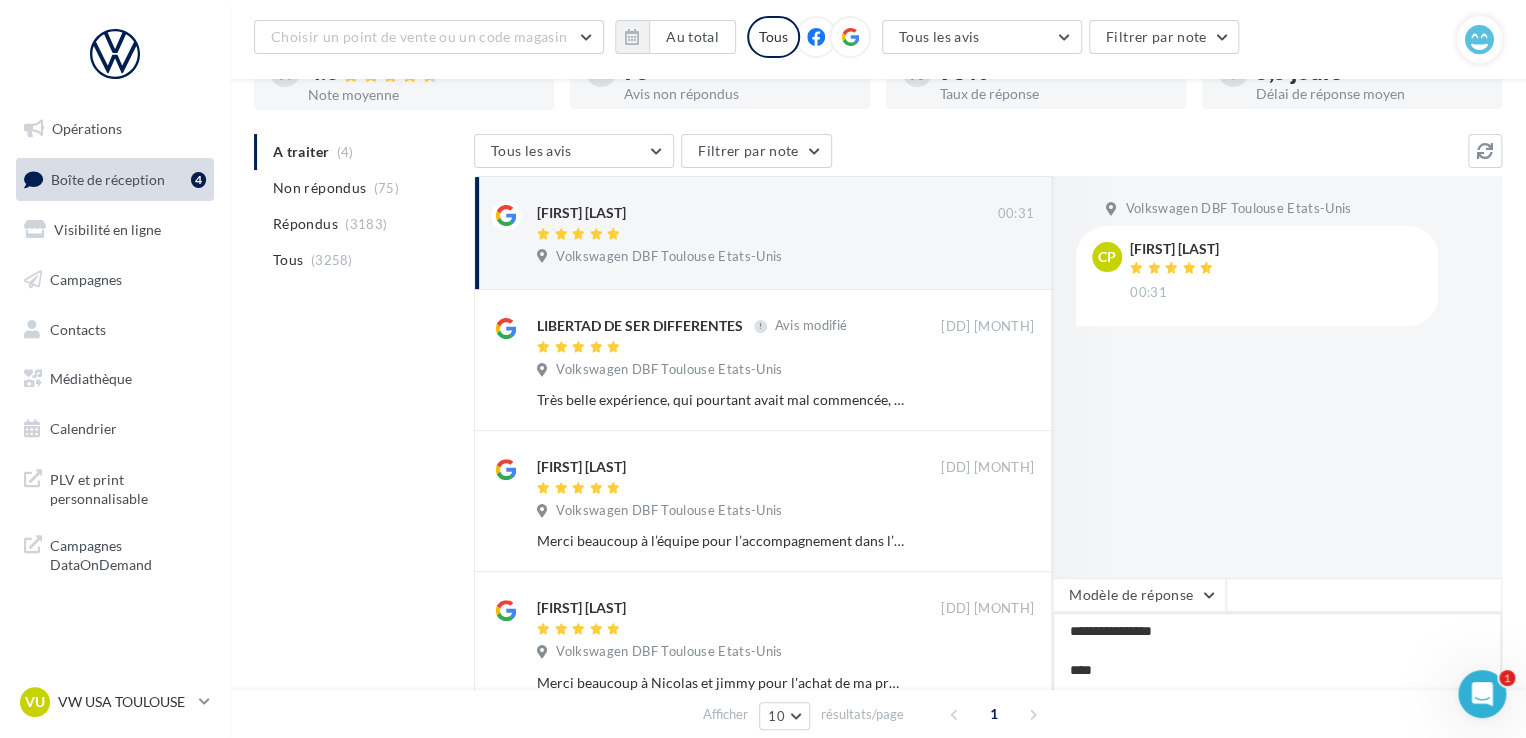 type on "**********" 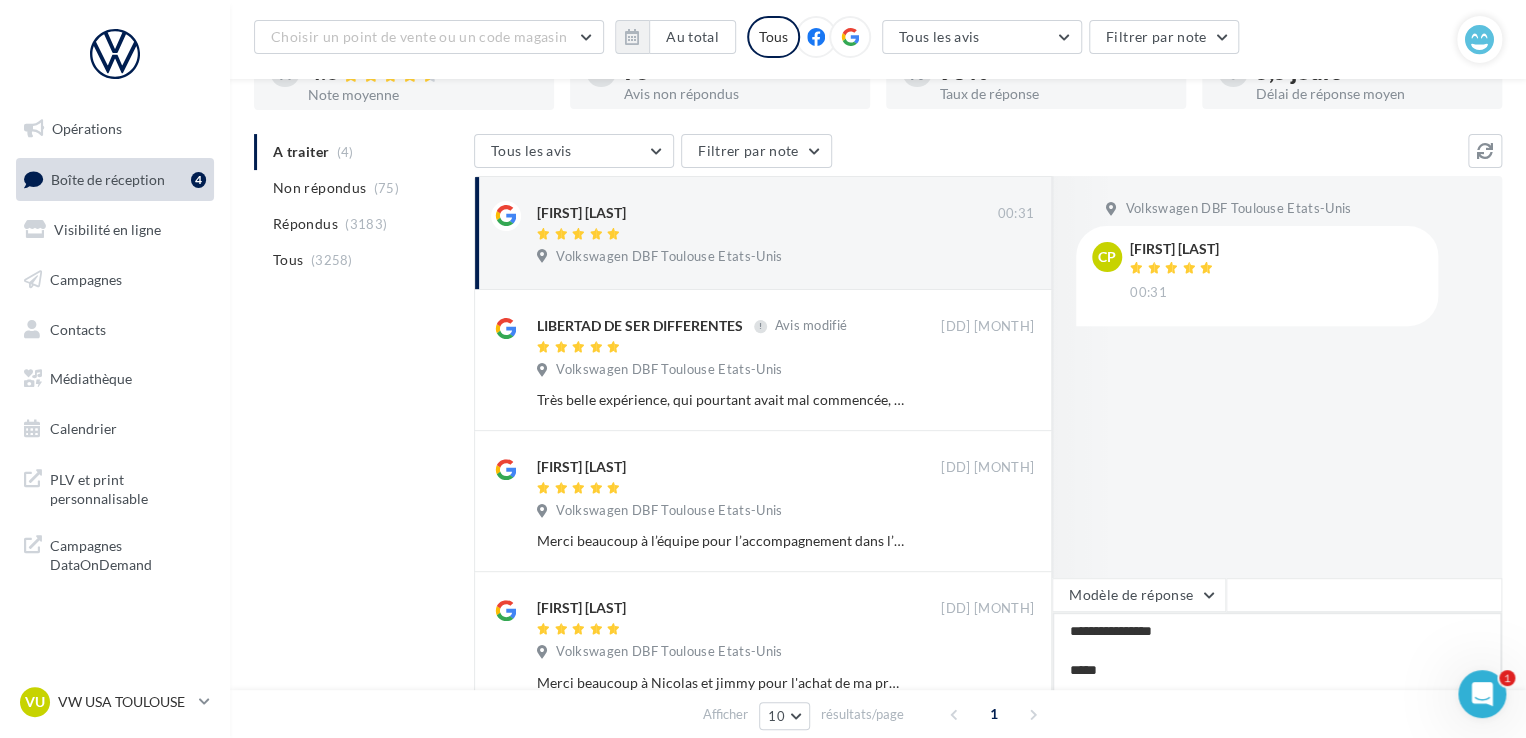 type on "**********" 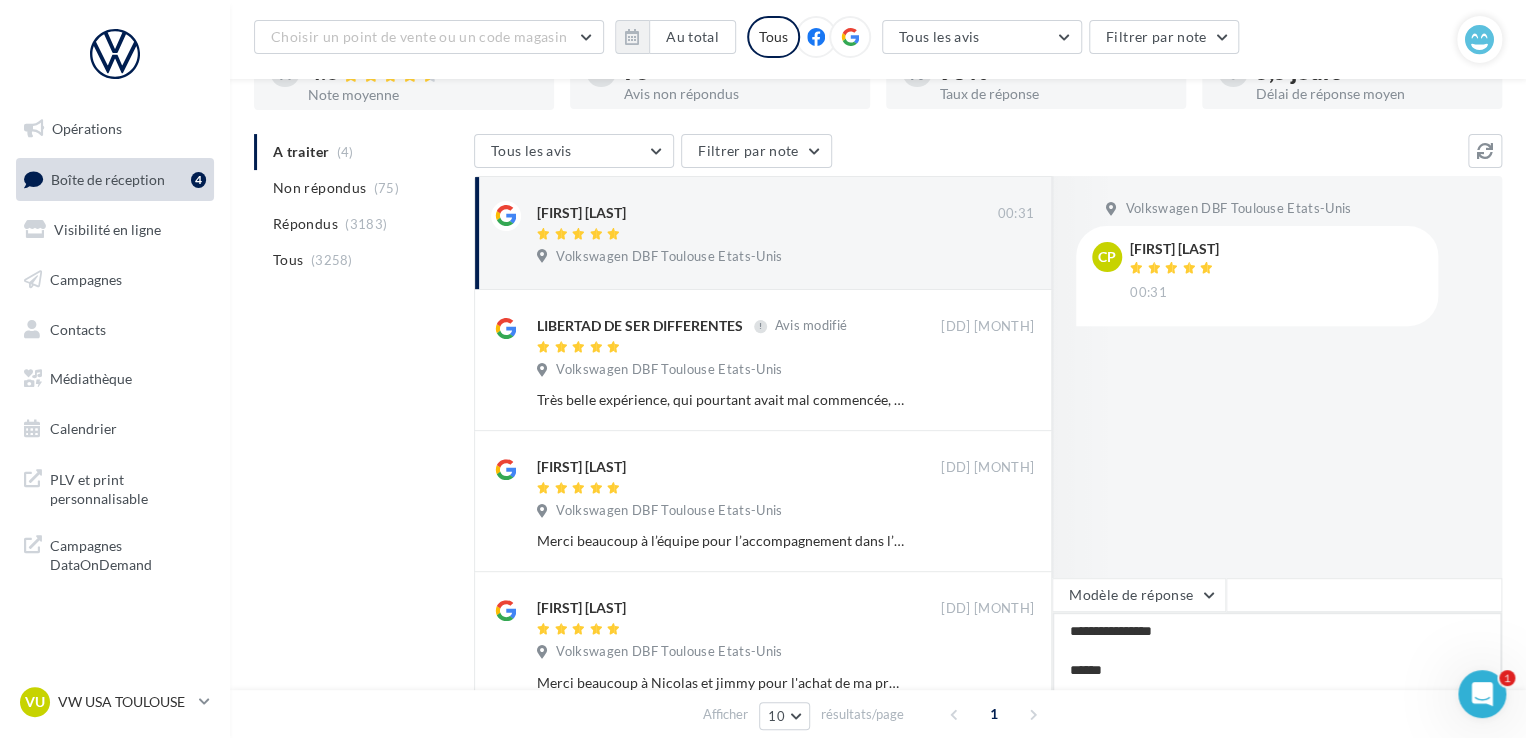 type on "**********" 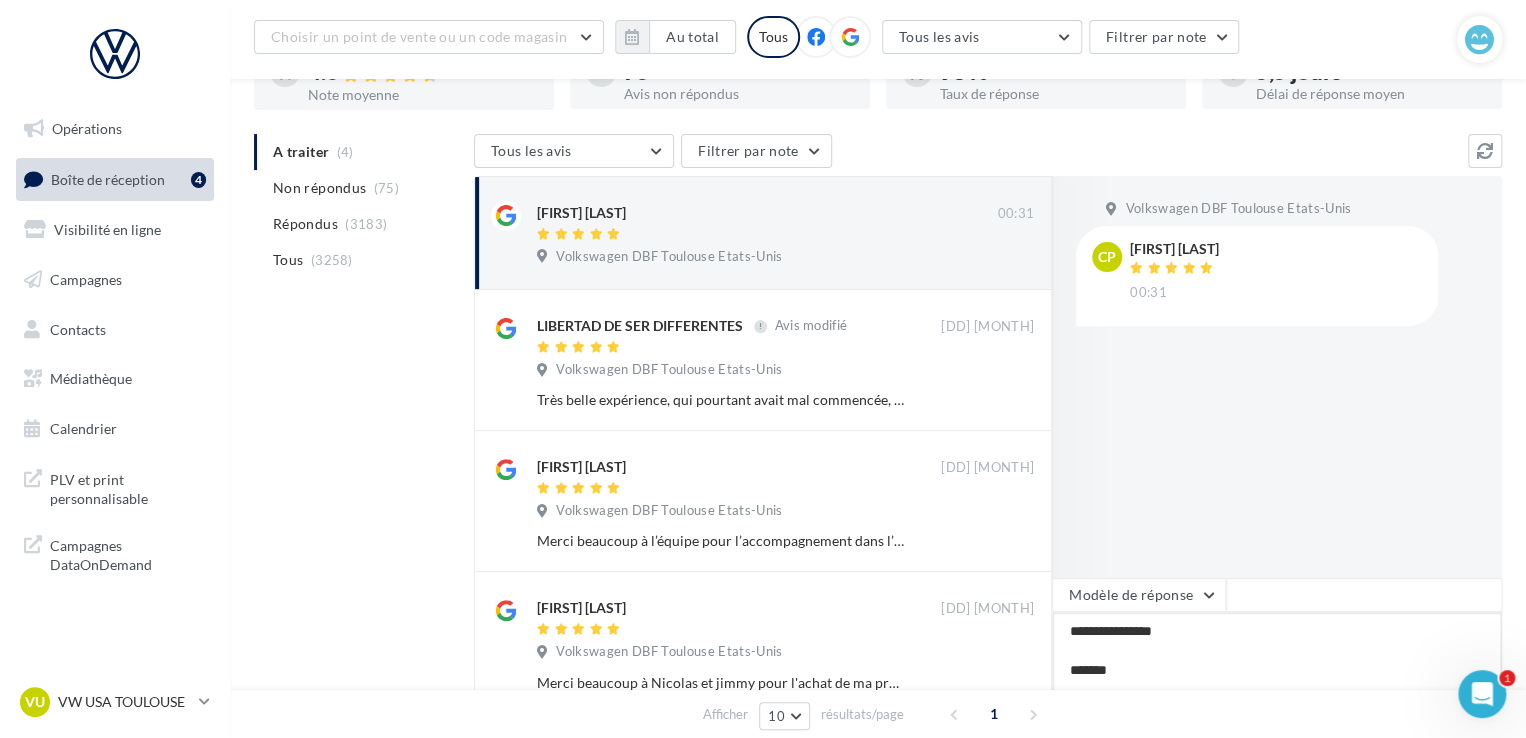 type on "**********" 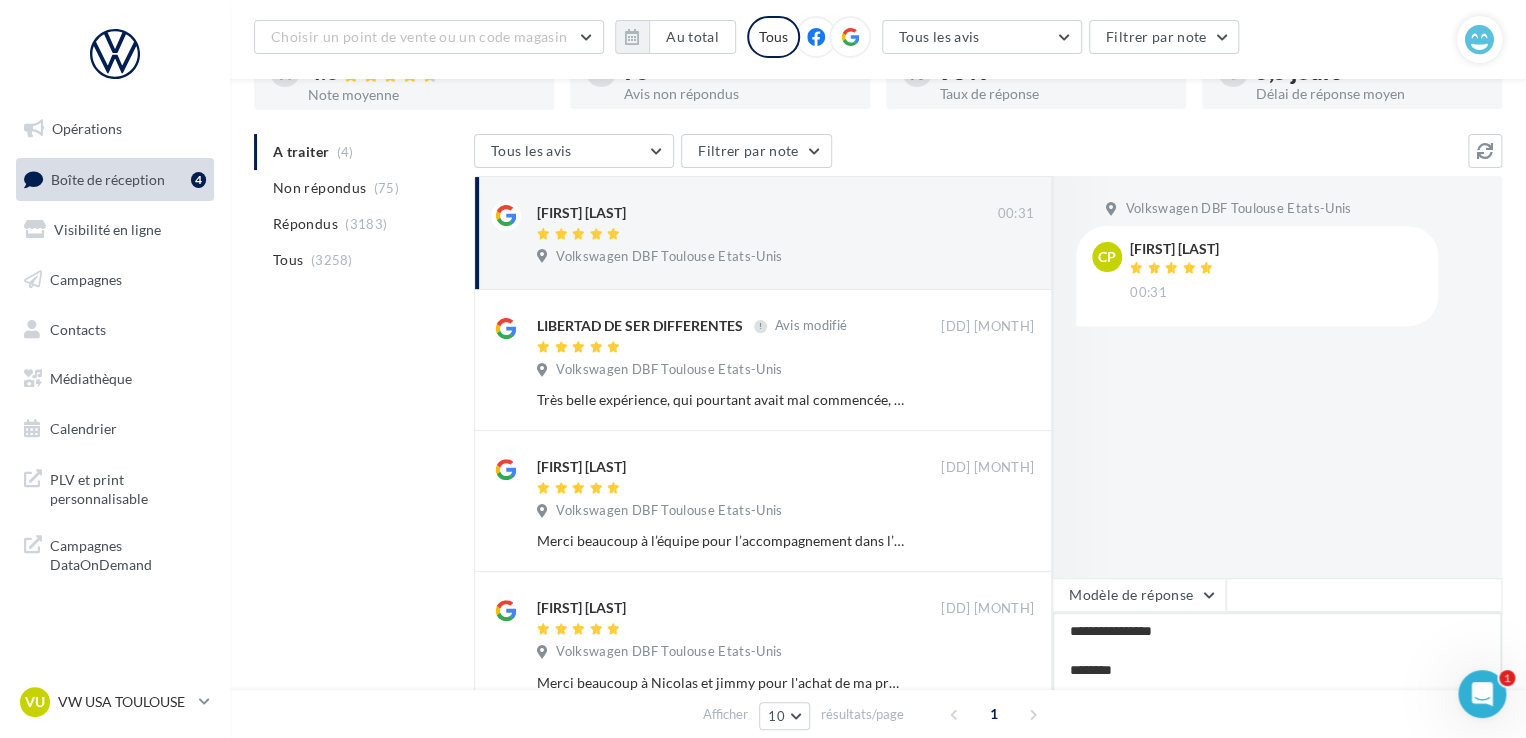 type on "**********" 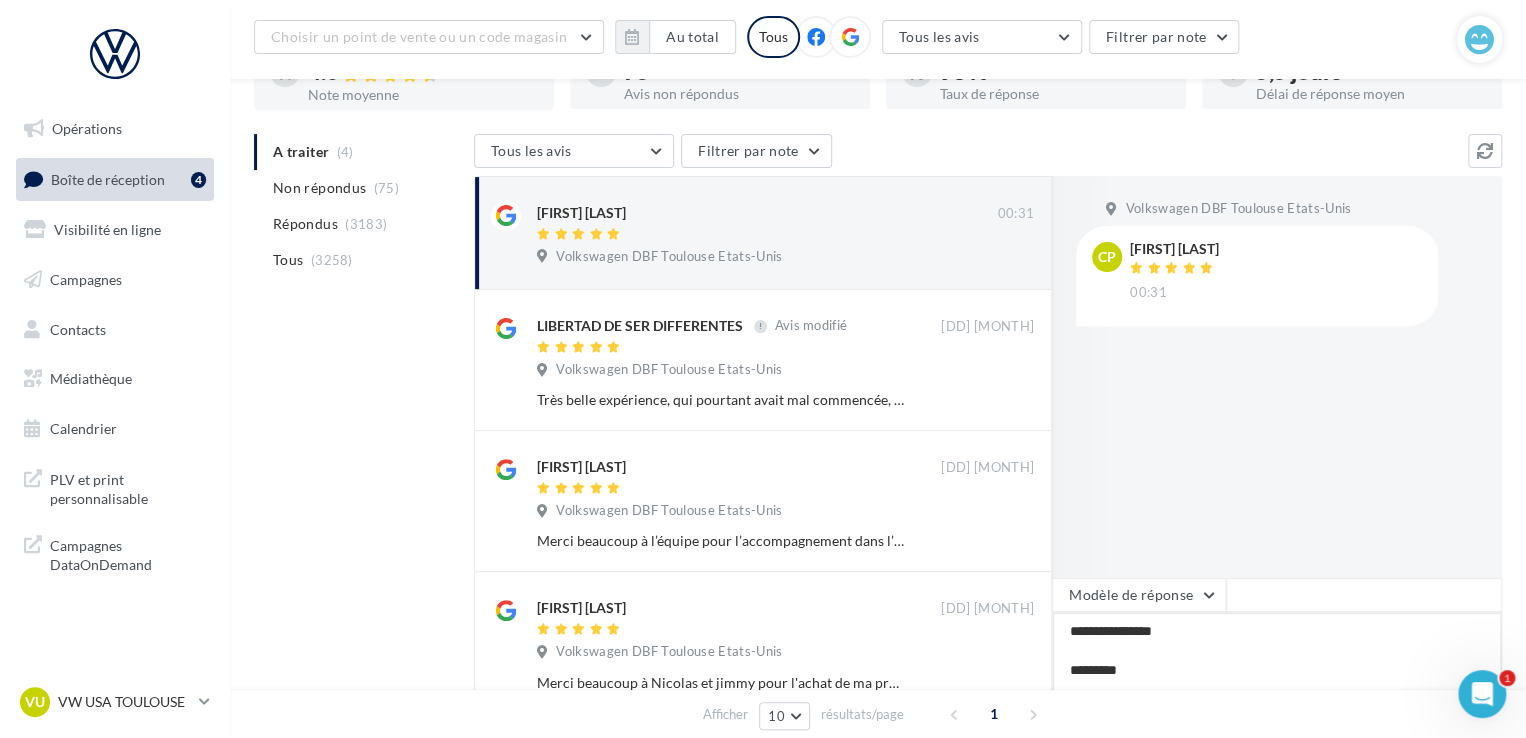 type on "**********" 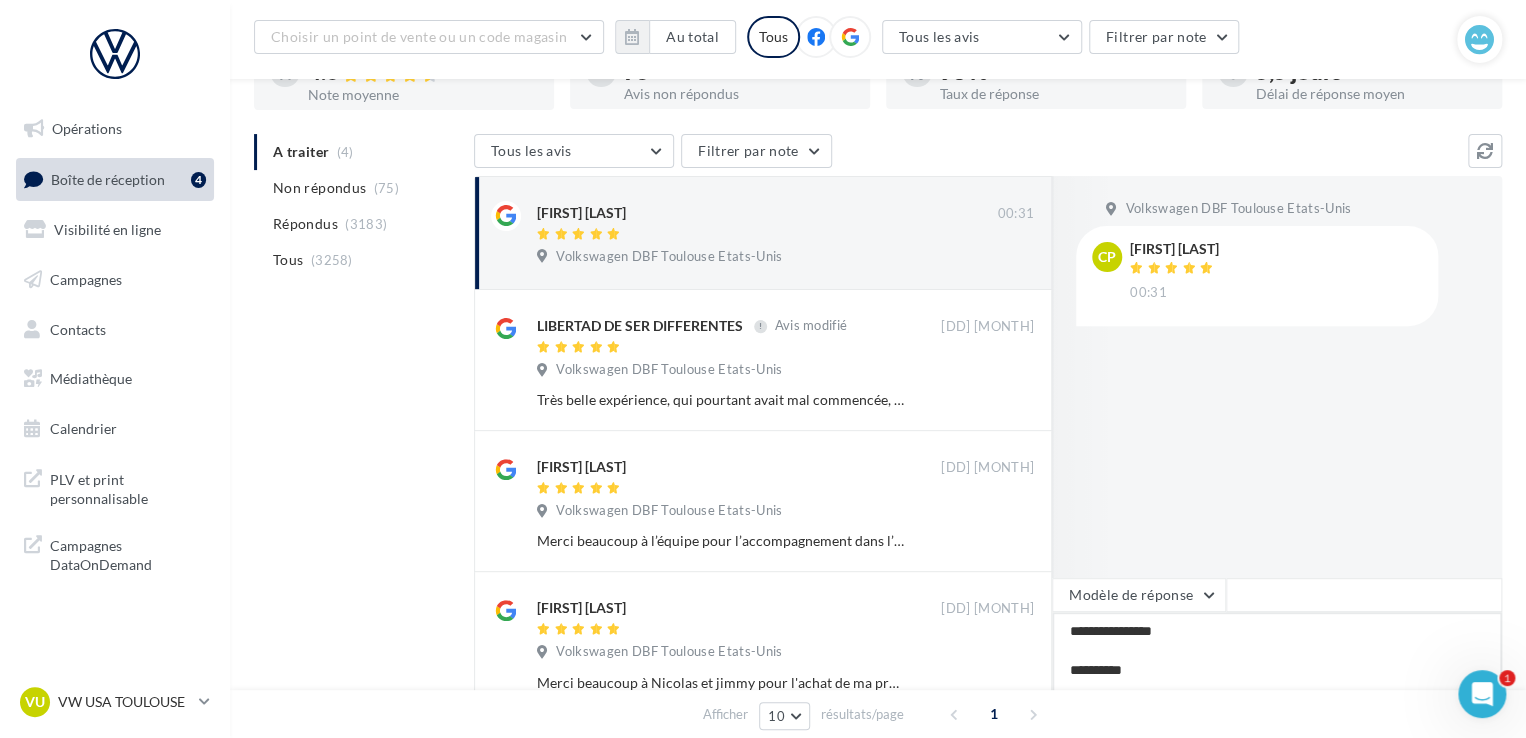 type on "**********" 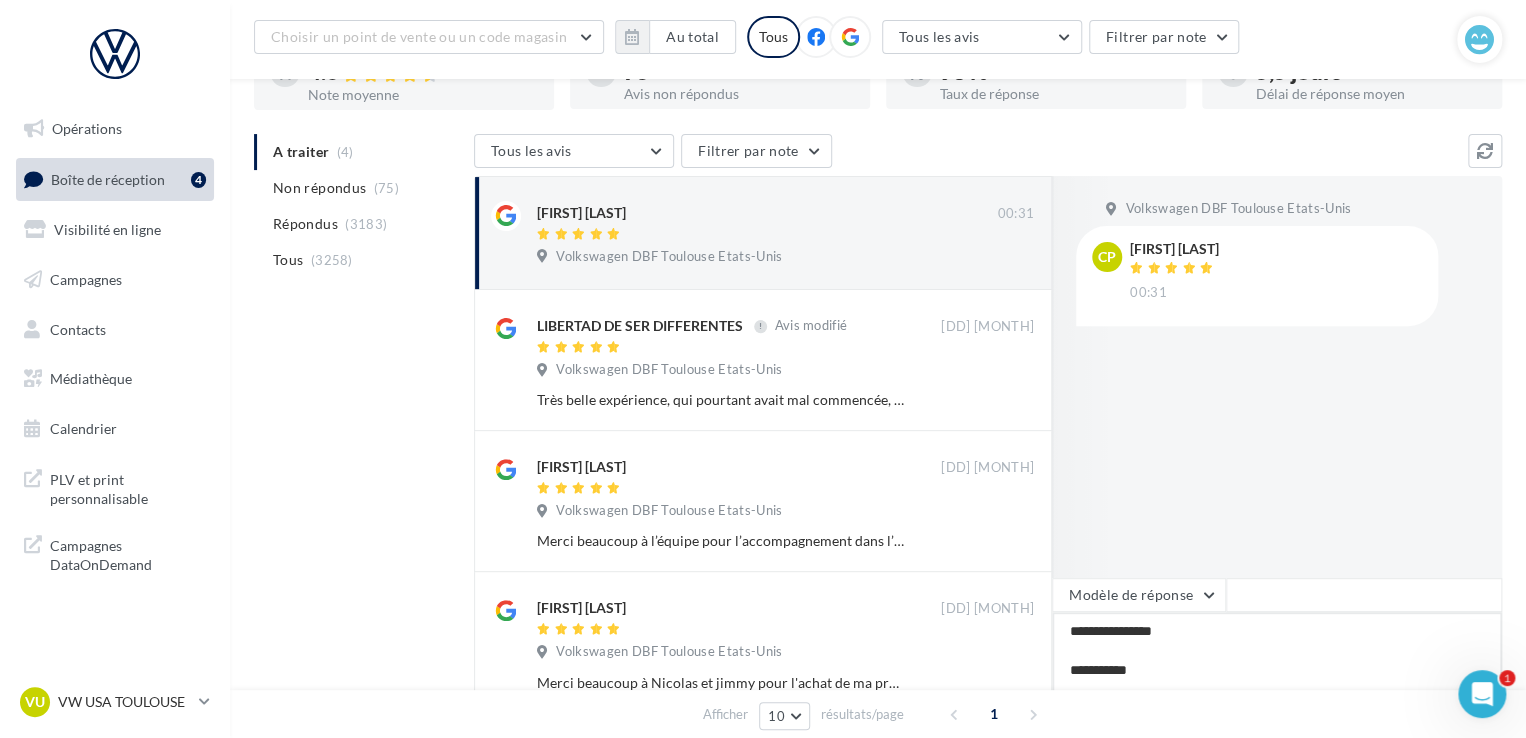 type on "**********" 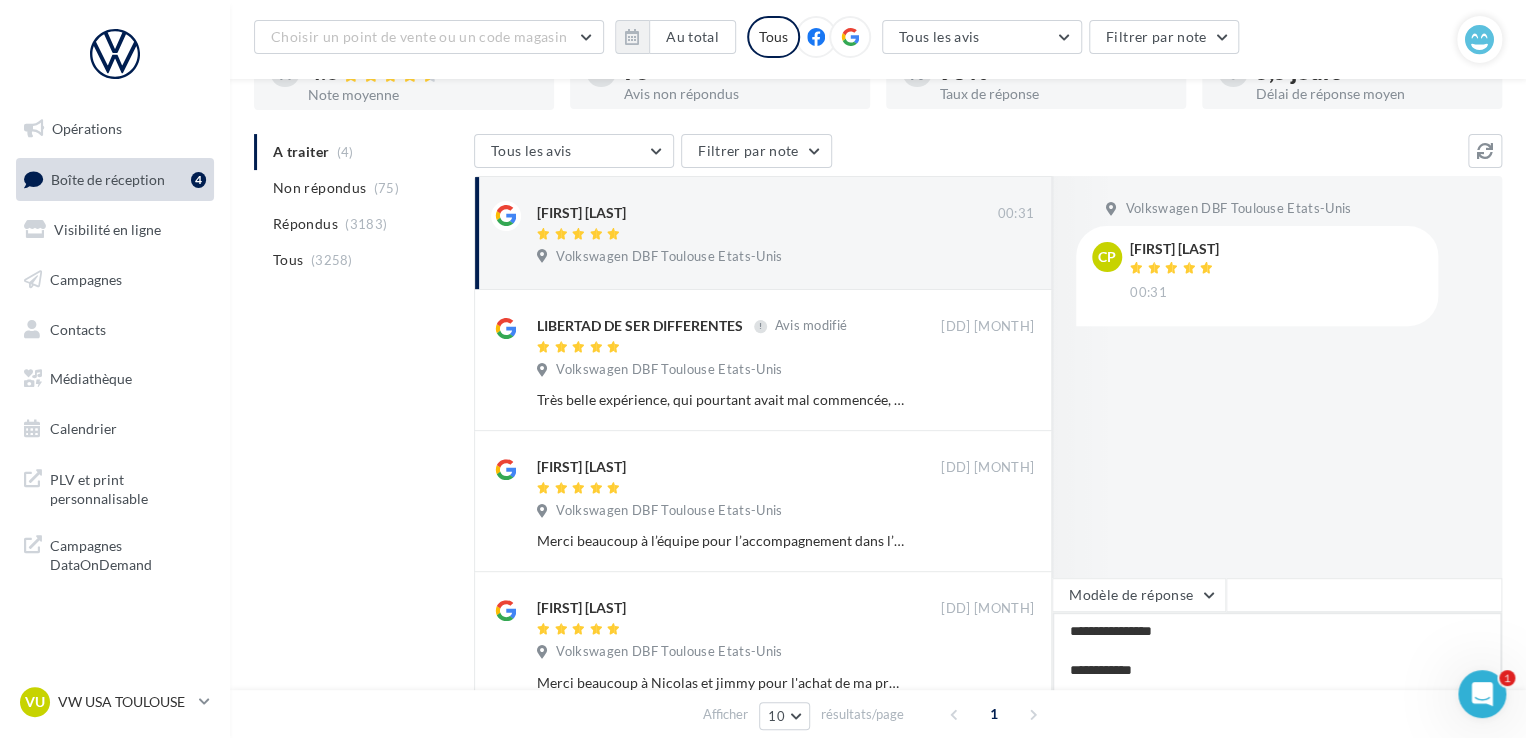 type on "**********" 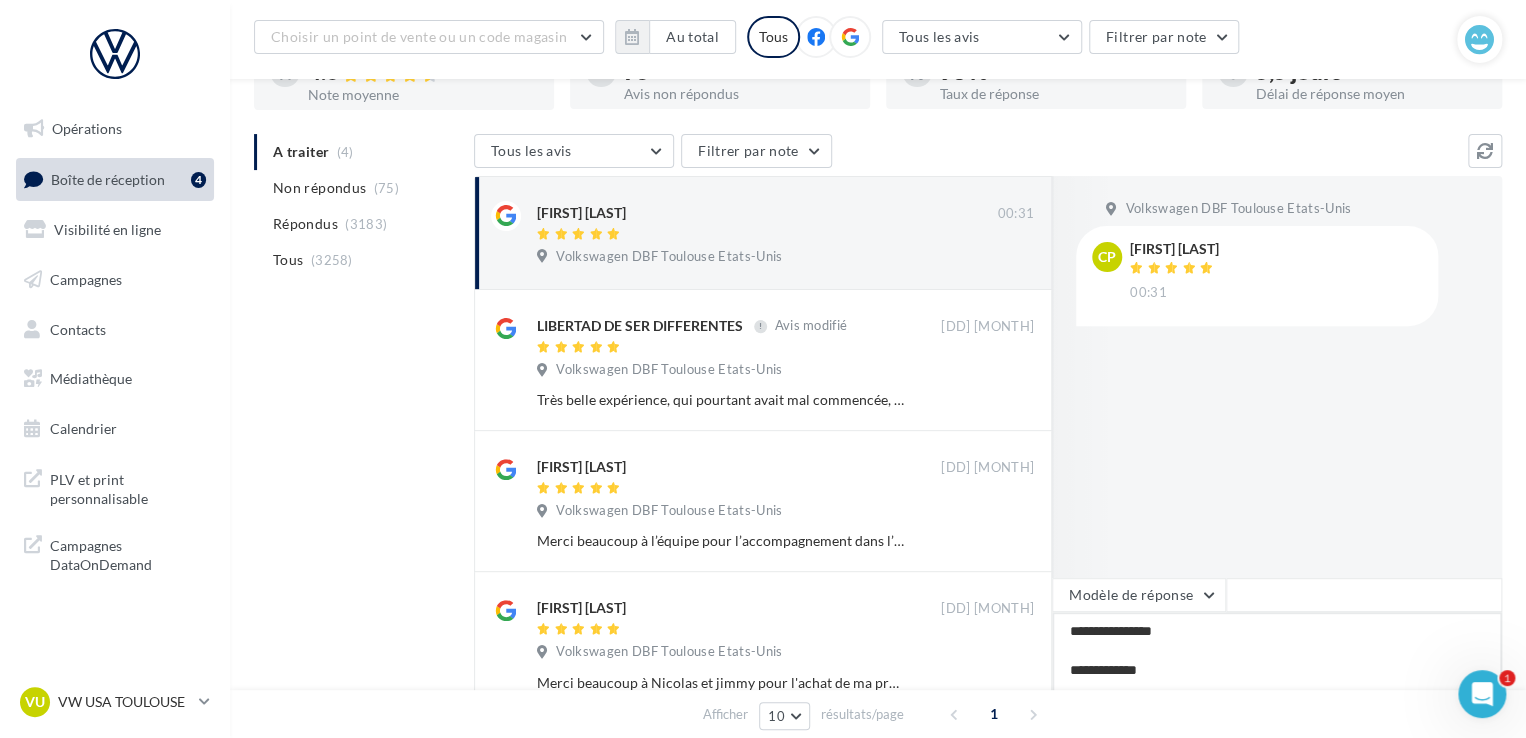 type on "**********" 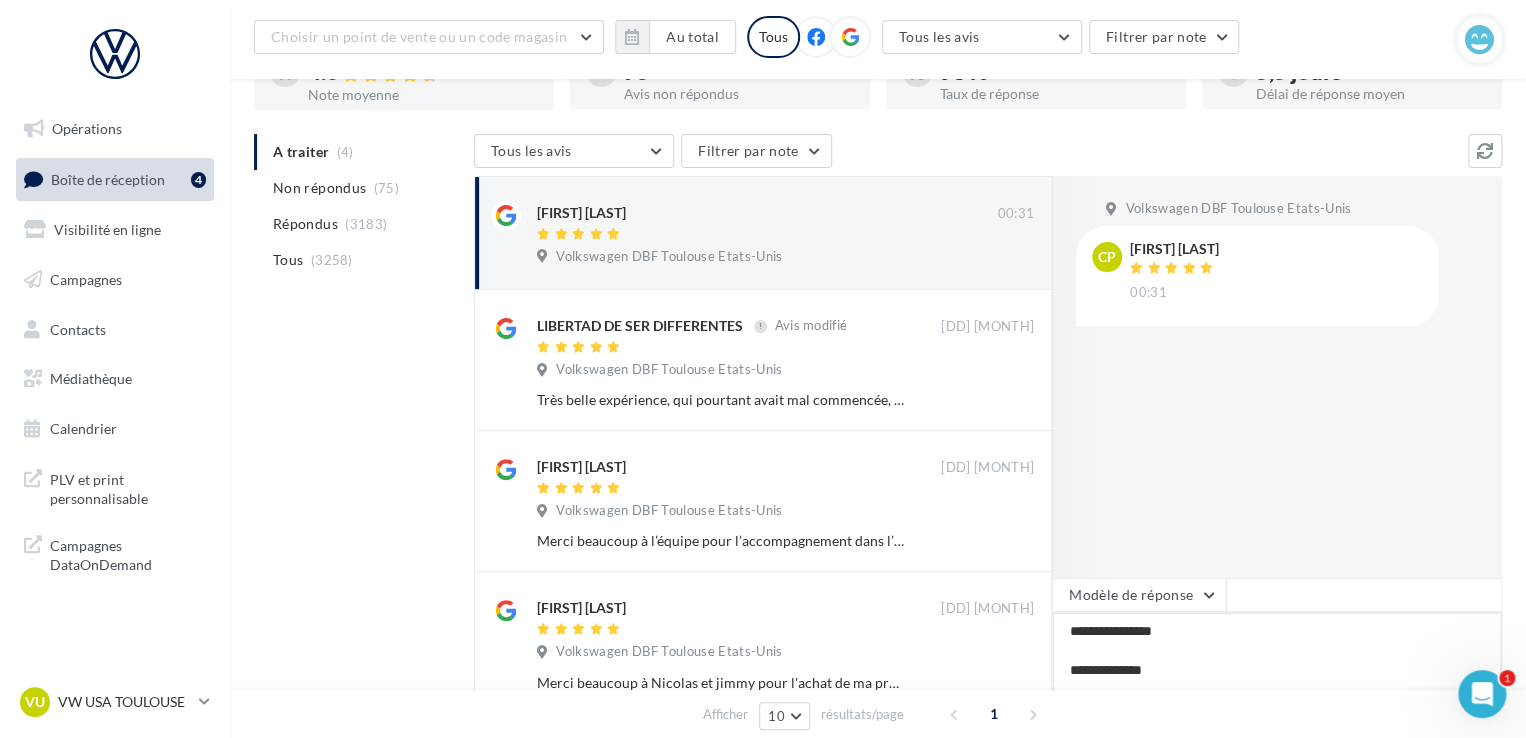 type on "**********" 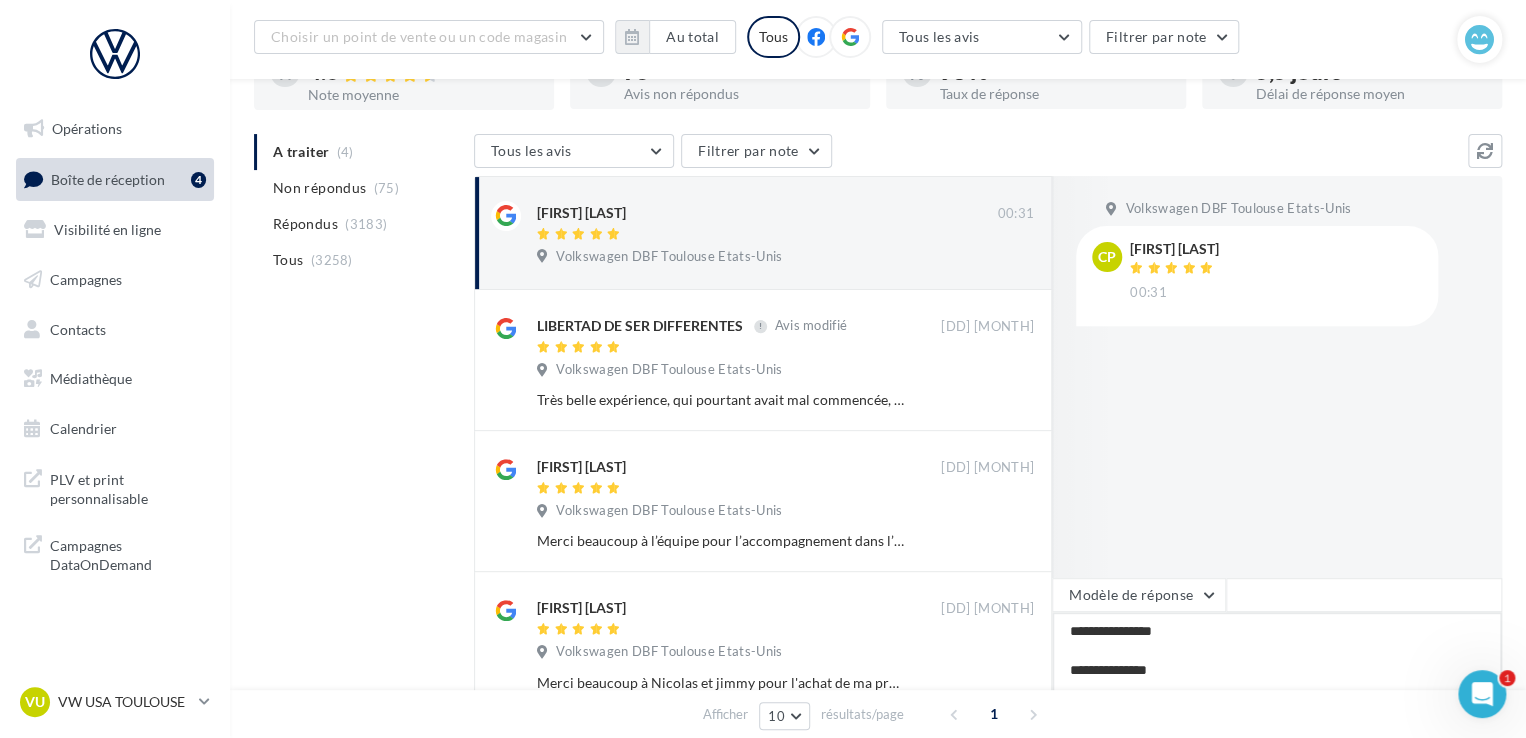 type on "**********" 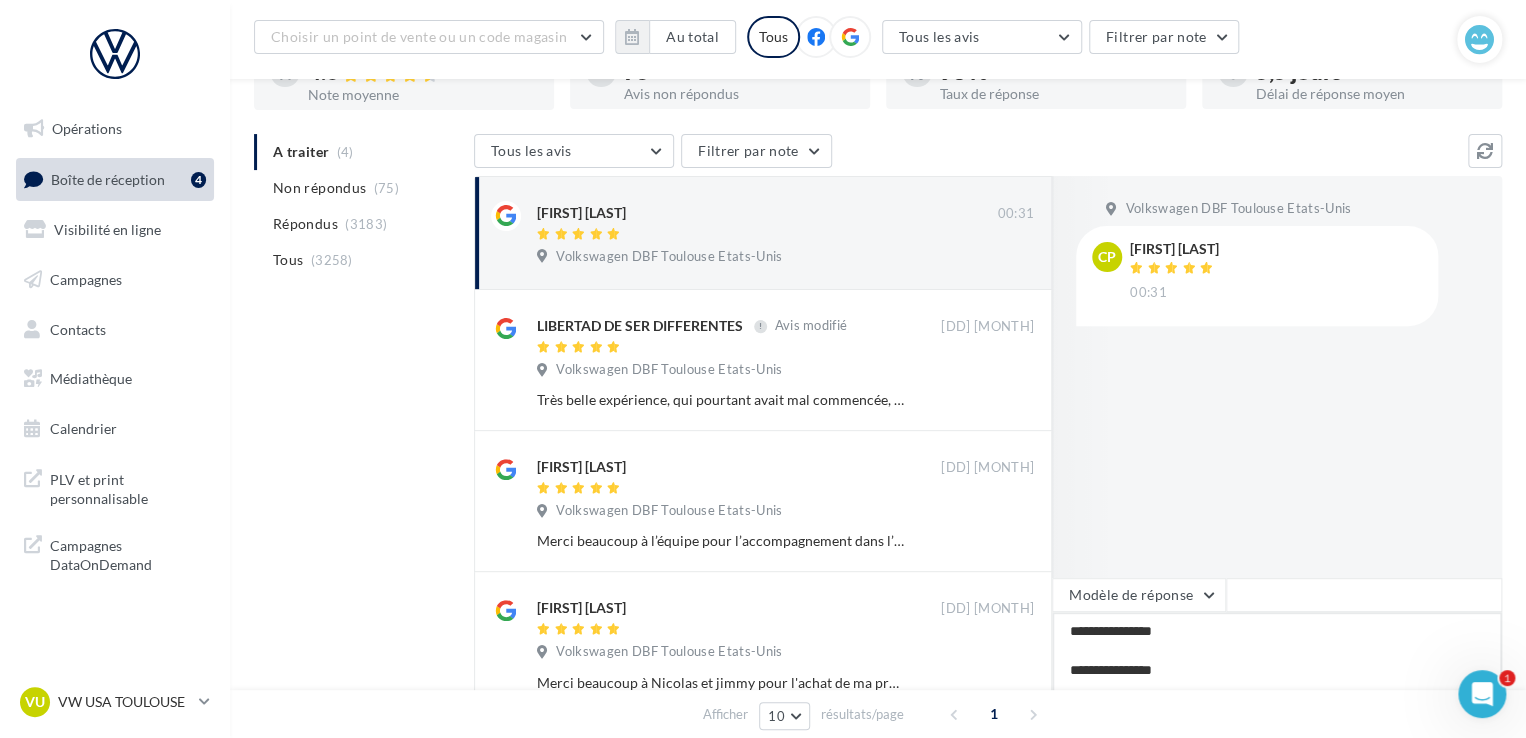 type on "**********" 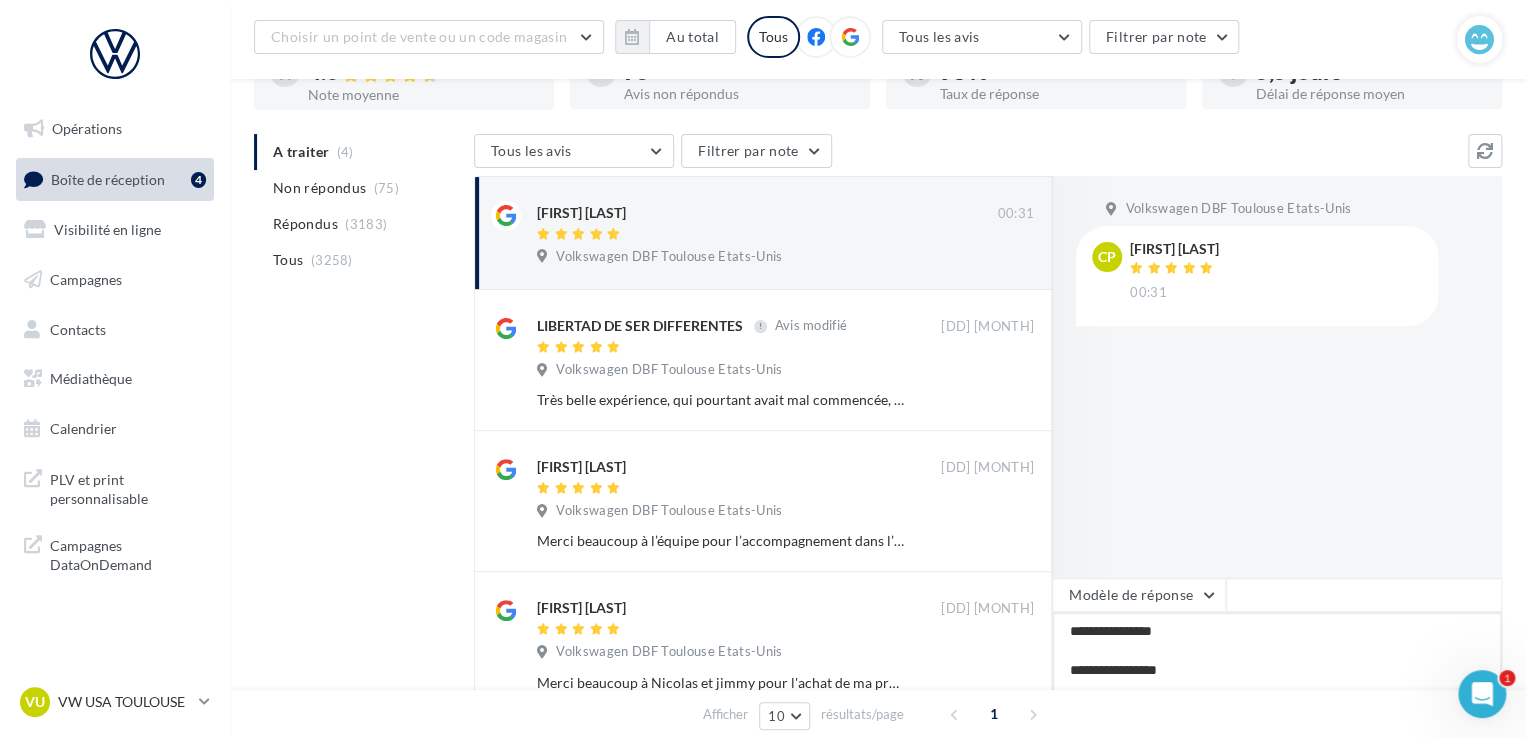 type on "**********" 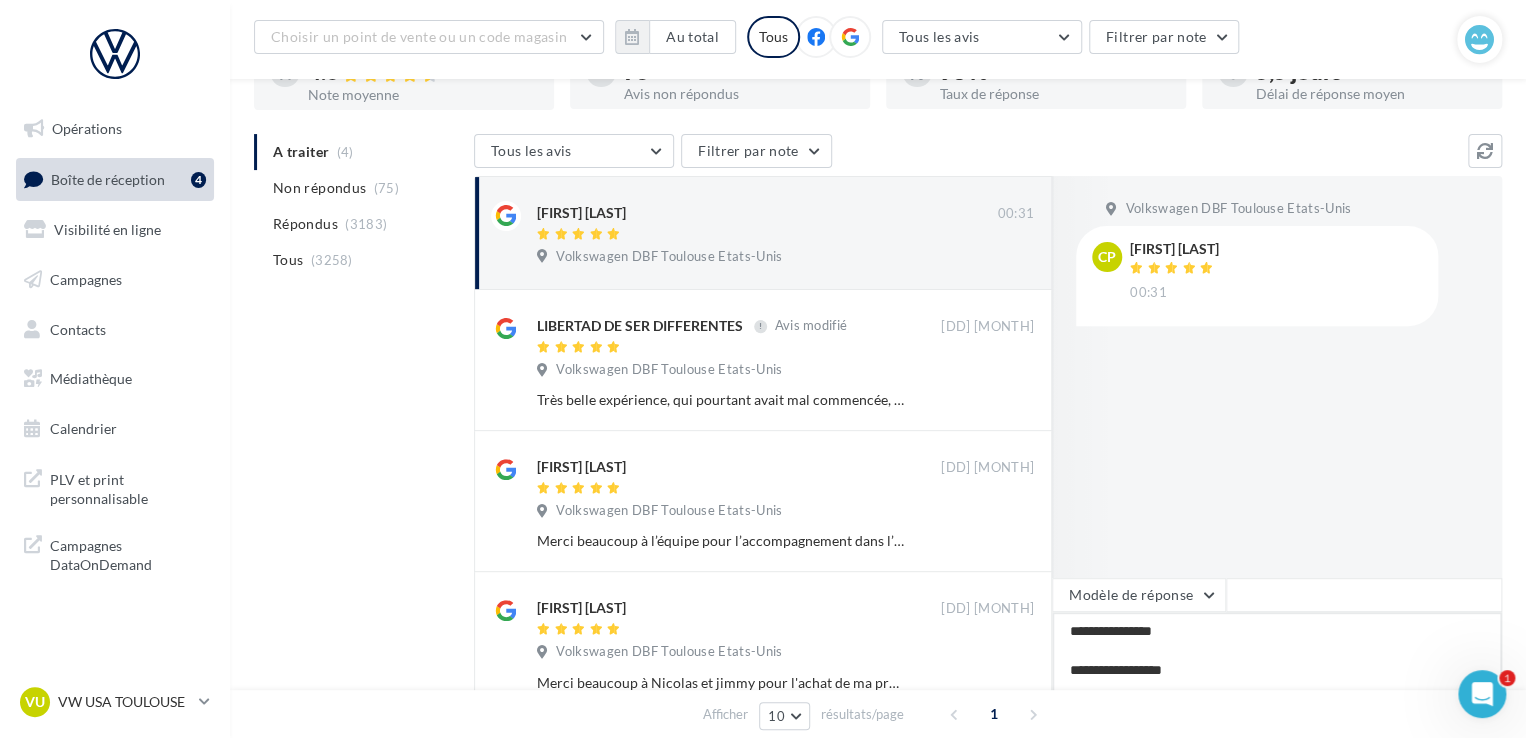 type on "**********" 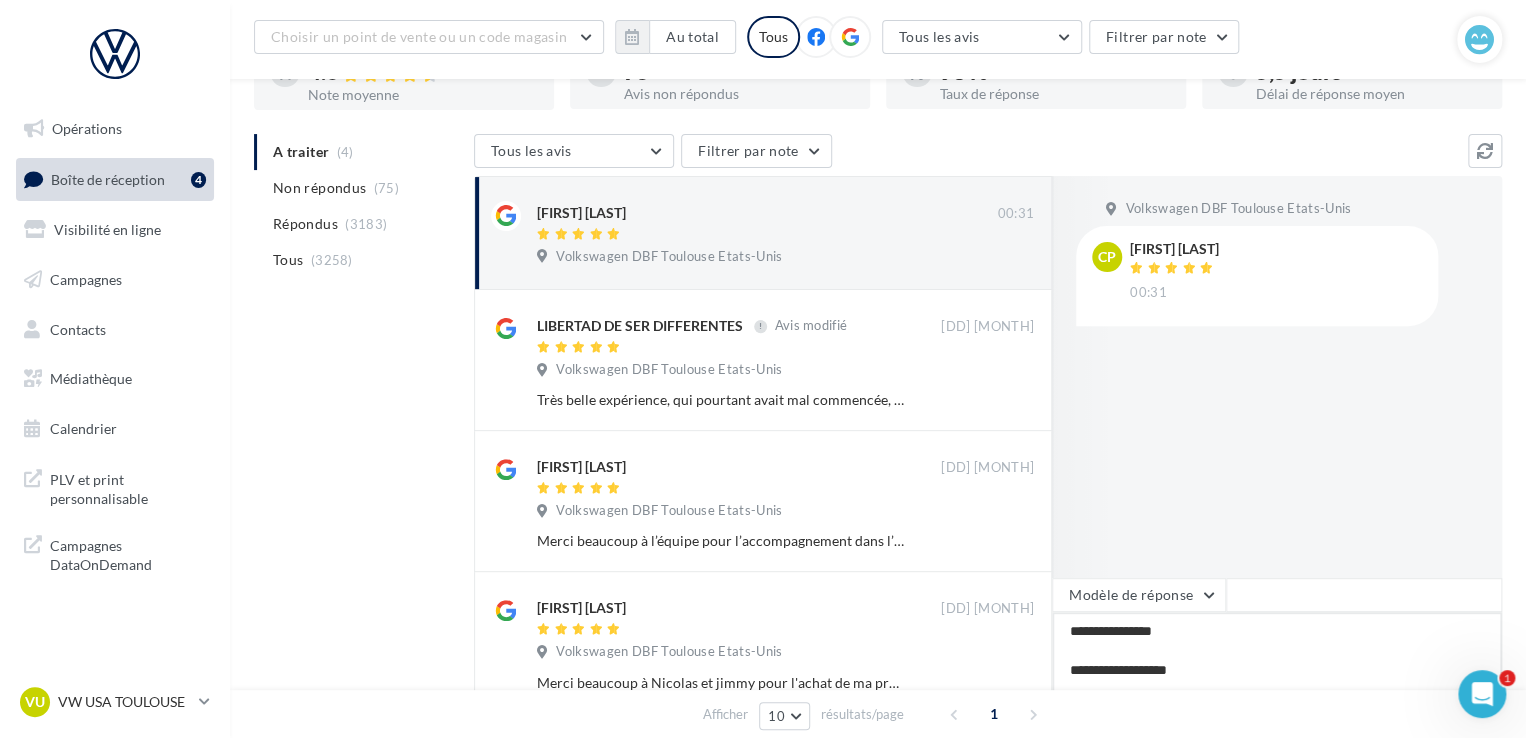 type on "**********" 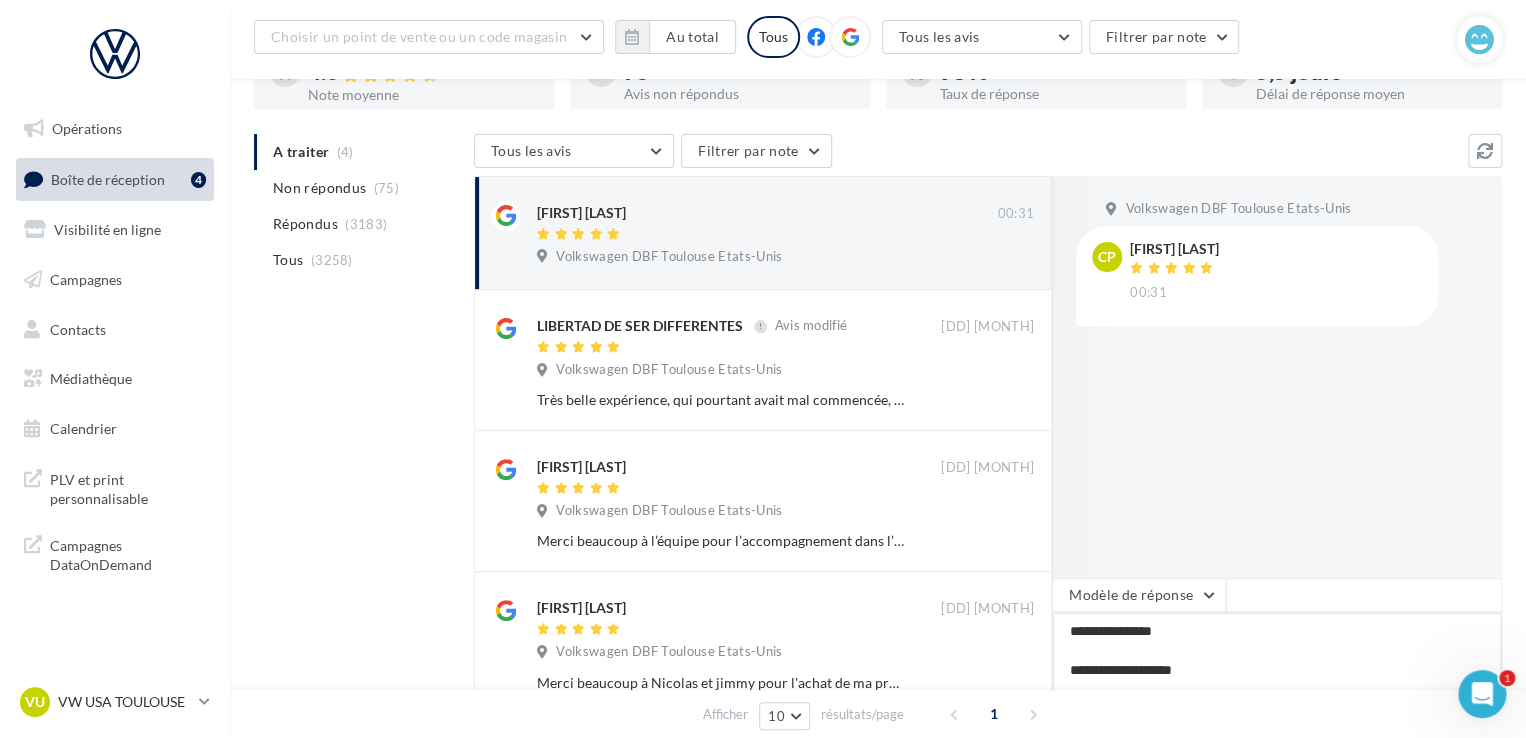 type on "**********" 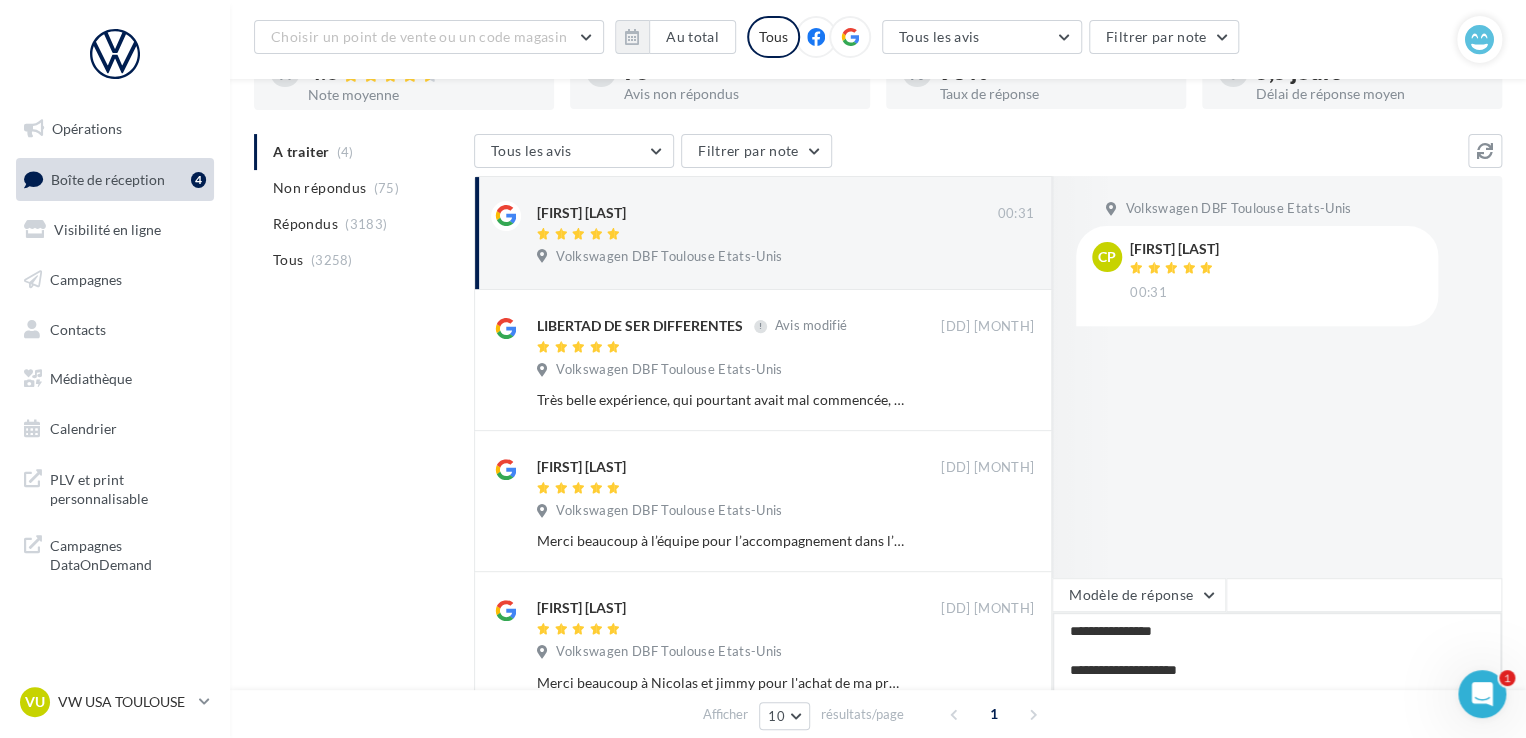 type on "**********" 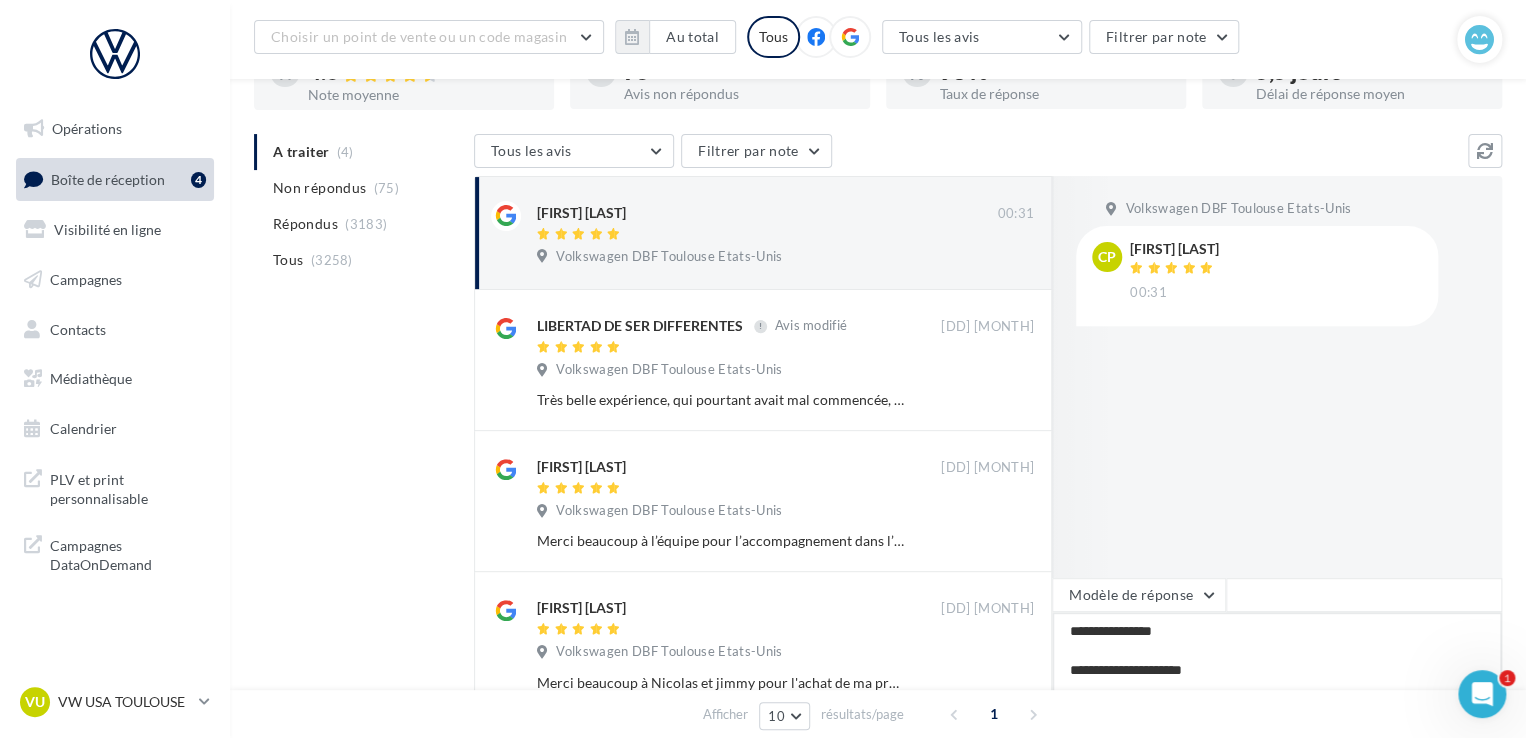 type on "**********" 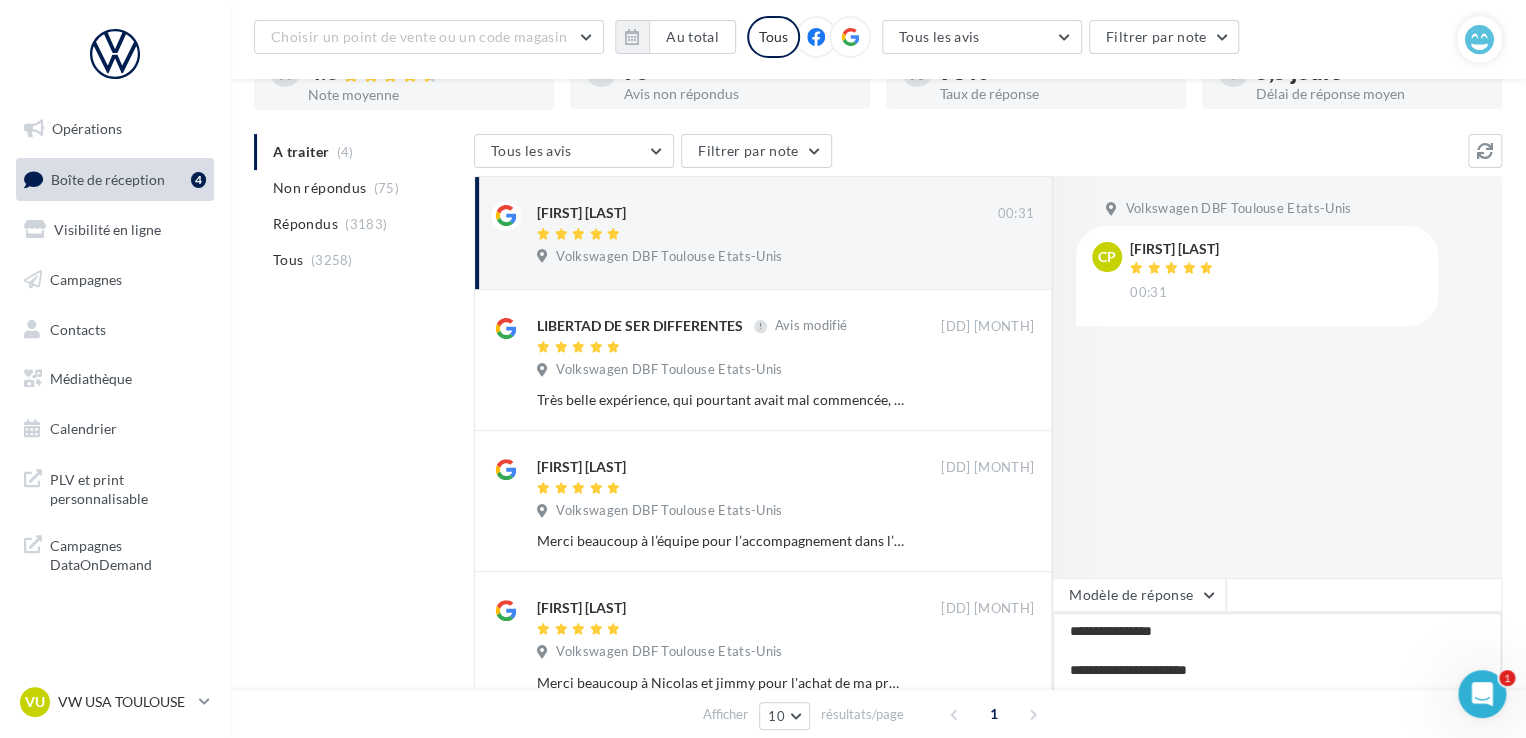 type on "**********" 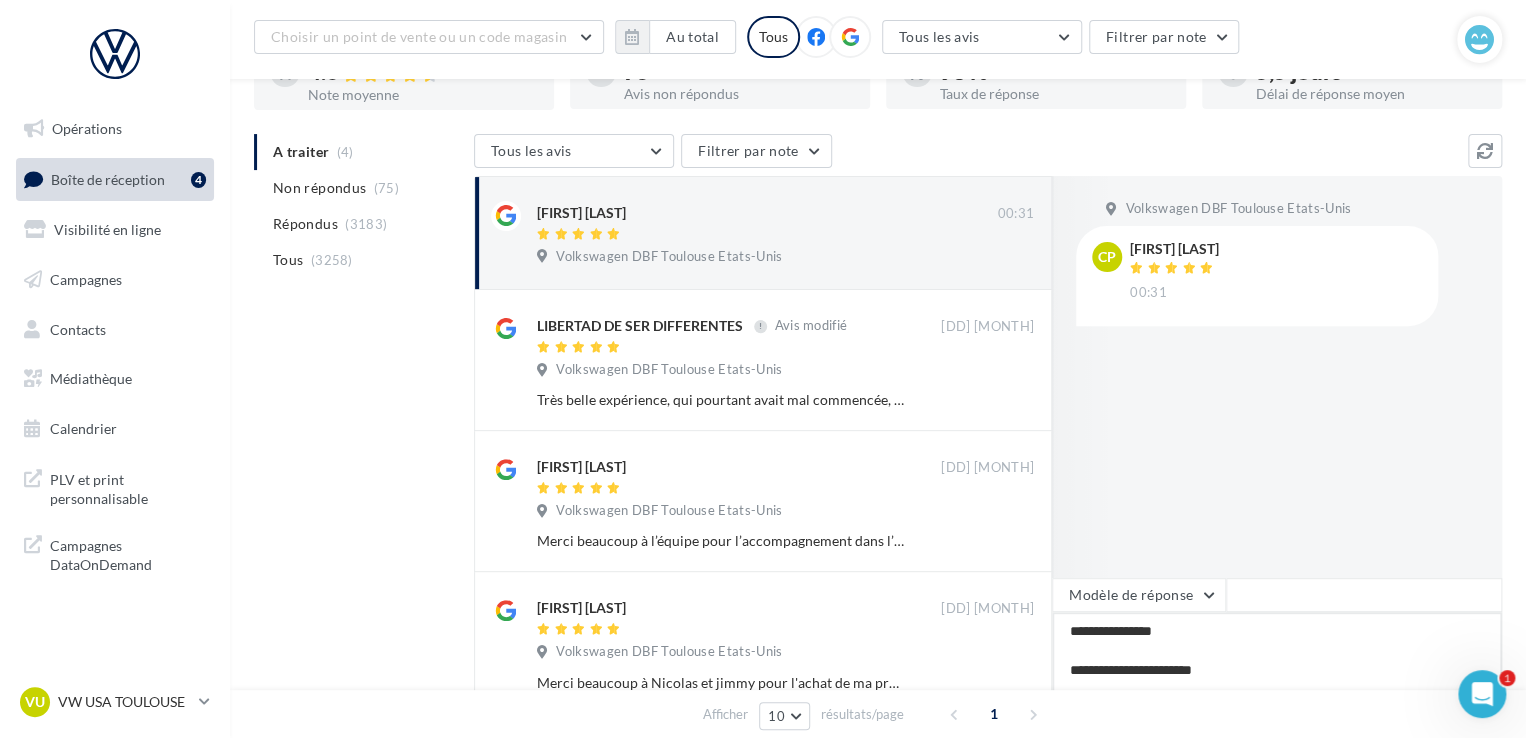type on "**********" 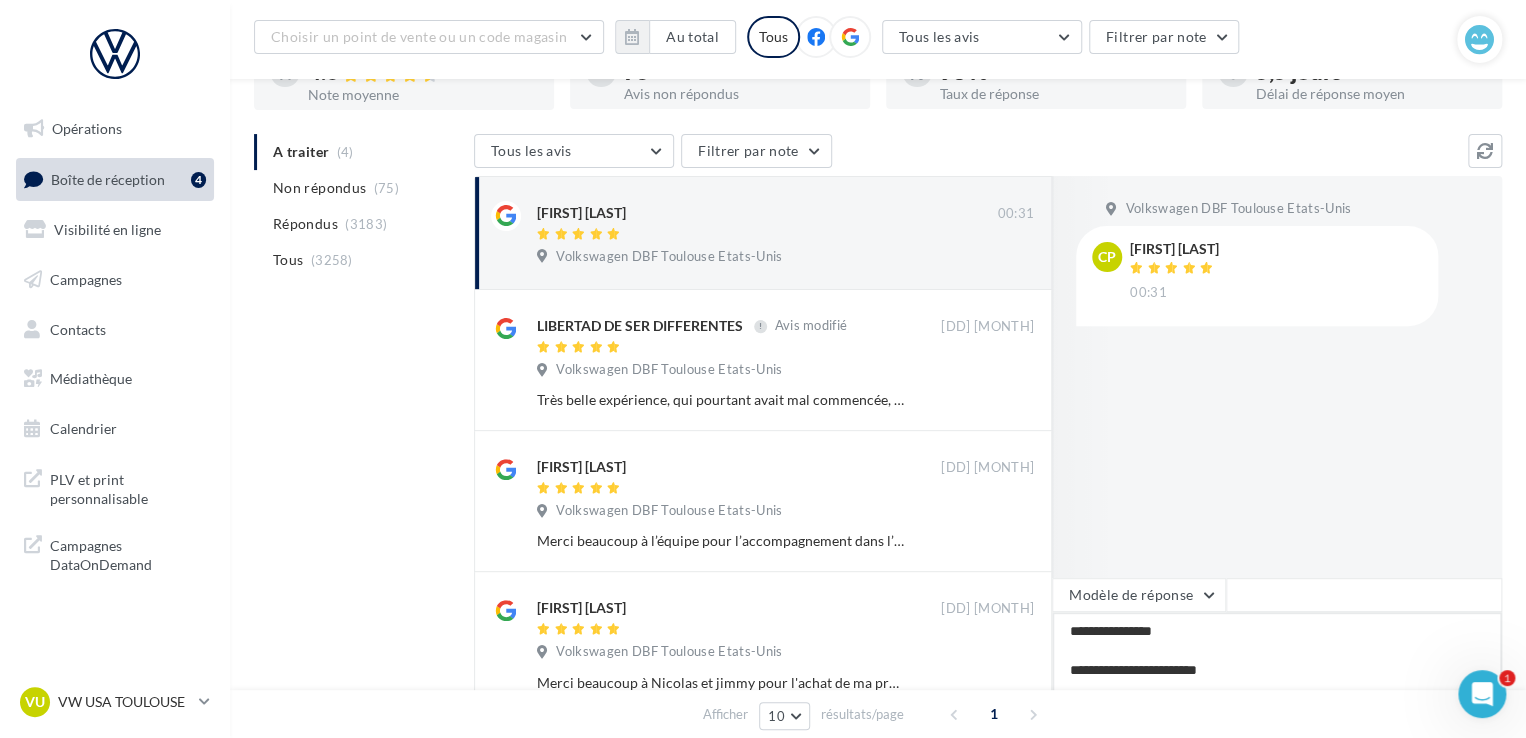 type on "**********" 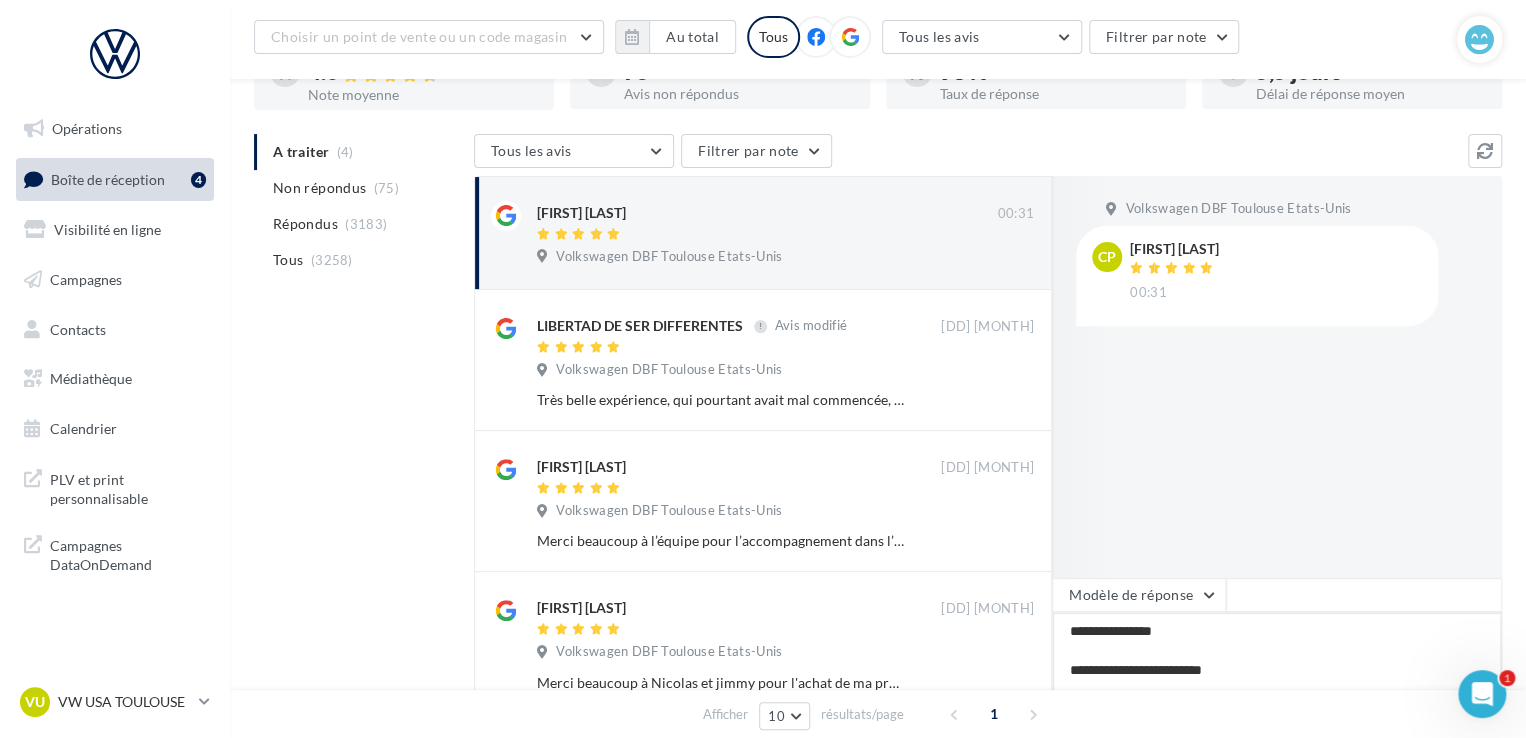 type on "**********" 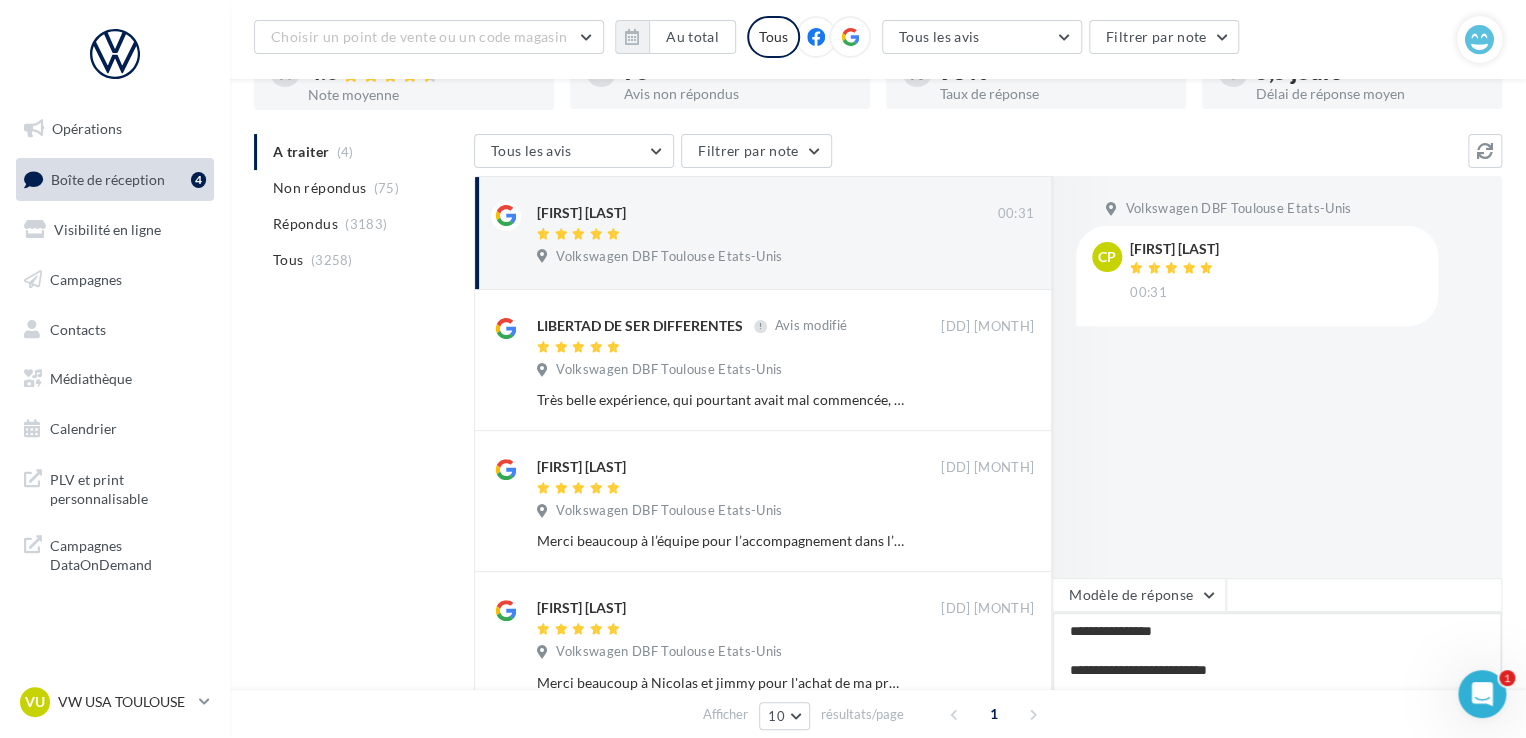 type on "**********" 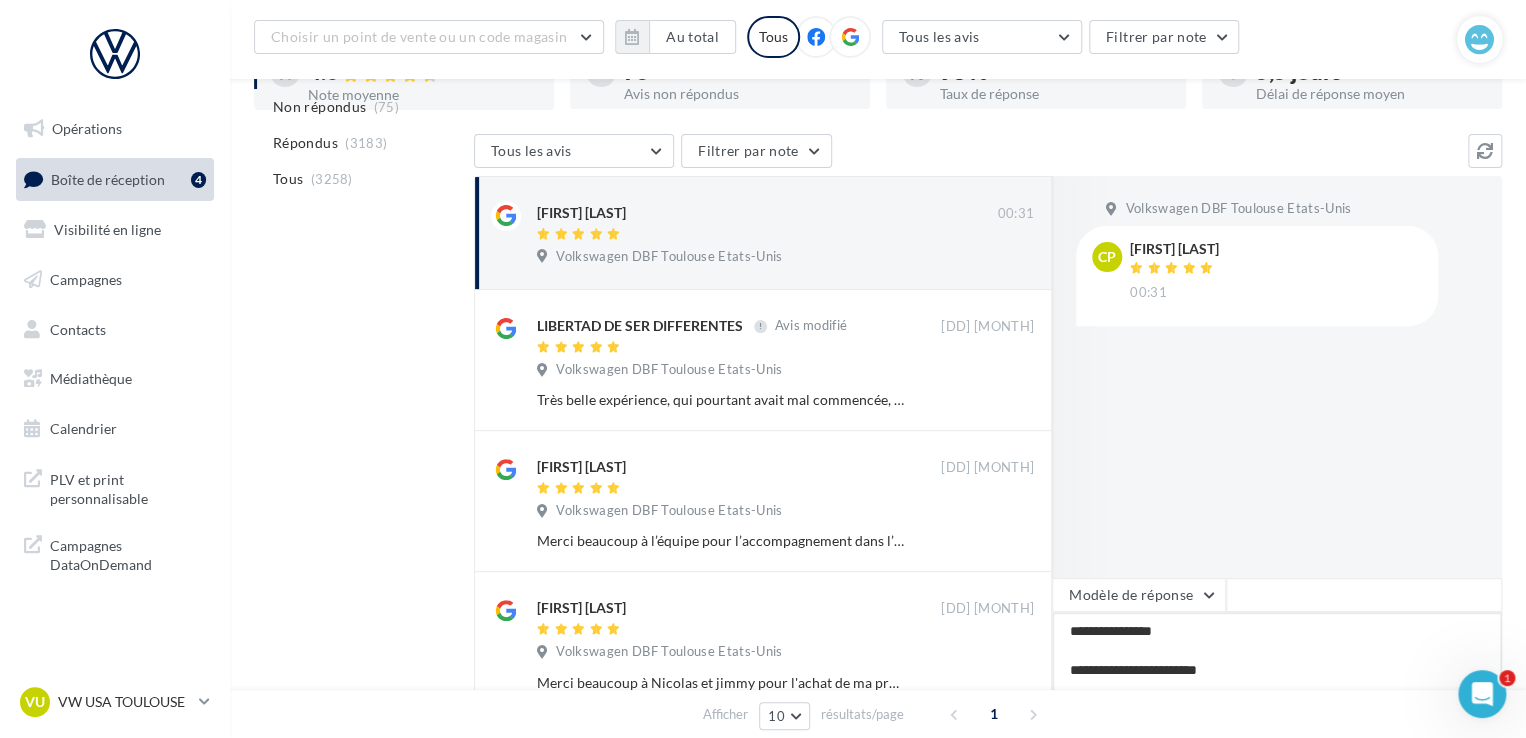 scroll, scrollTop: 348, scrollLeft: 0, axis: vertical 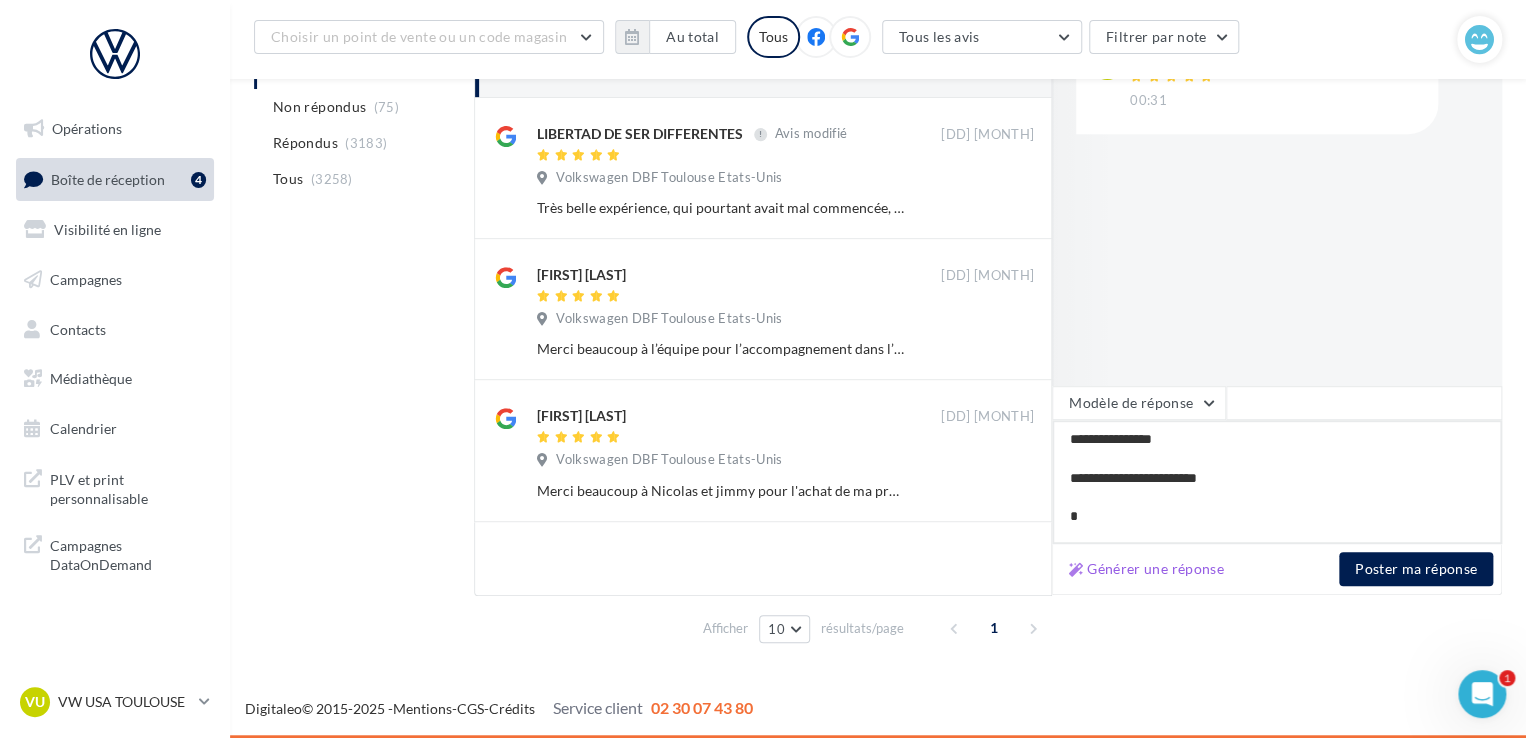 type on "**********" 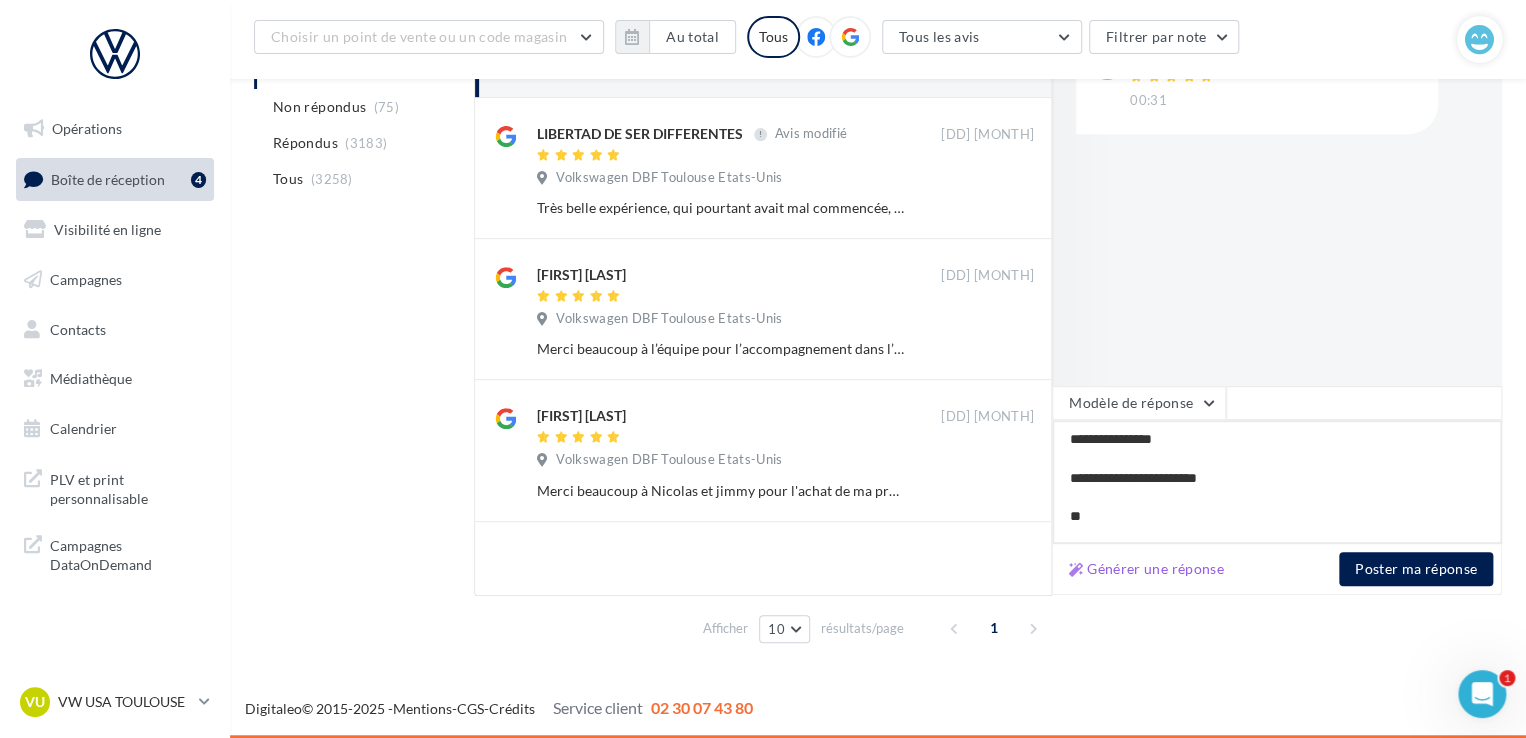 type on "**********" 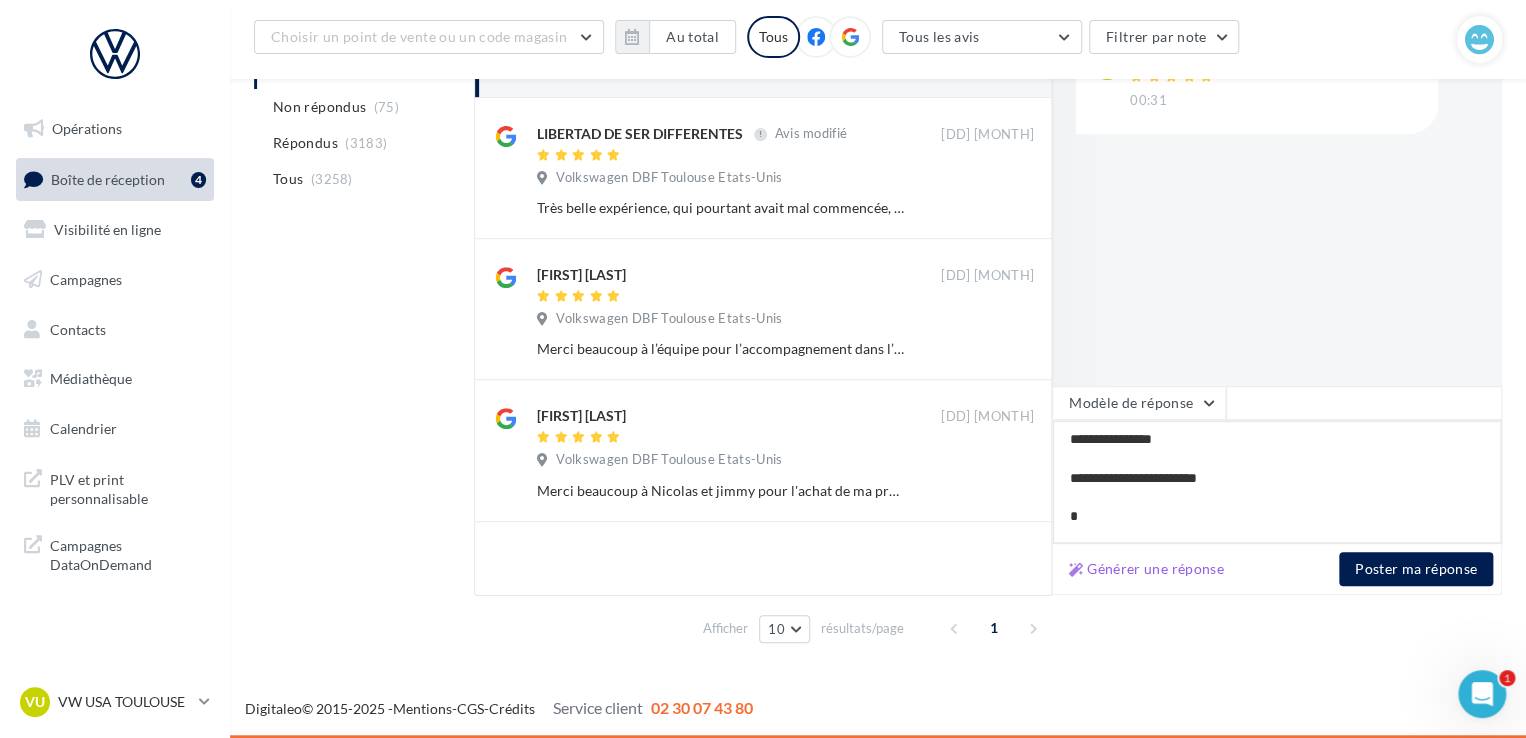 type on "**********" 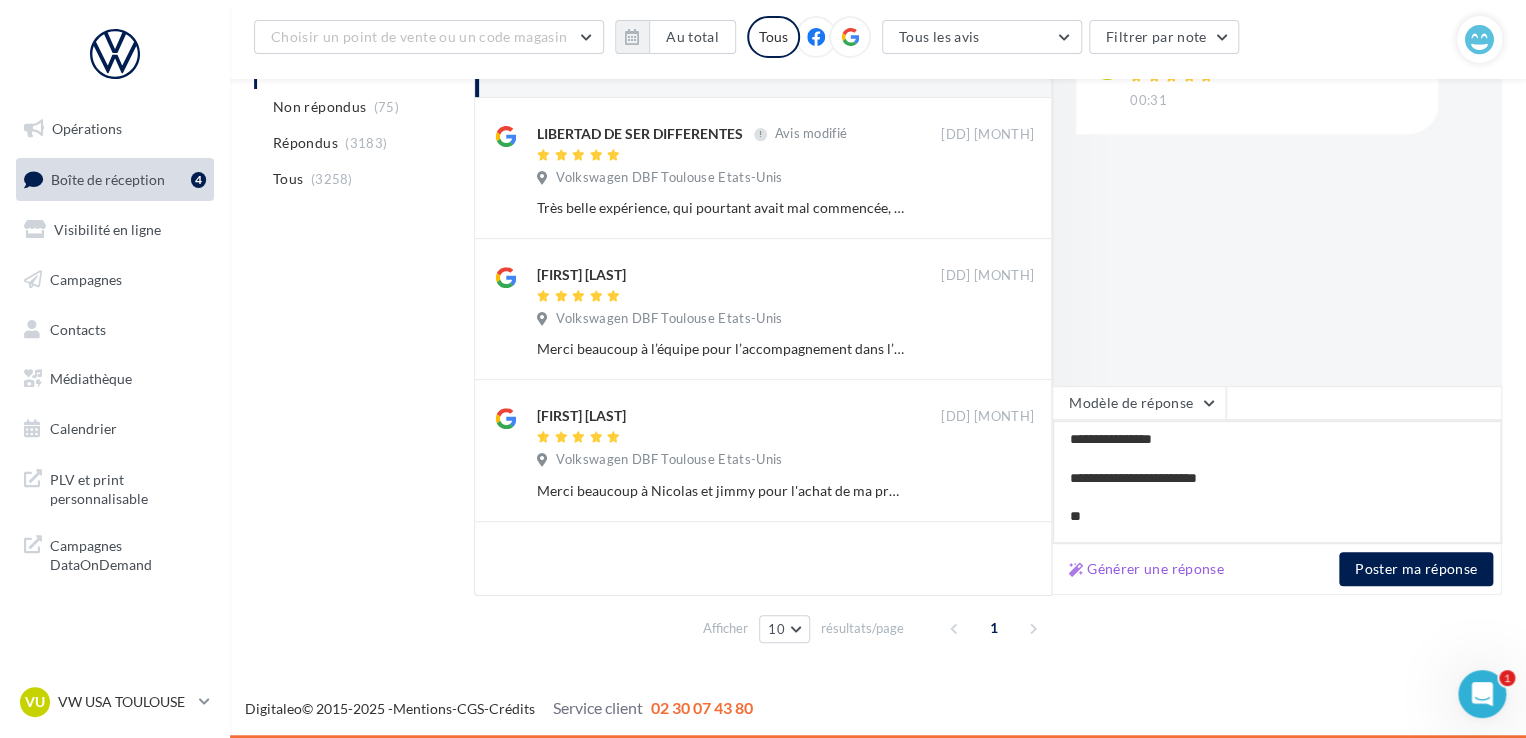 type on "**********" 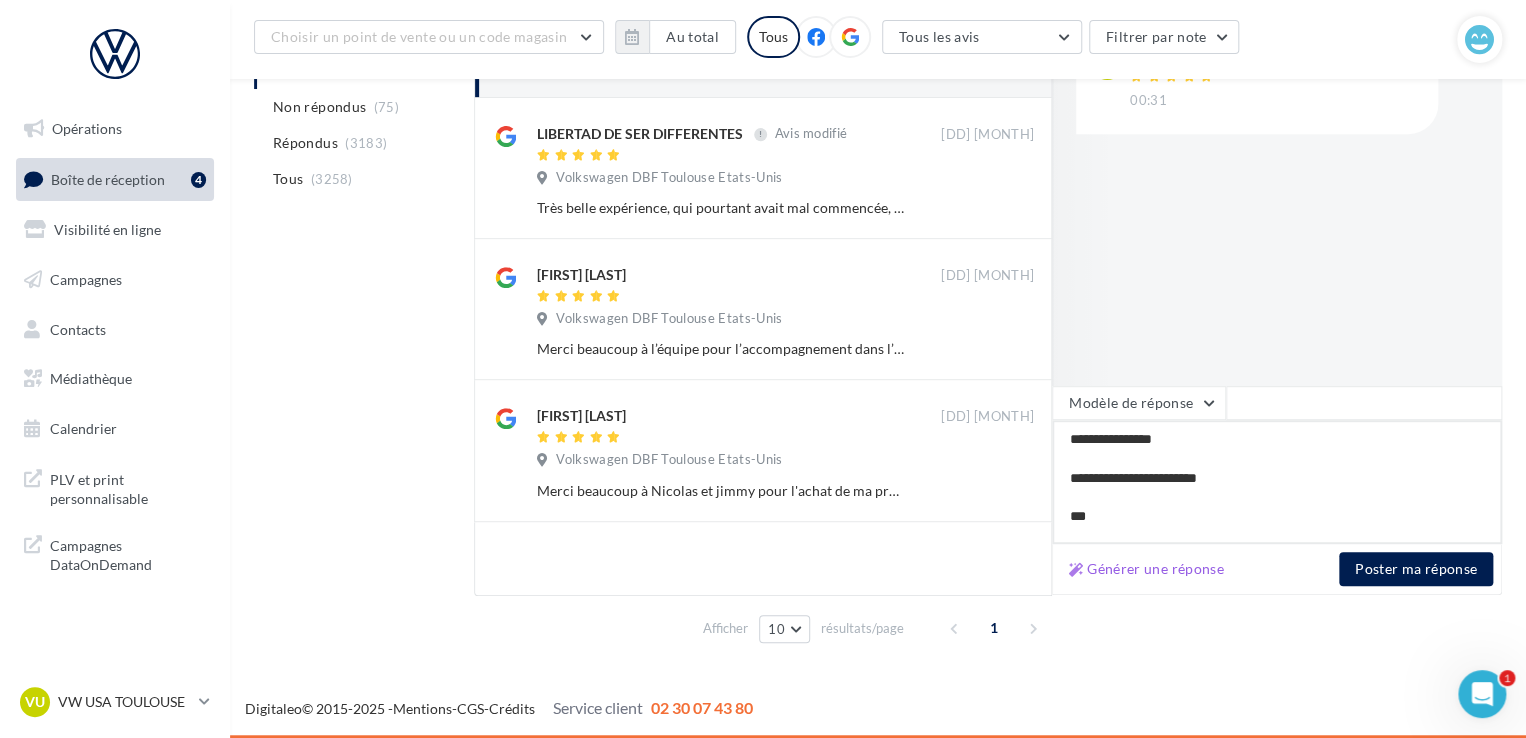 type on "**********" 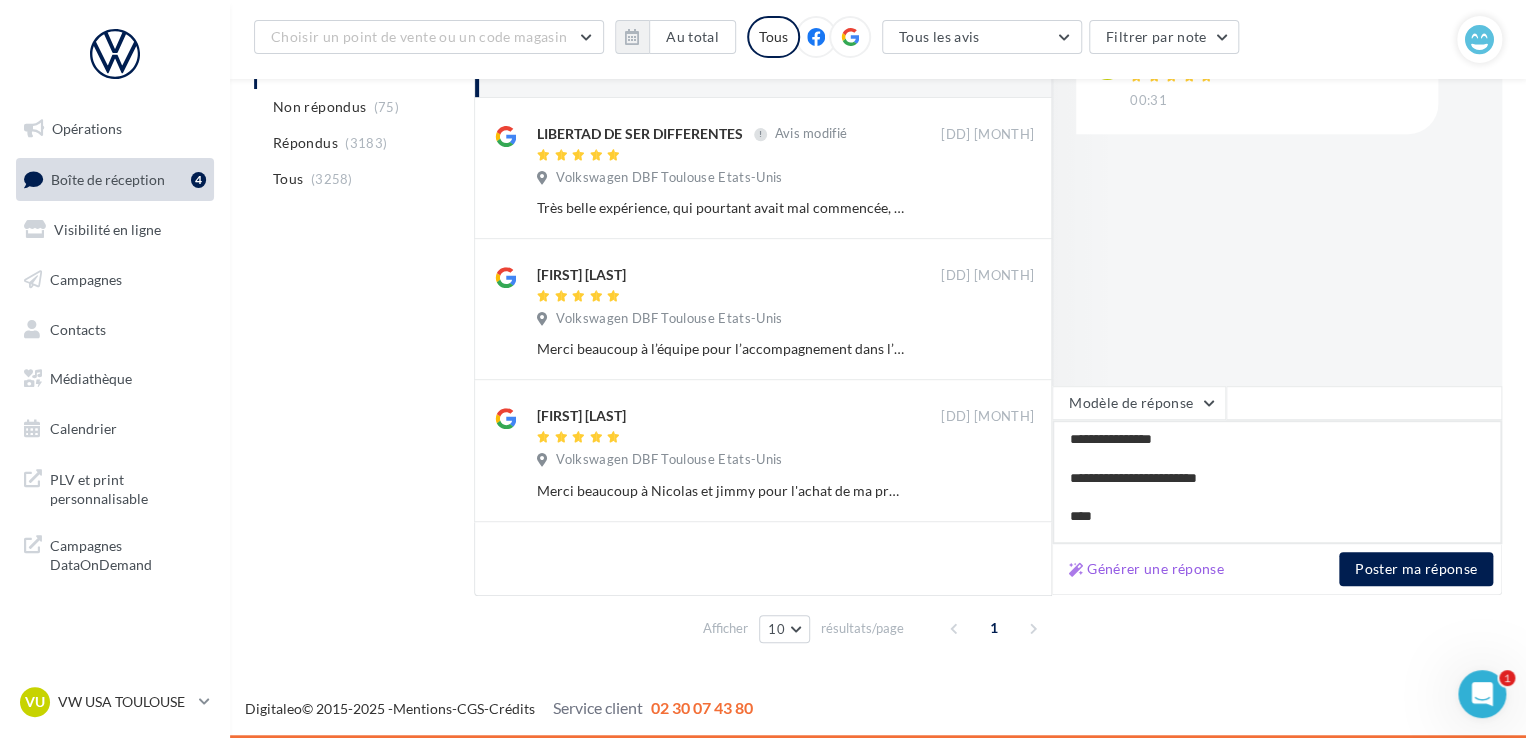 type on "**********" 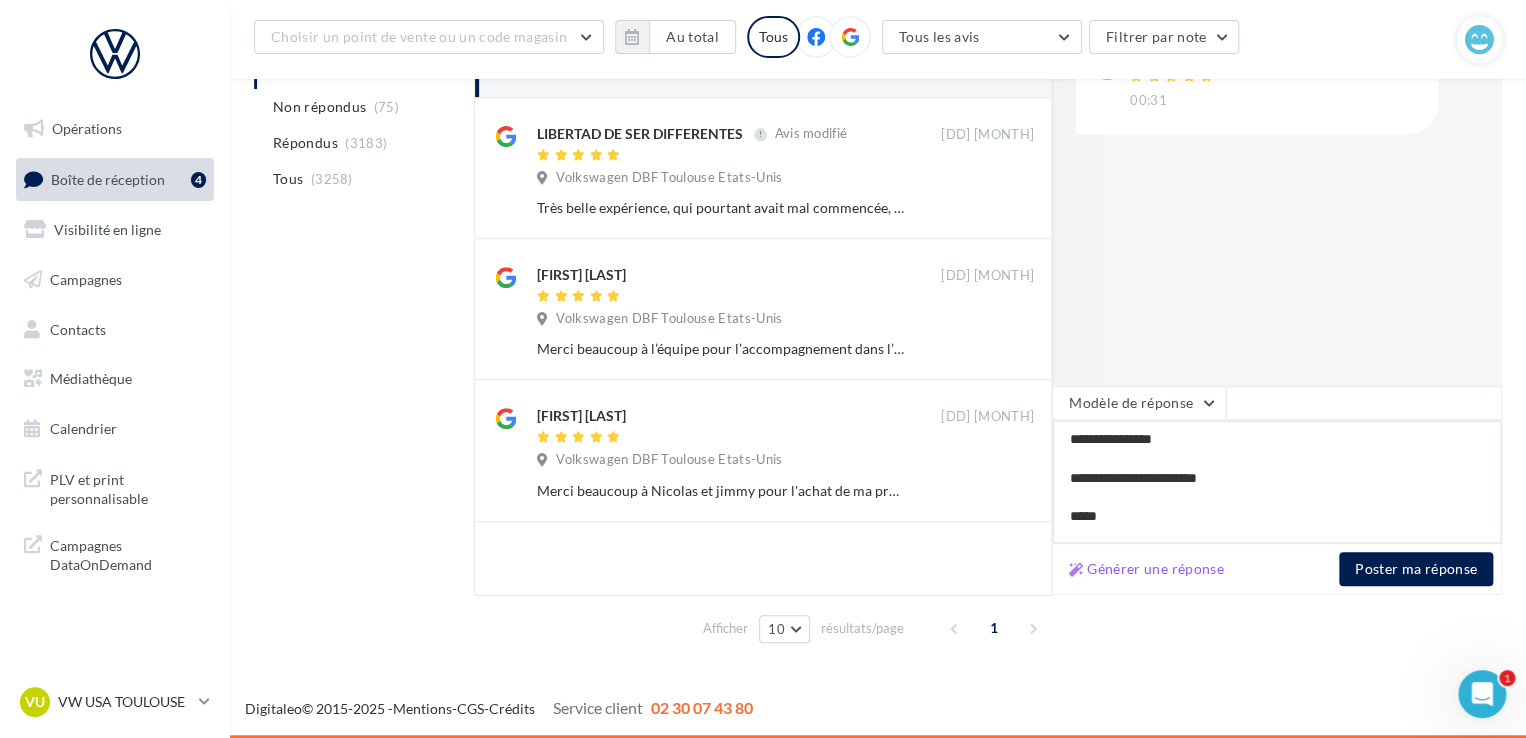type on "**********" 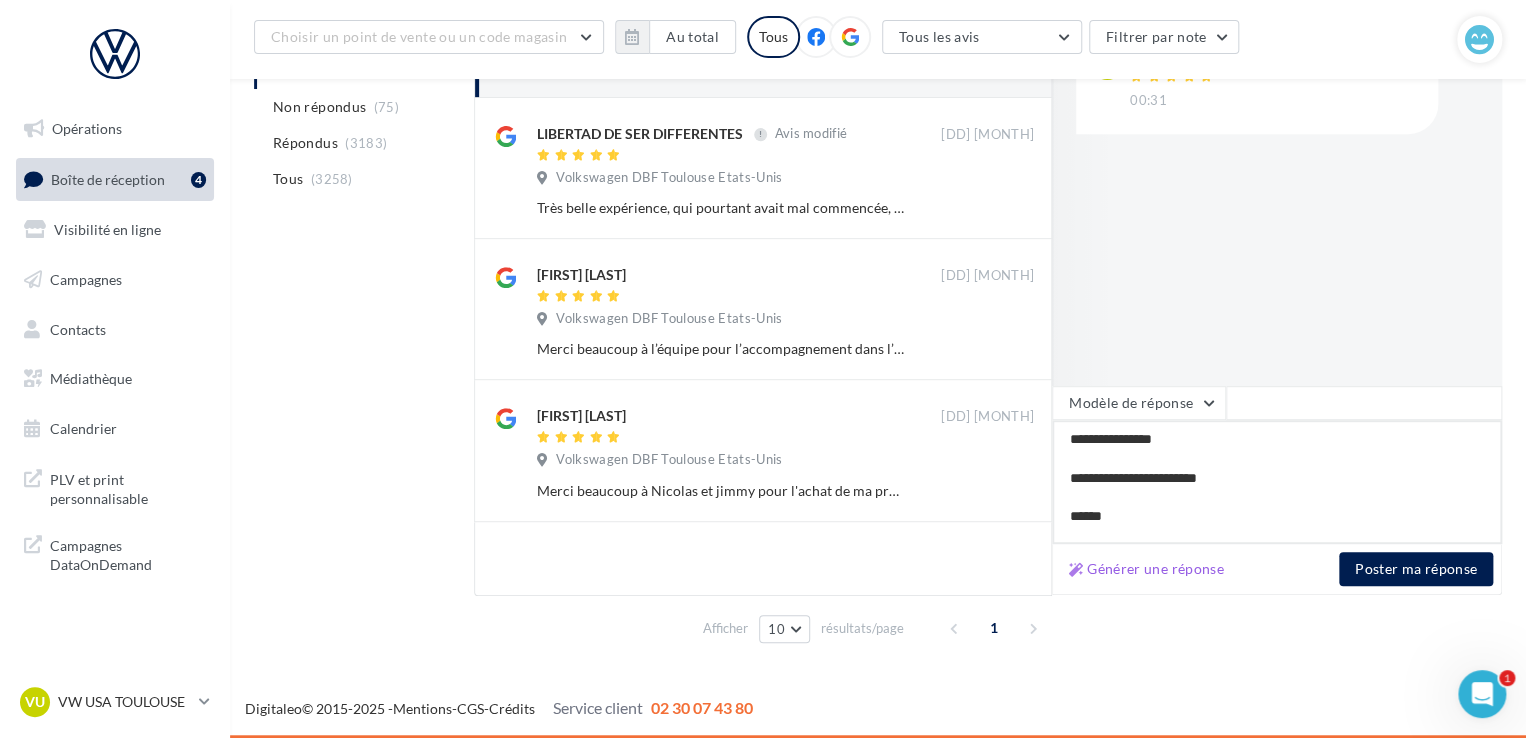 type on "**********" 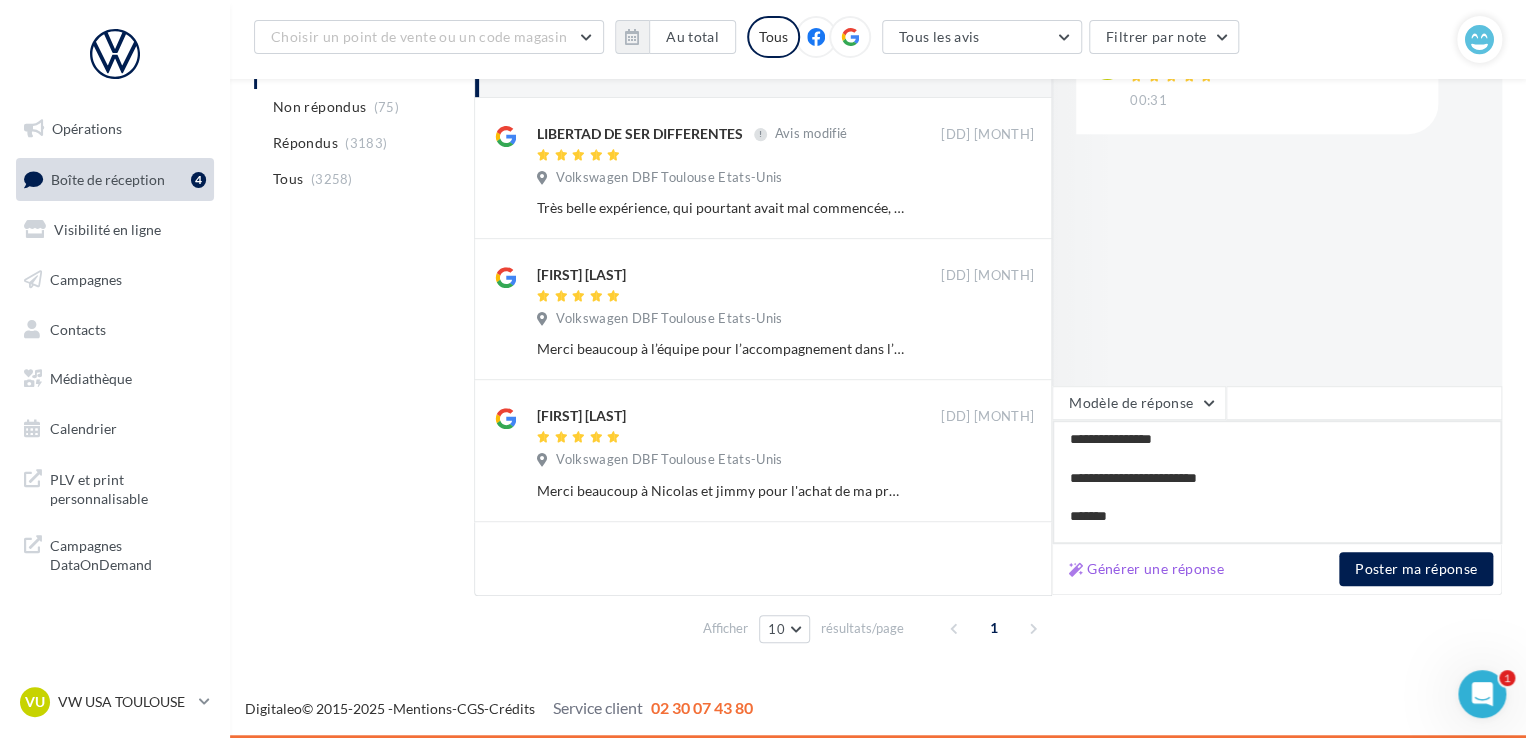 type on "**********" 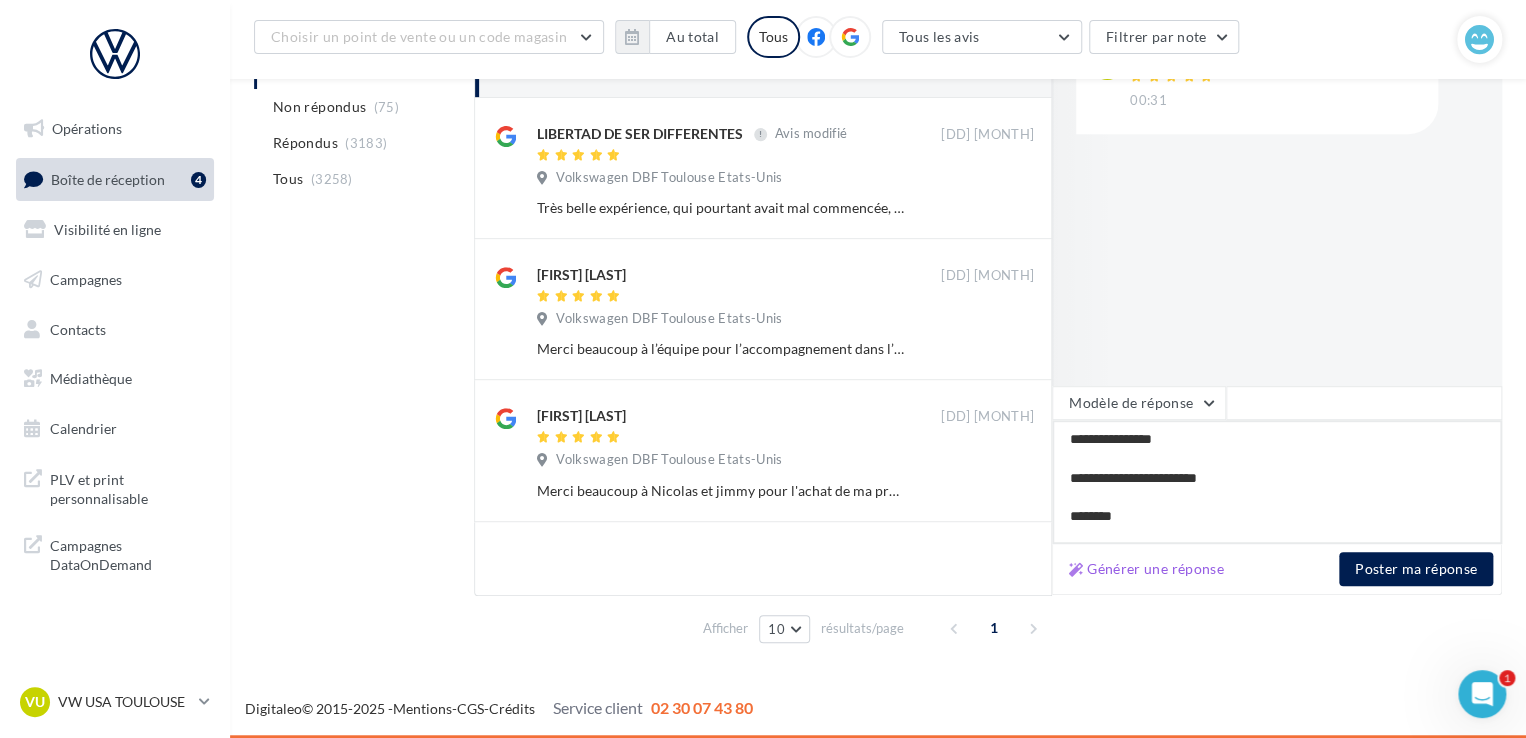 type on "**********" 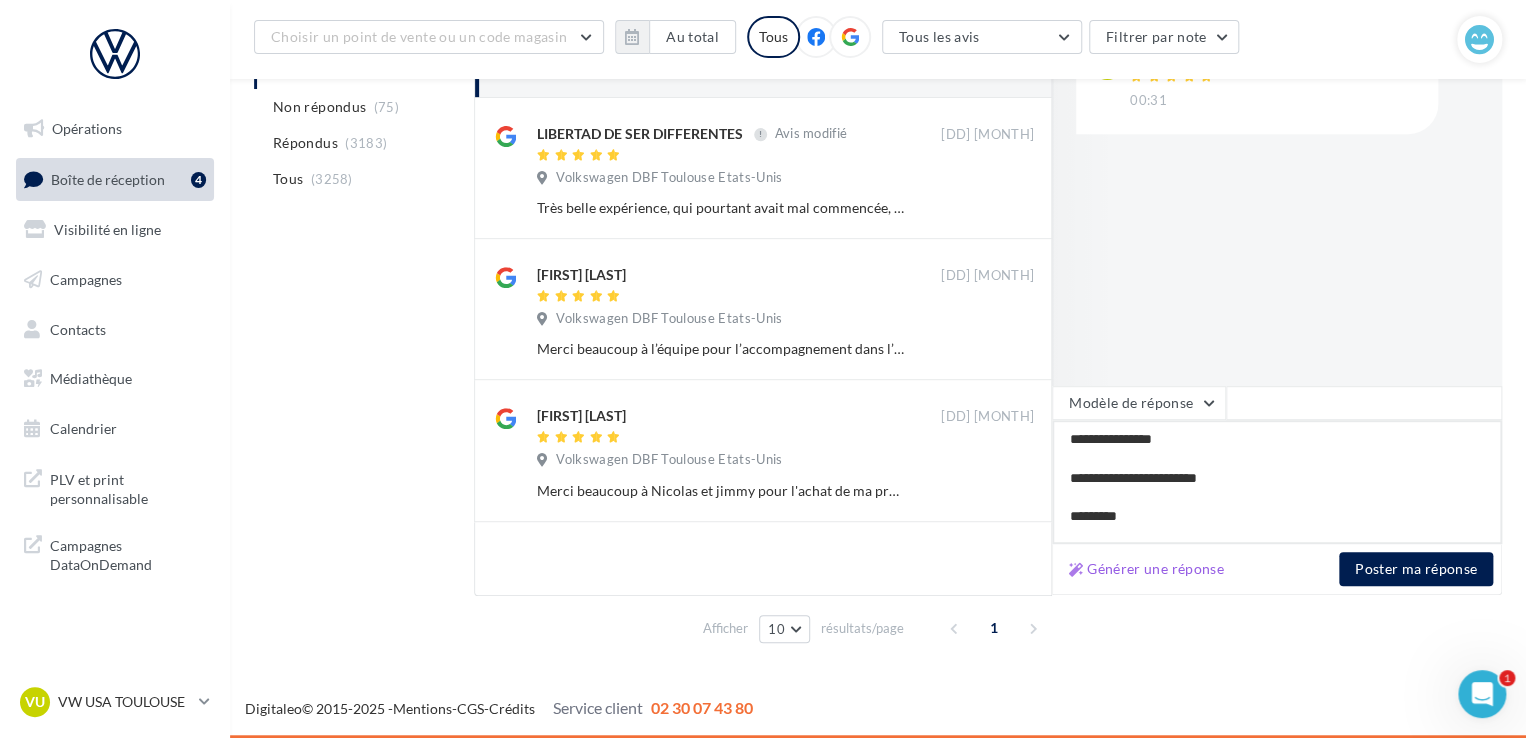 type on "**********" 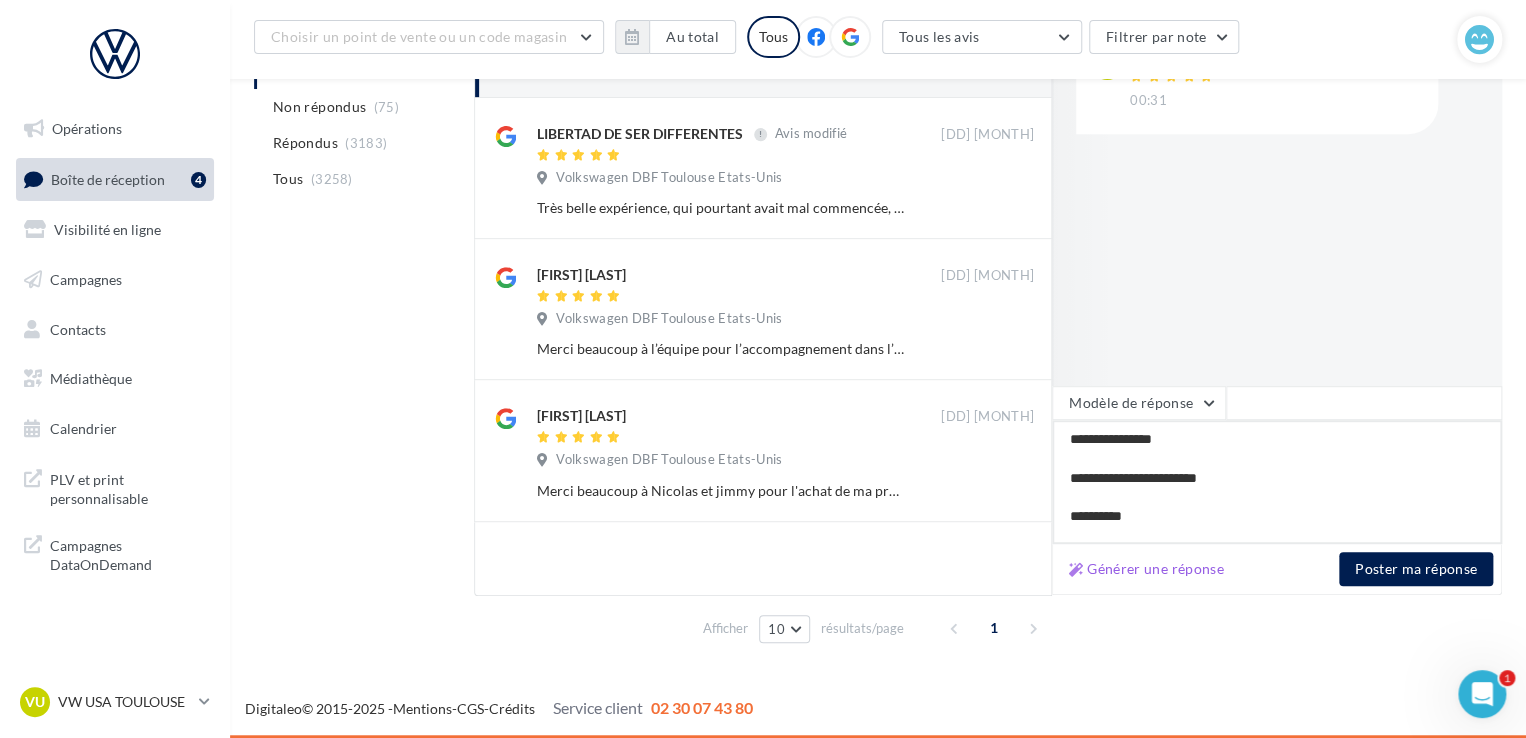 type on "**********" 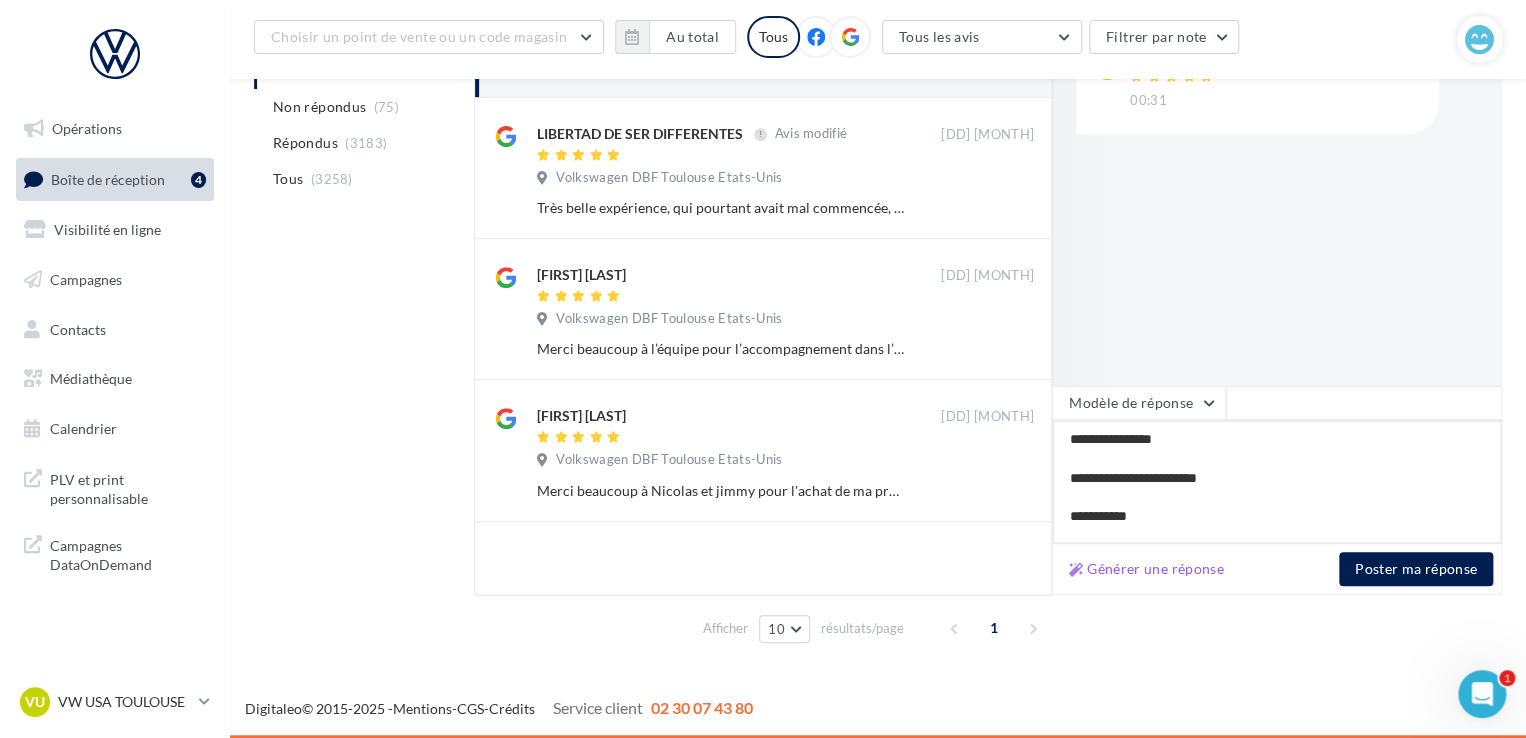 type on "**********" 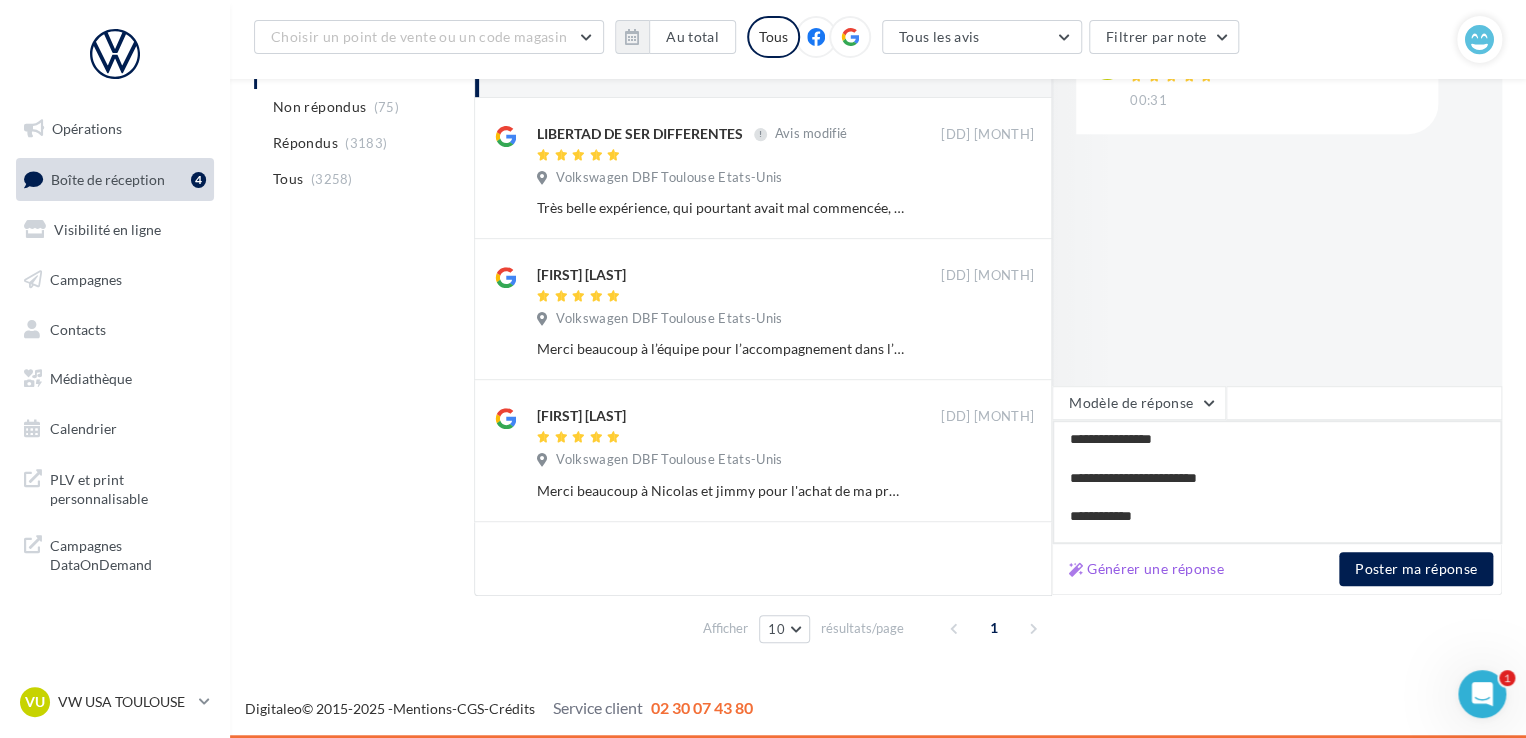 scroll, scrollTop: 20, scrollLeft: 0, axis: vertical 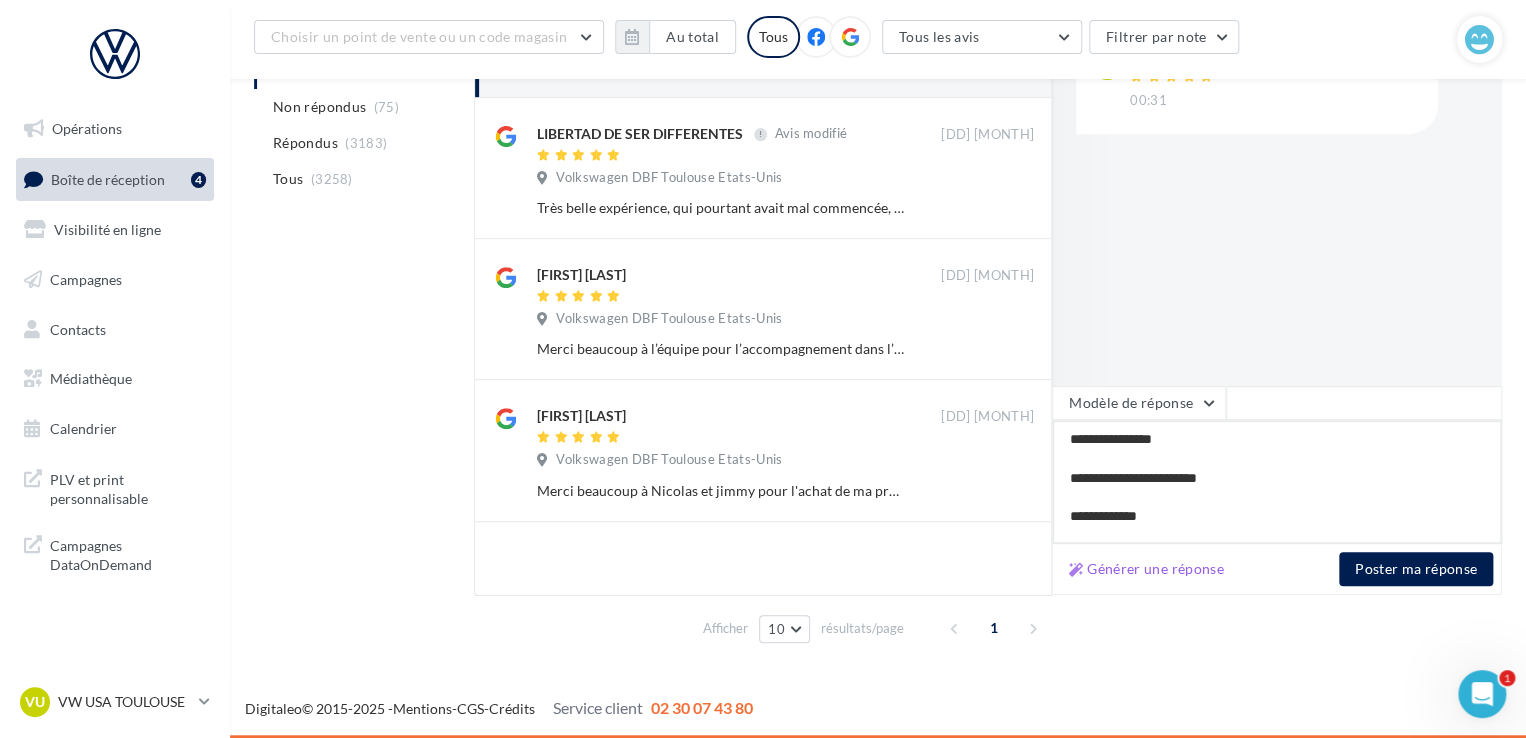 type on "**********" 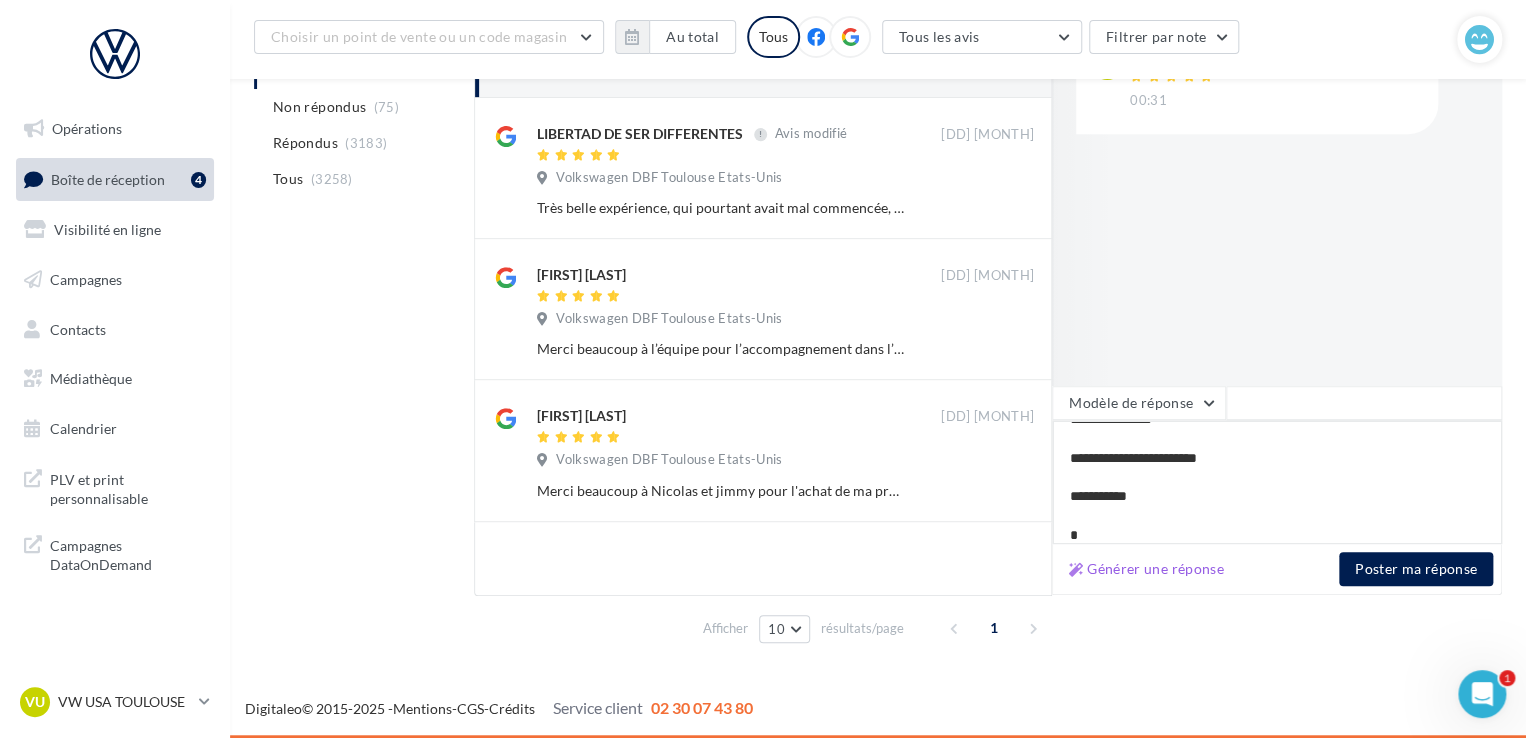 type on "**********" 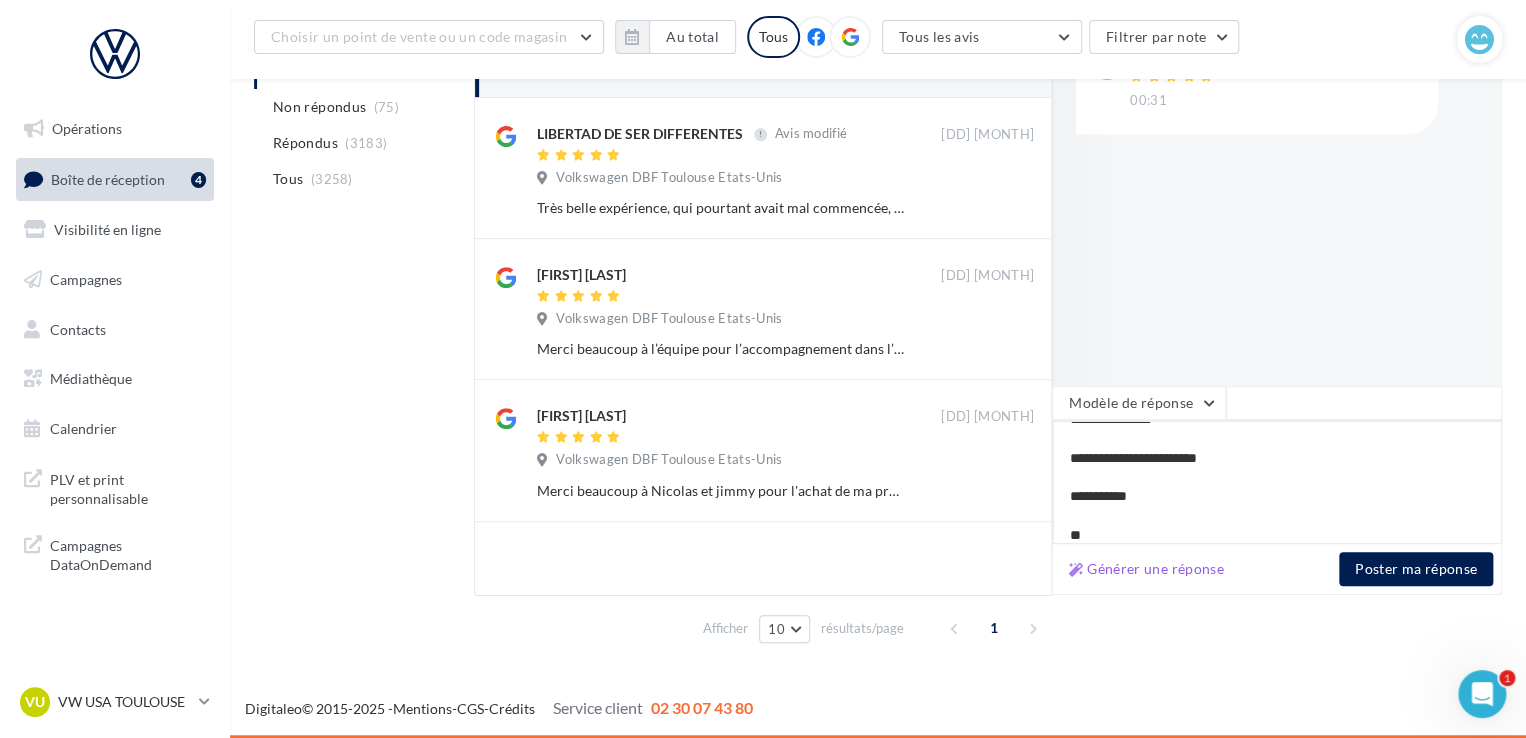type on "**********" 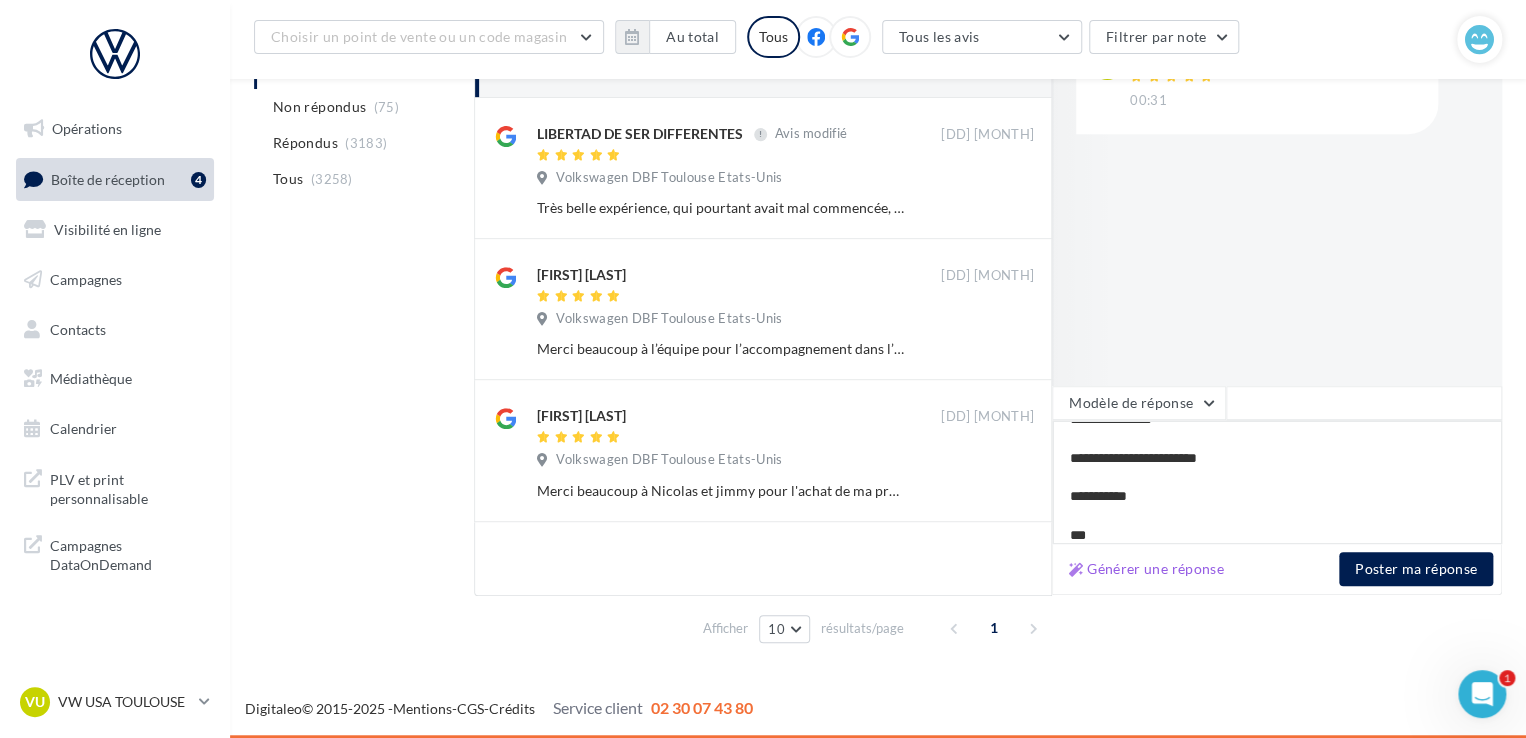 type on "**********" 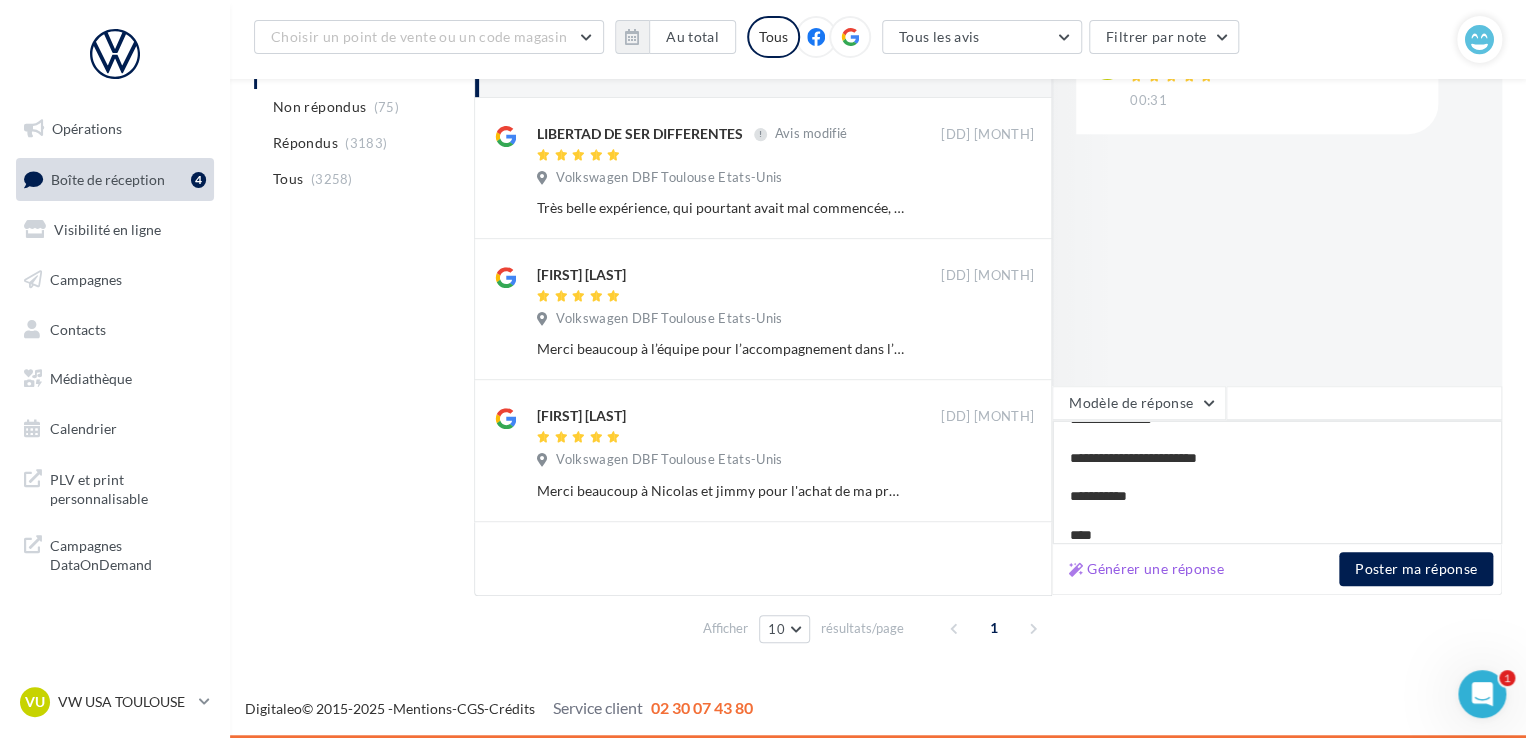 type on "**********" 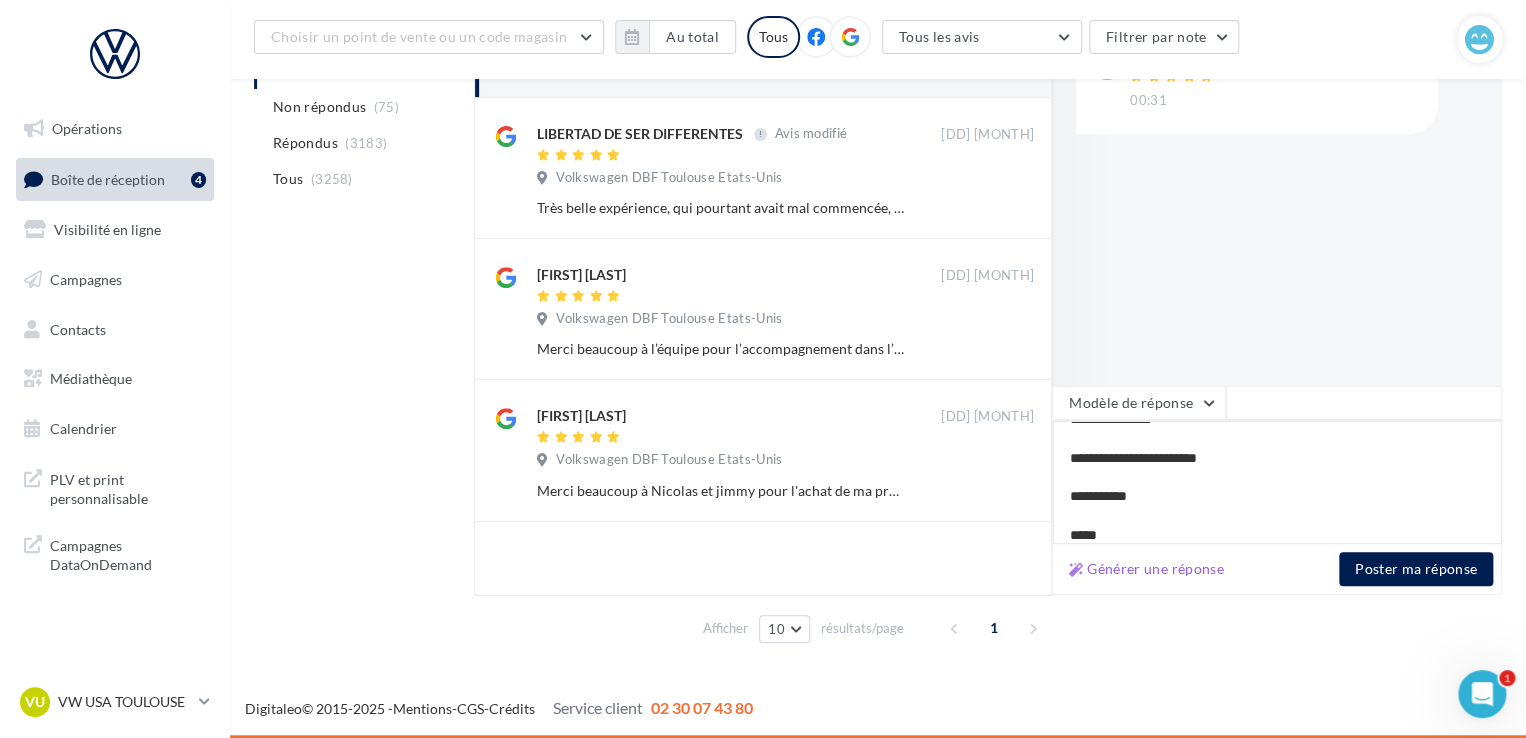 type on "**********" 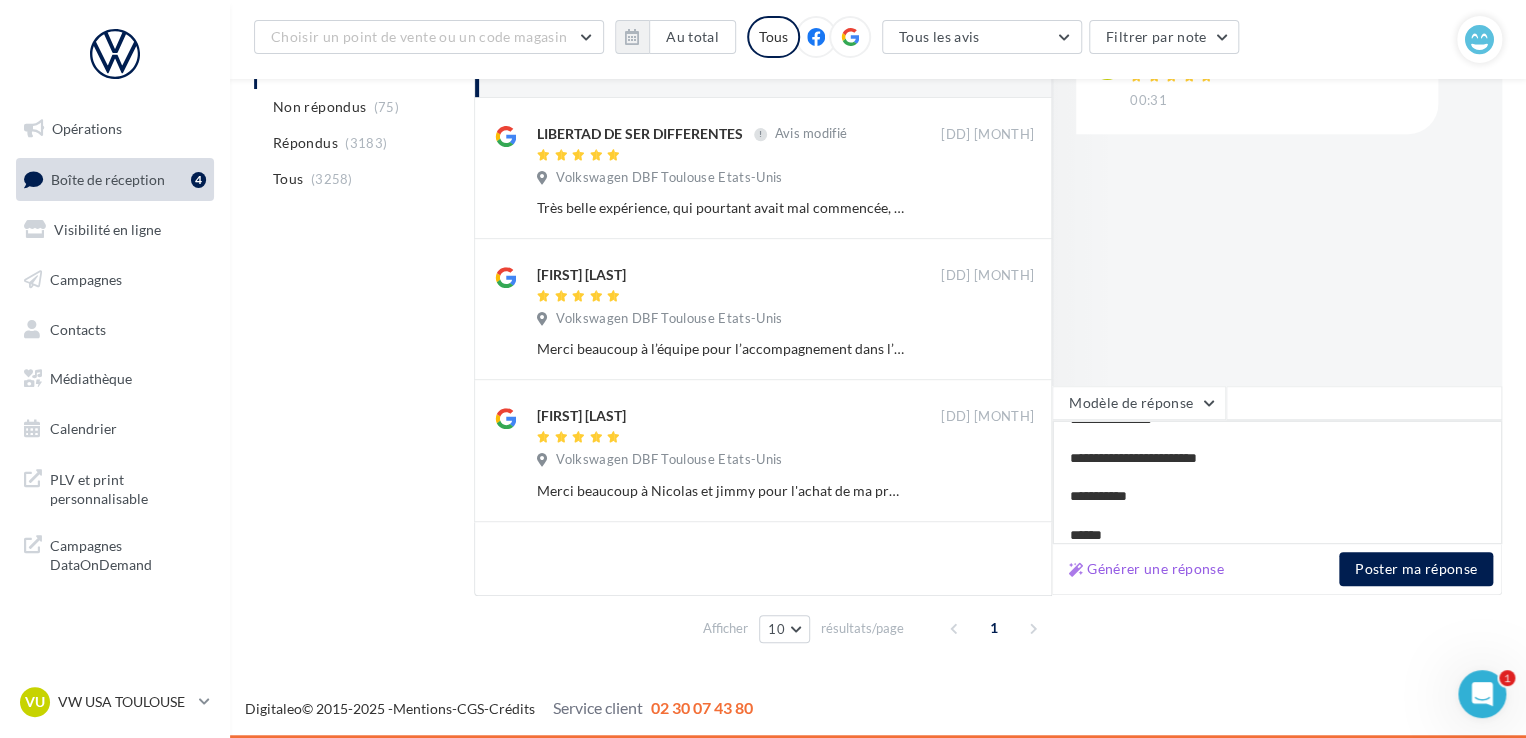 type on "**********" 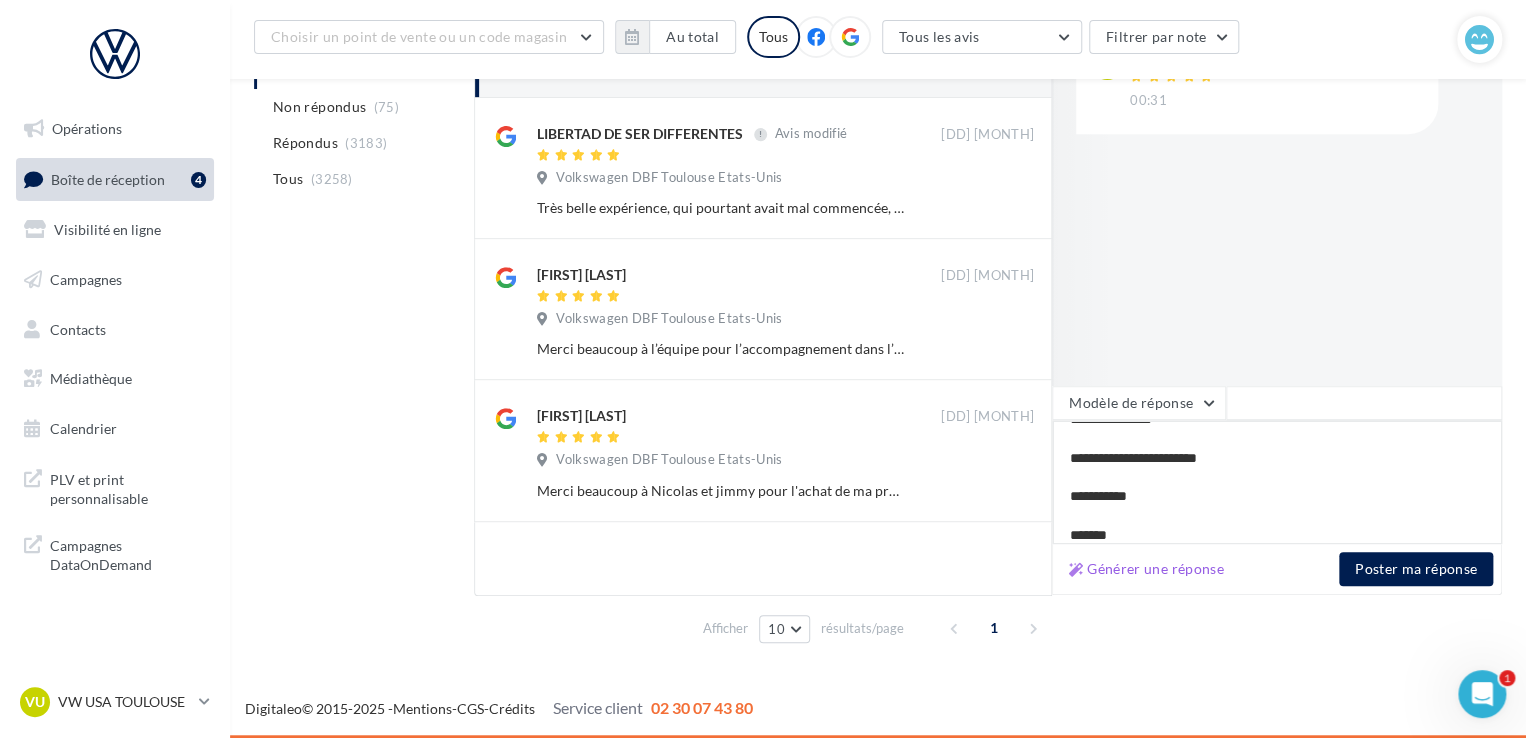type on "**********" 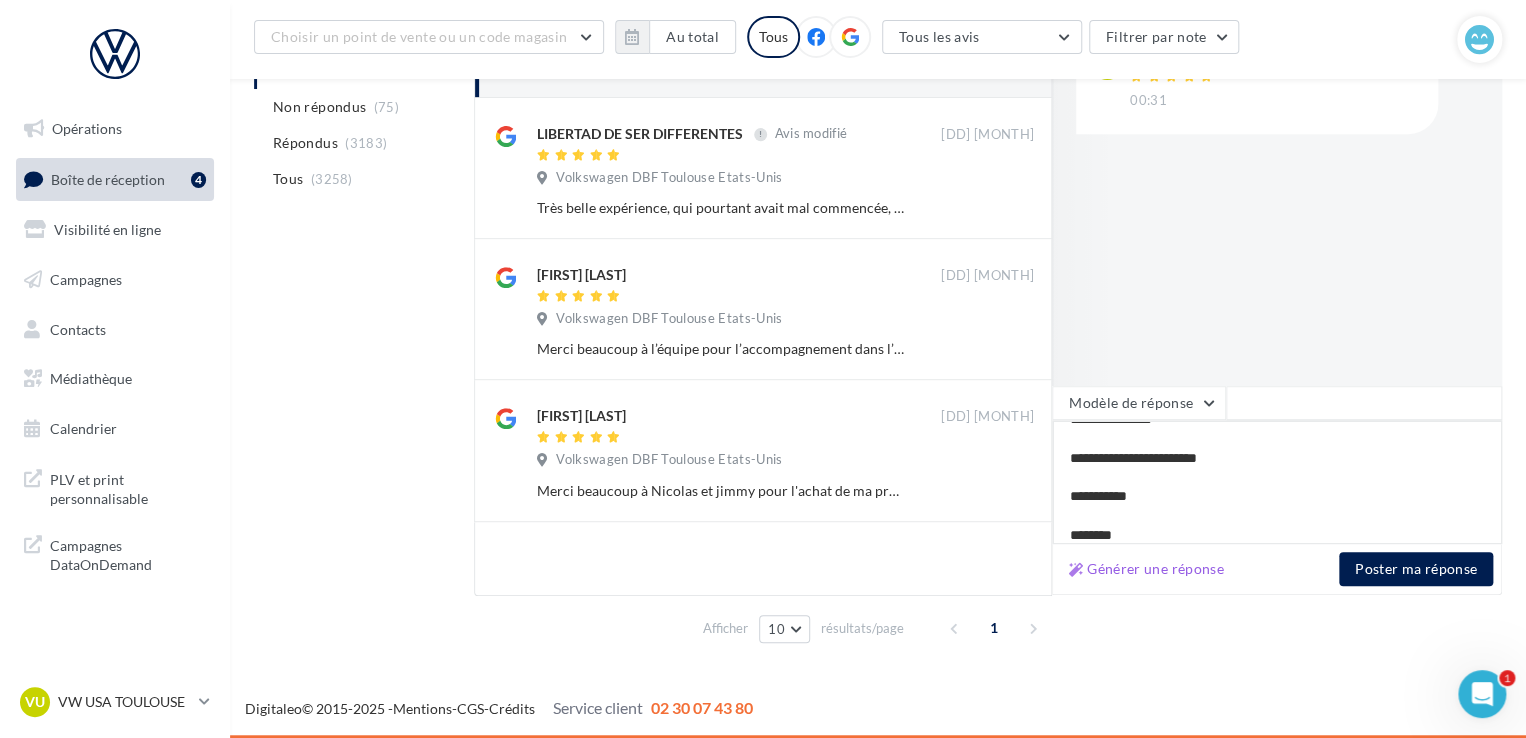 type on "**********" 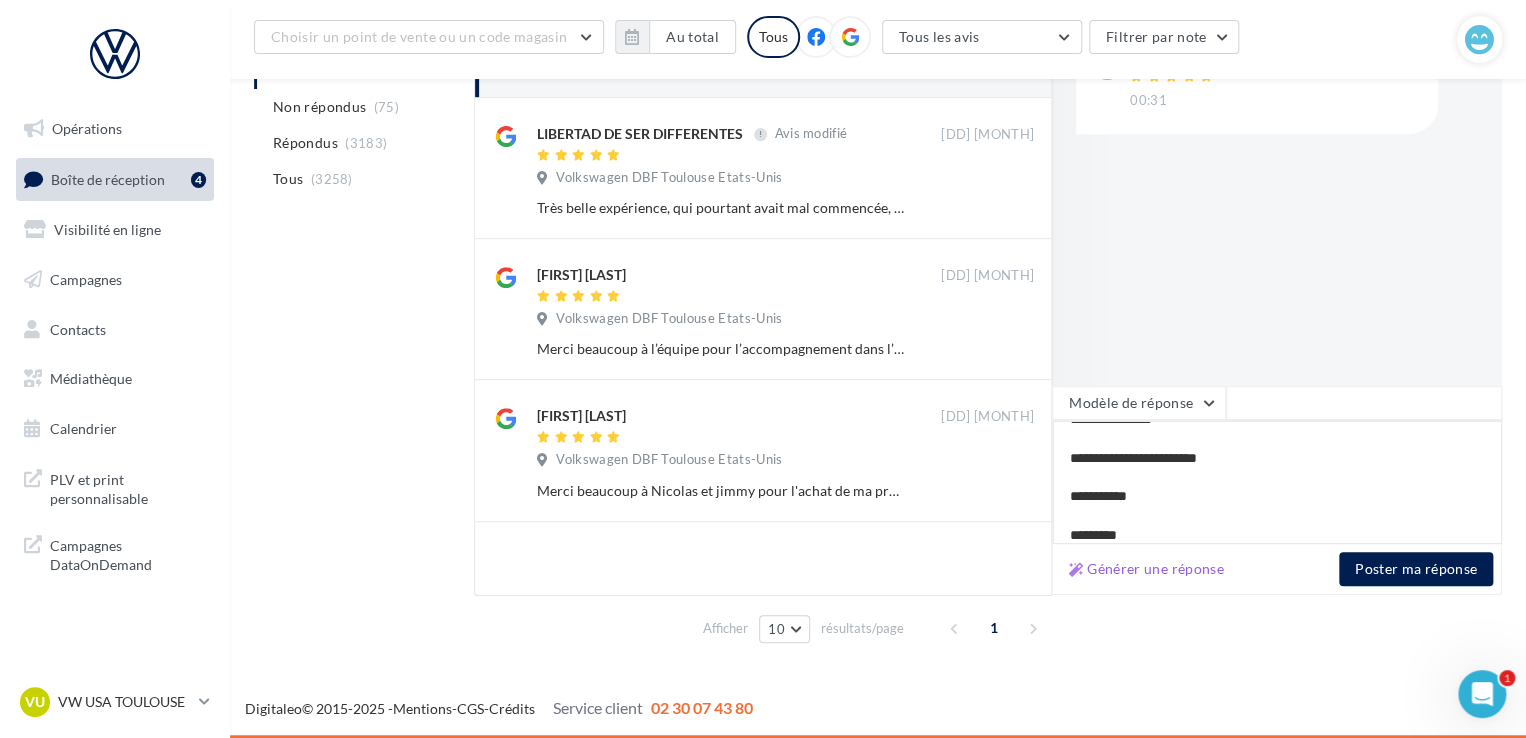 type on "**********" 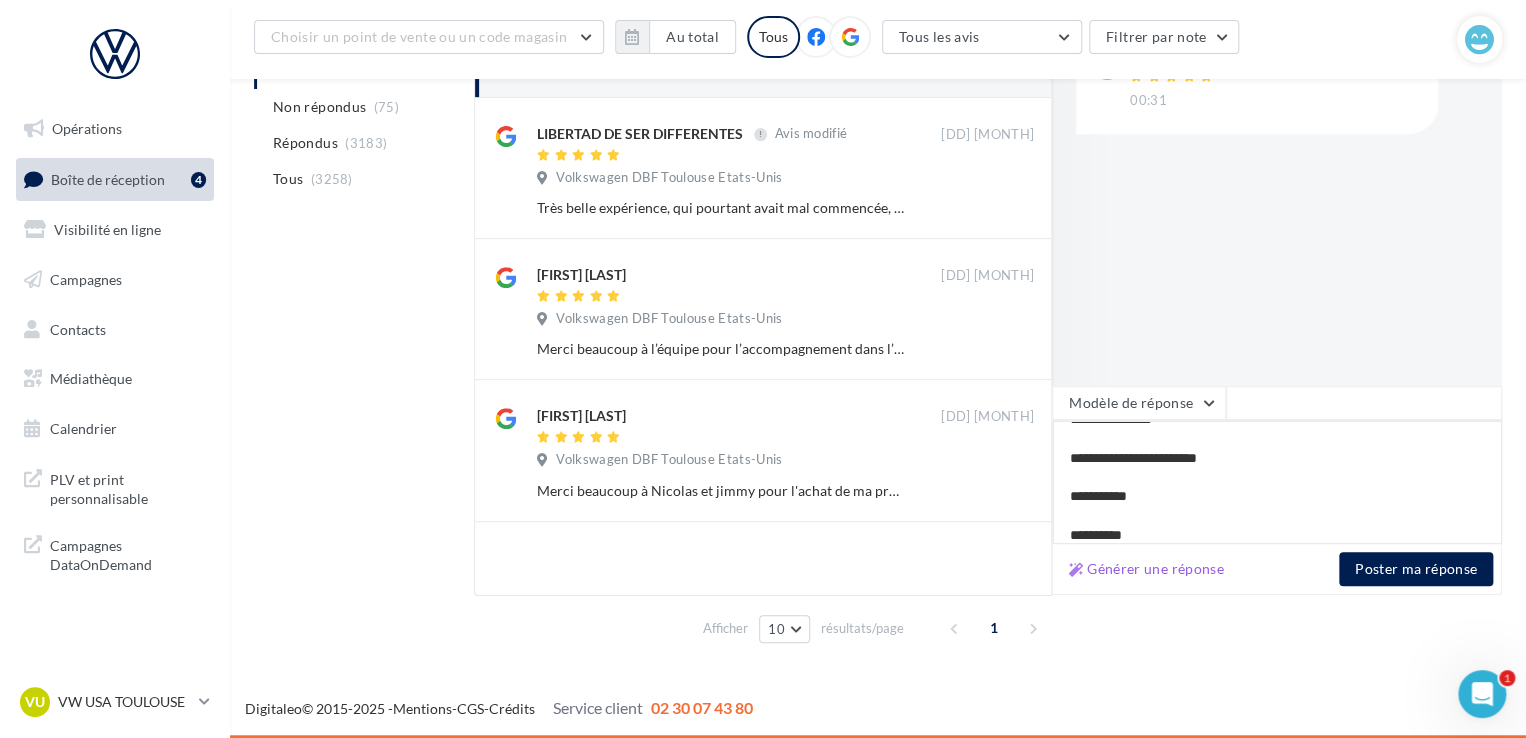 type on "**********" 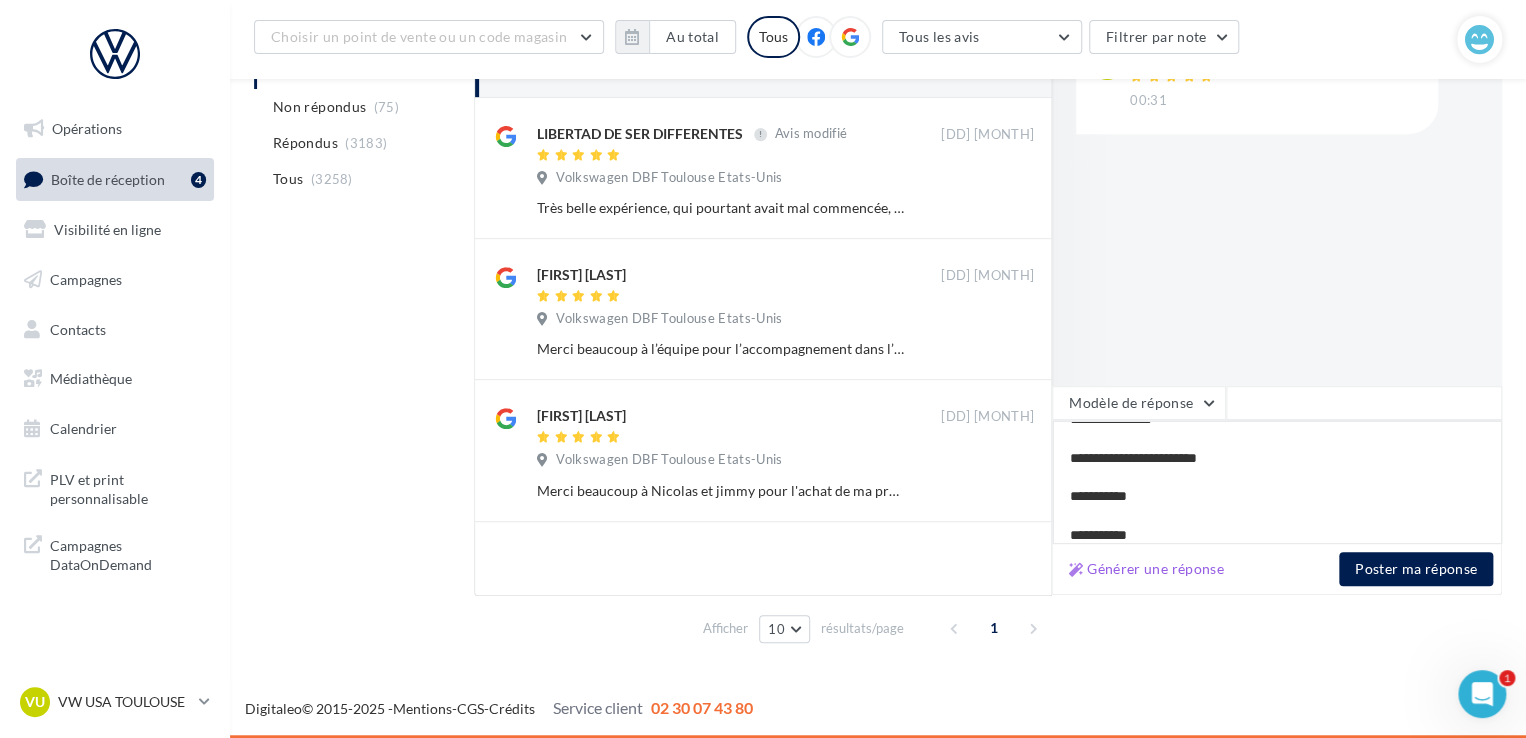 type on "**********" 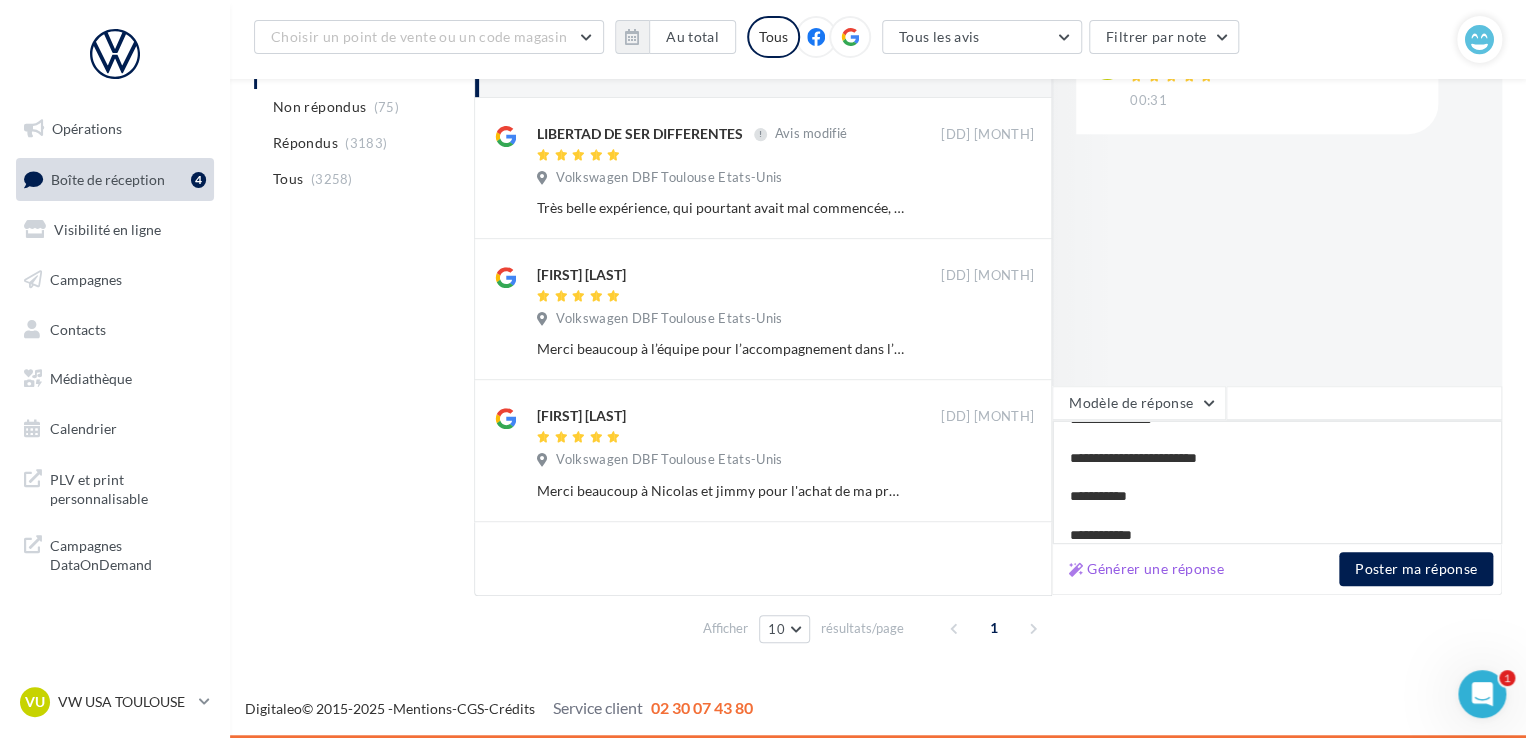 type on "**********" 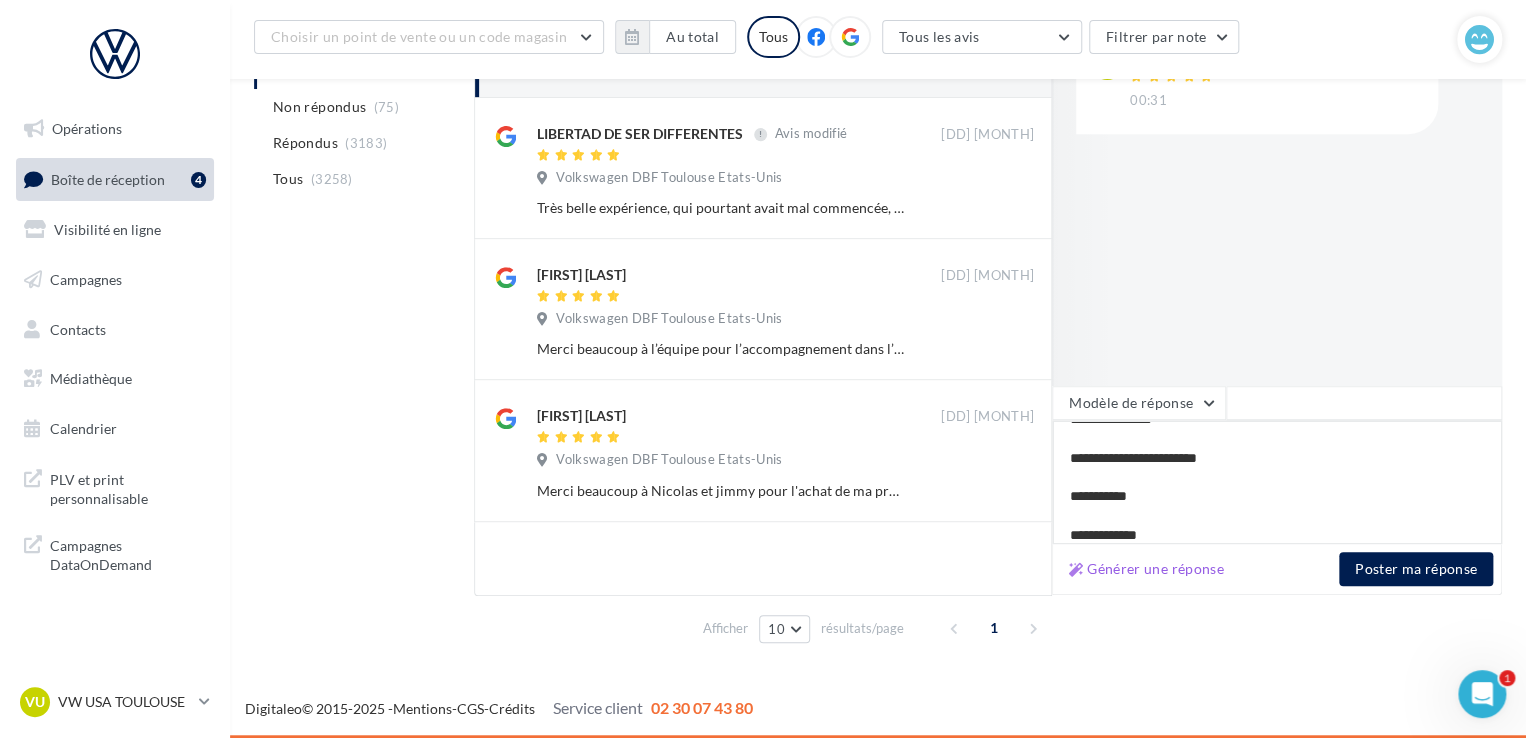 type on "**********" 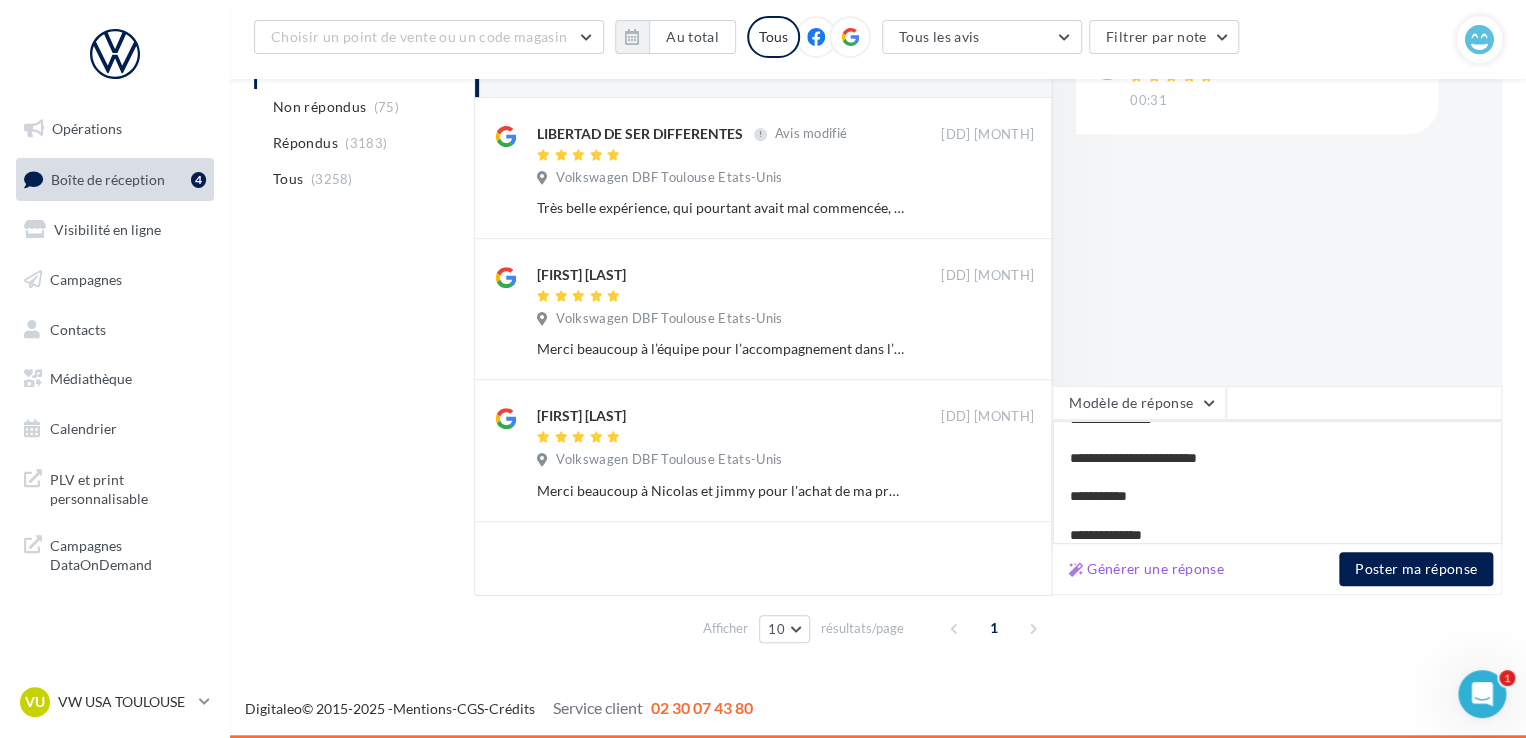 type on "**********" 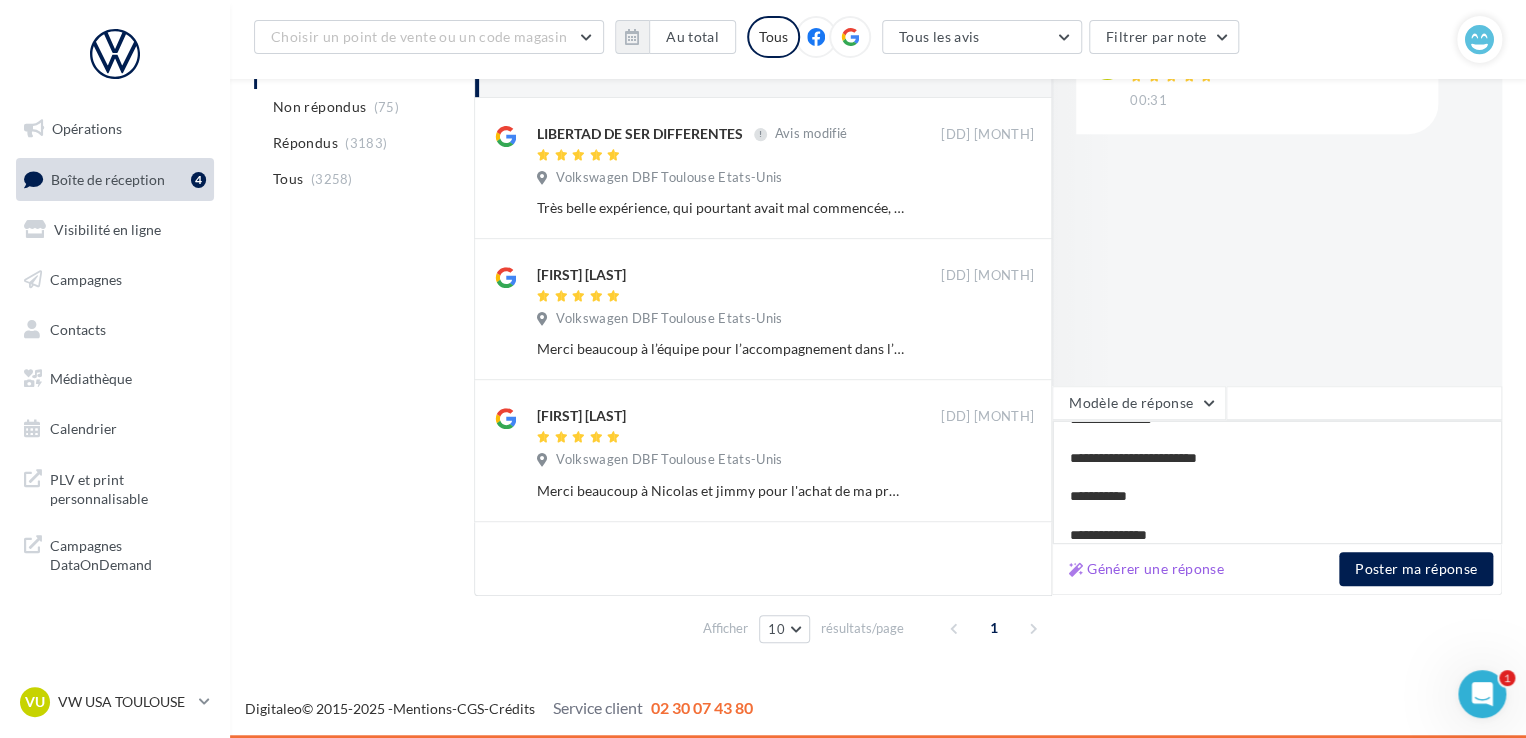 type on "**********" 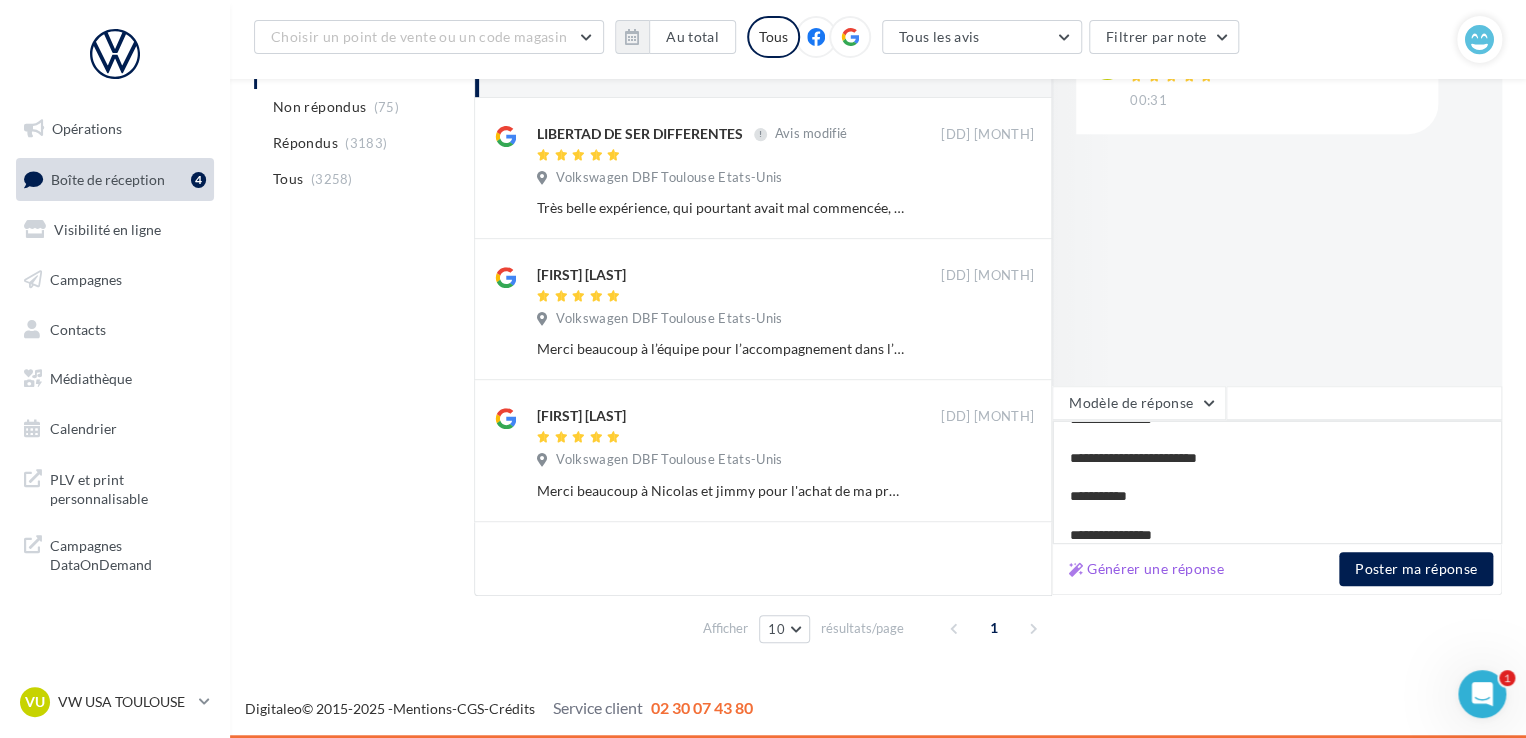 type on "**********" 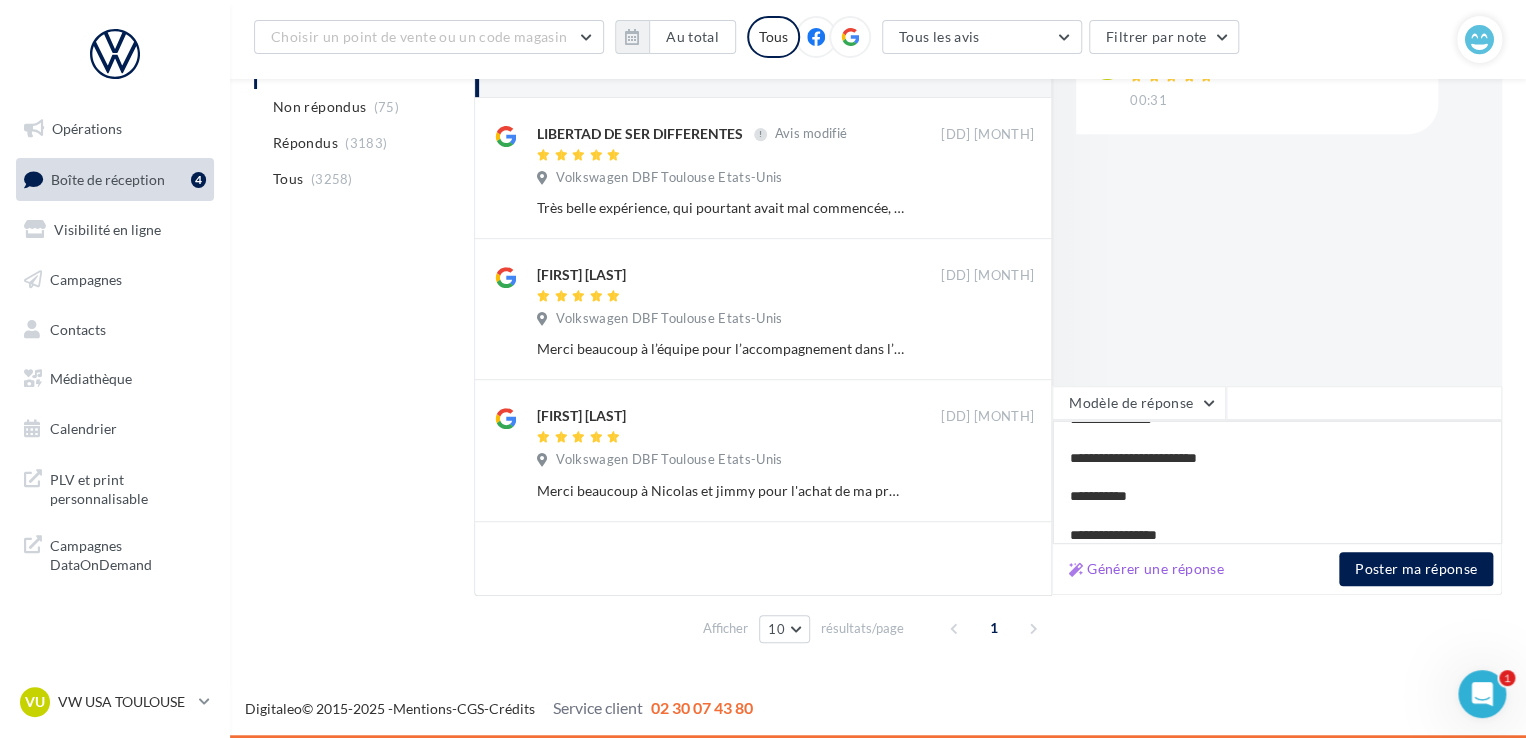type on "**********" 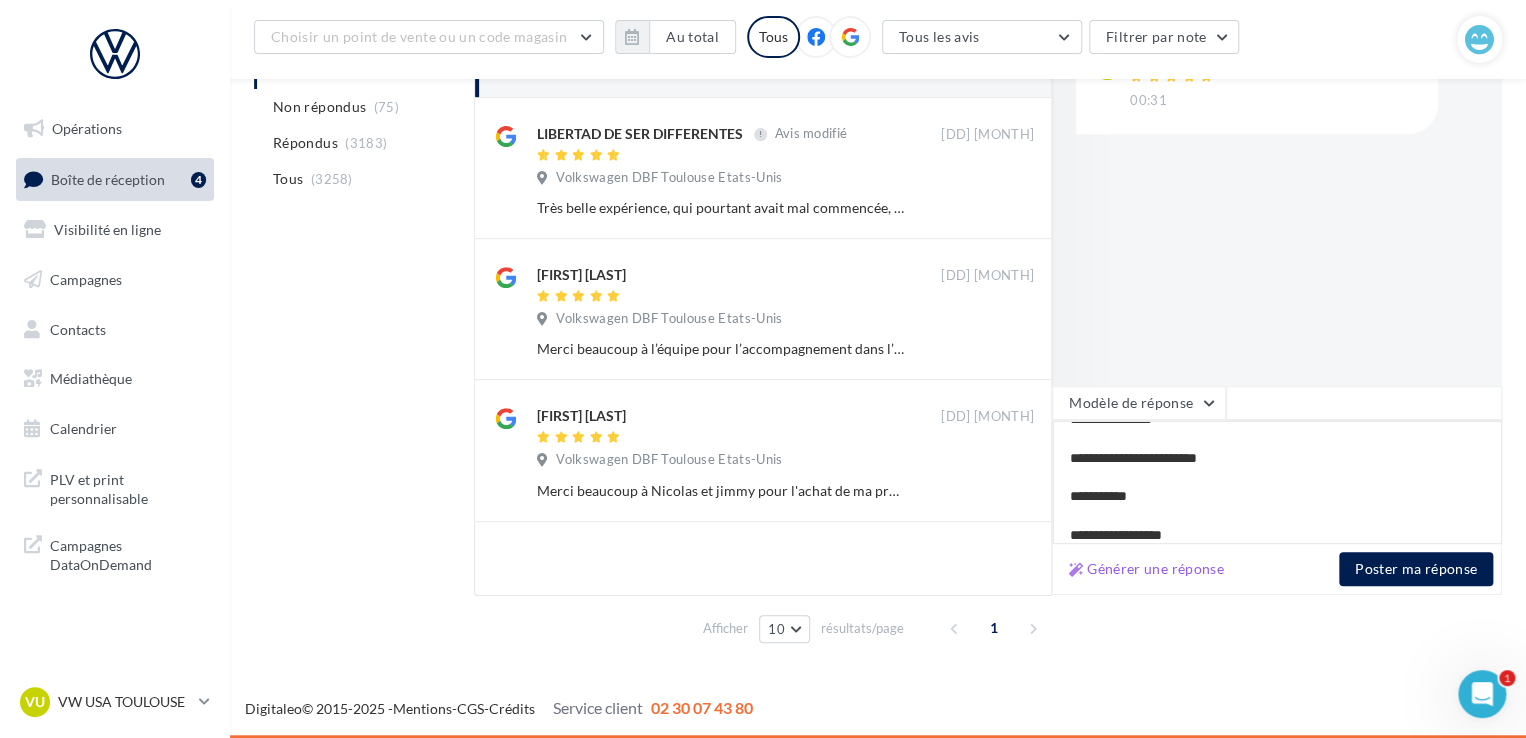 type on "**********" 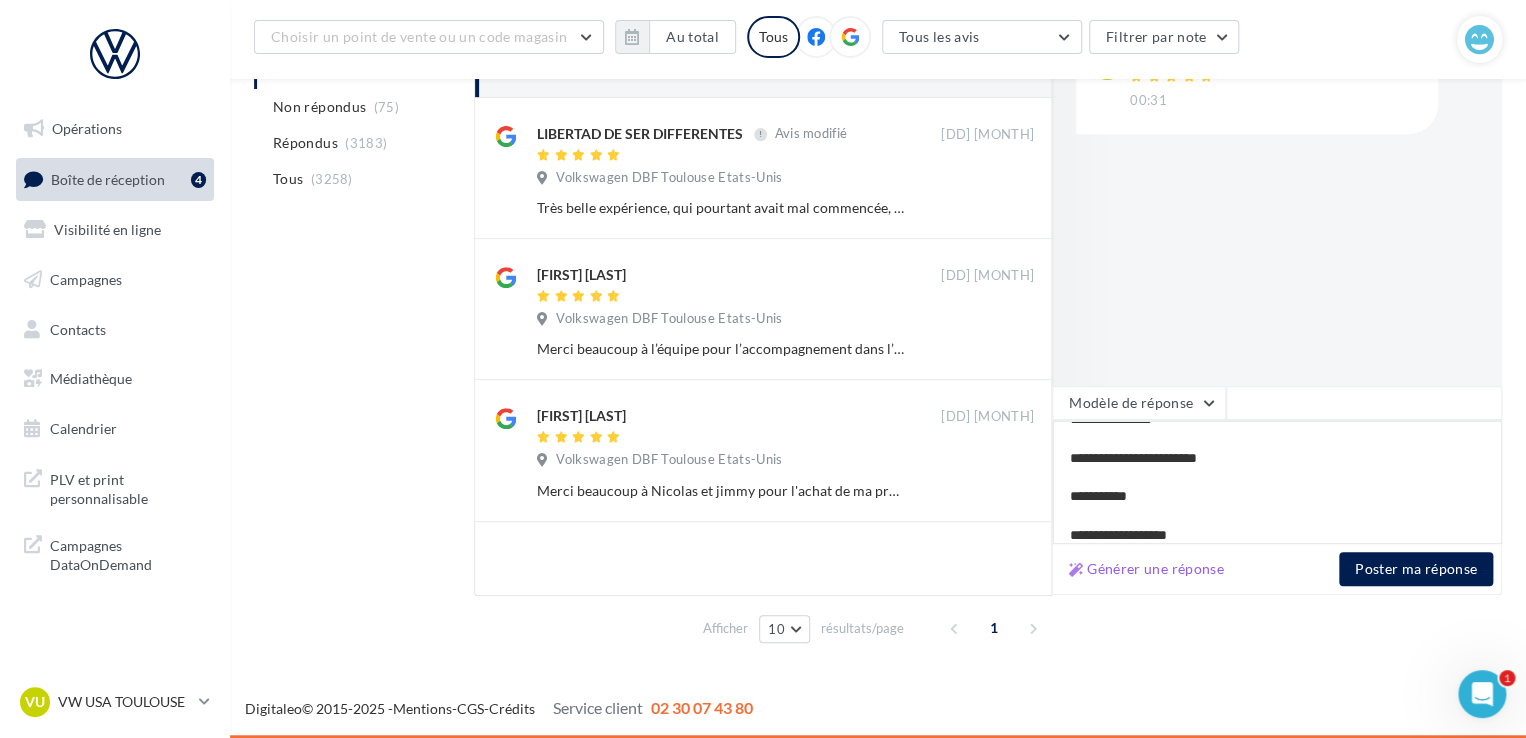 type on "**********" 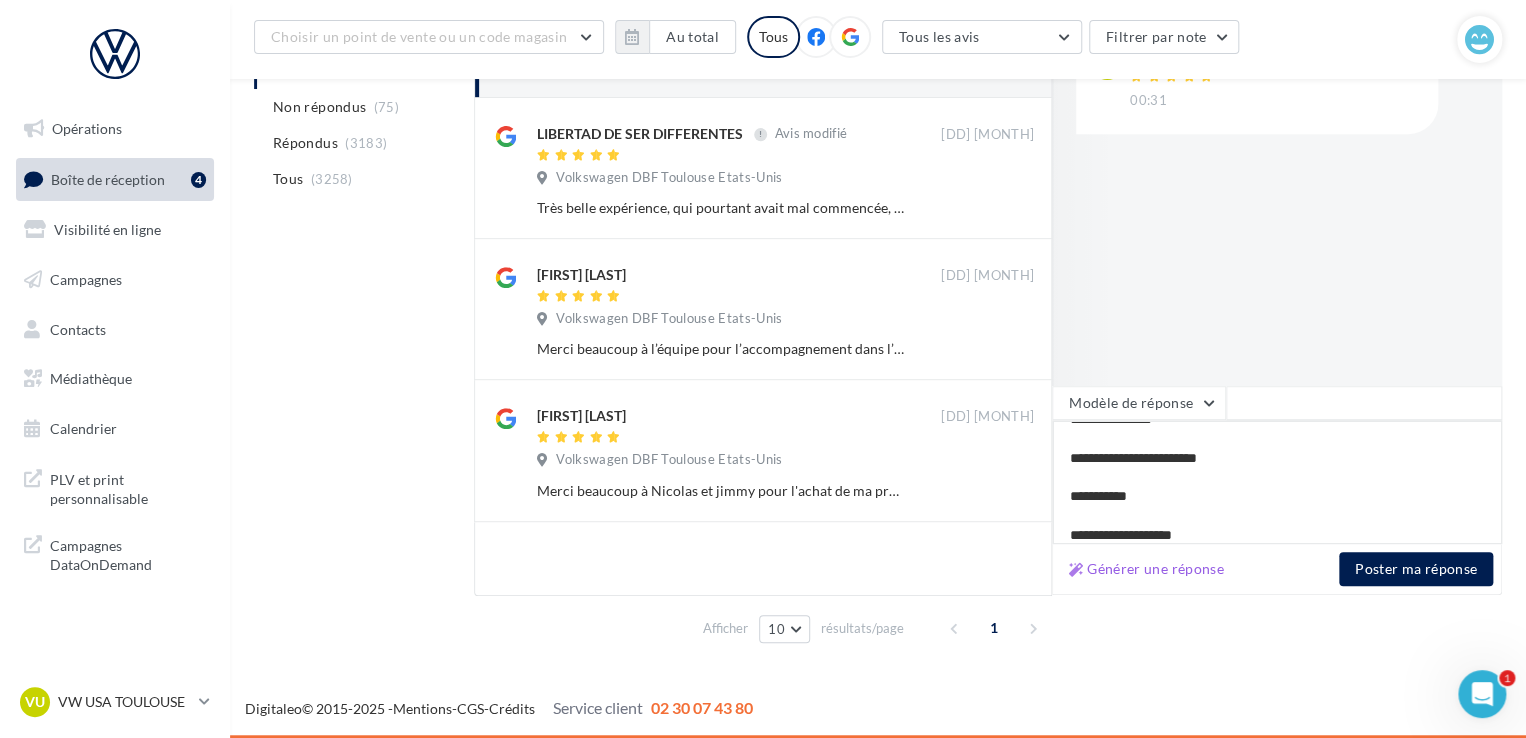 type on "**********" 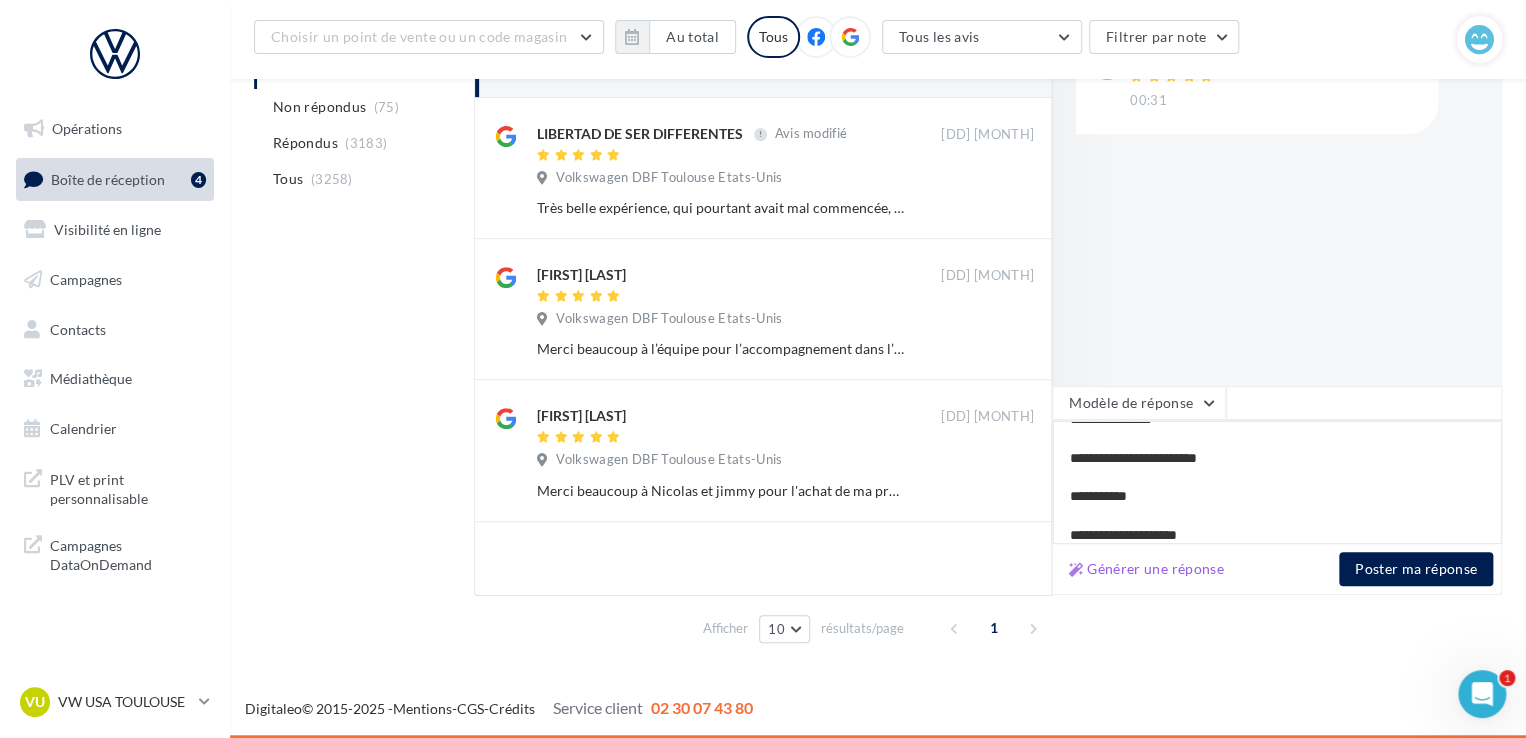 type on "**********" 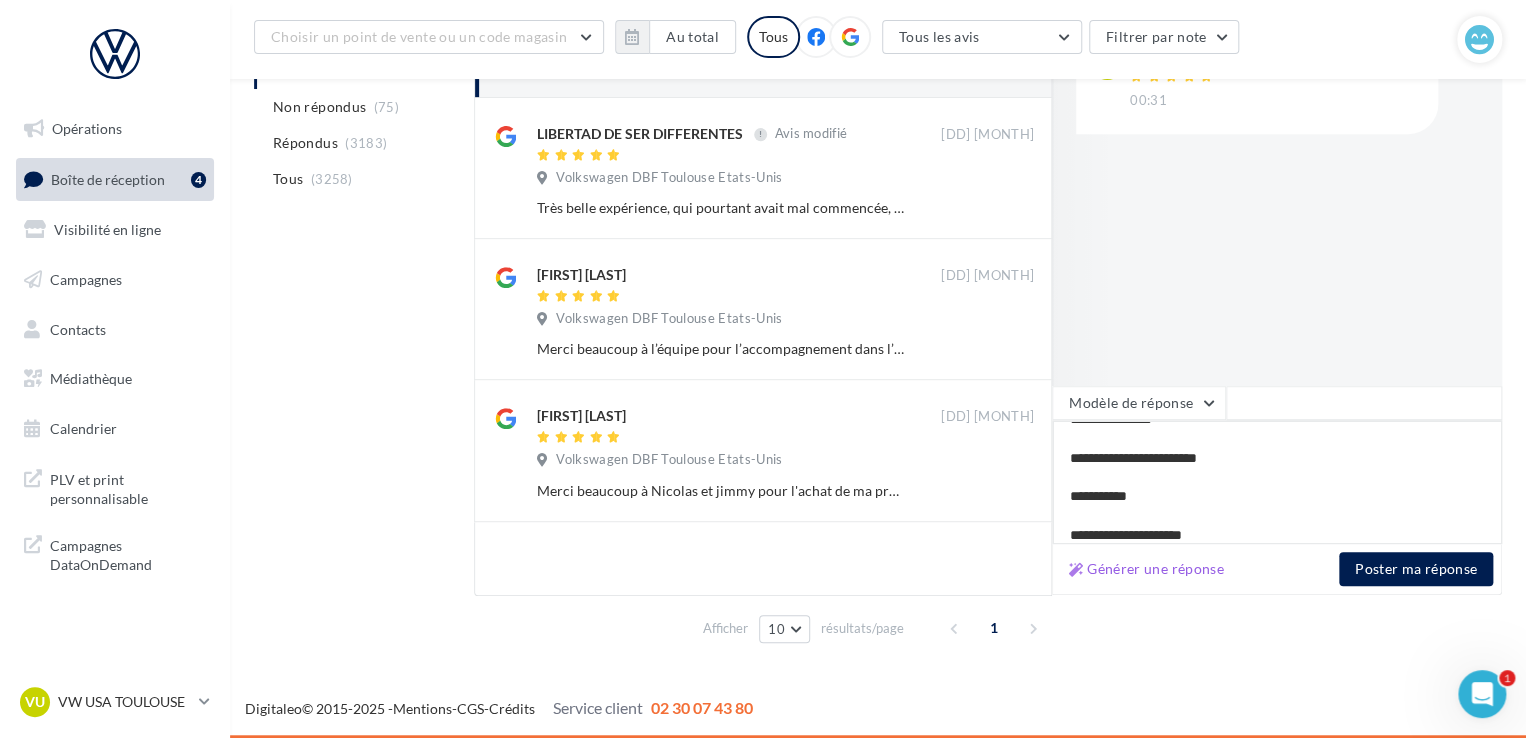 type on "**********" 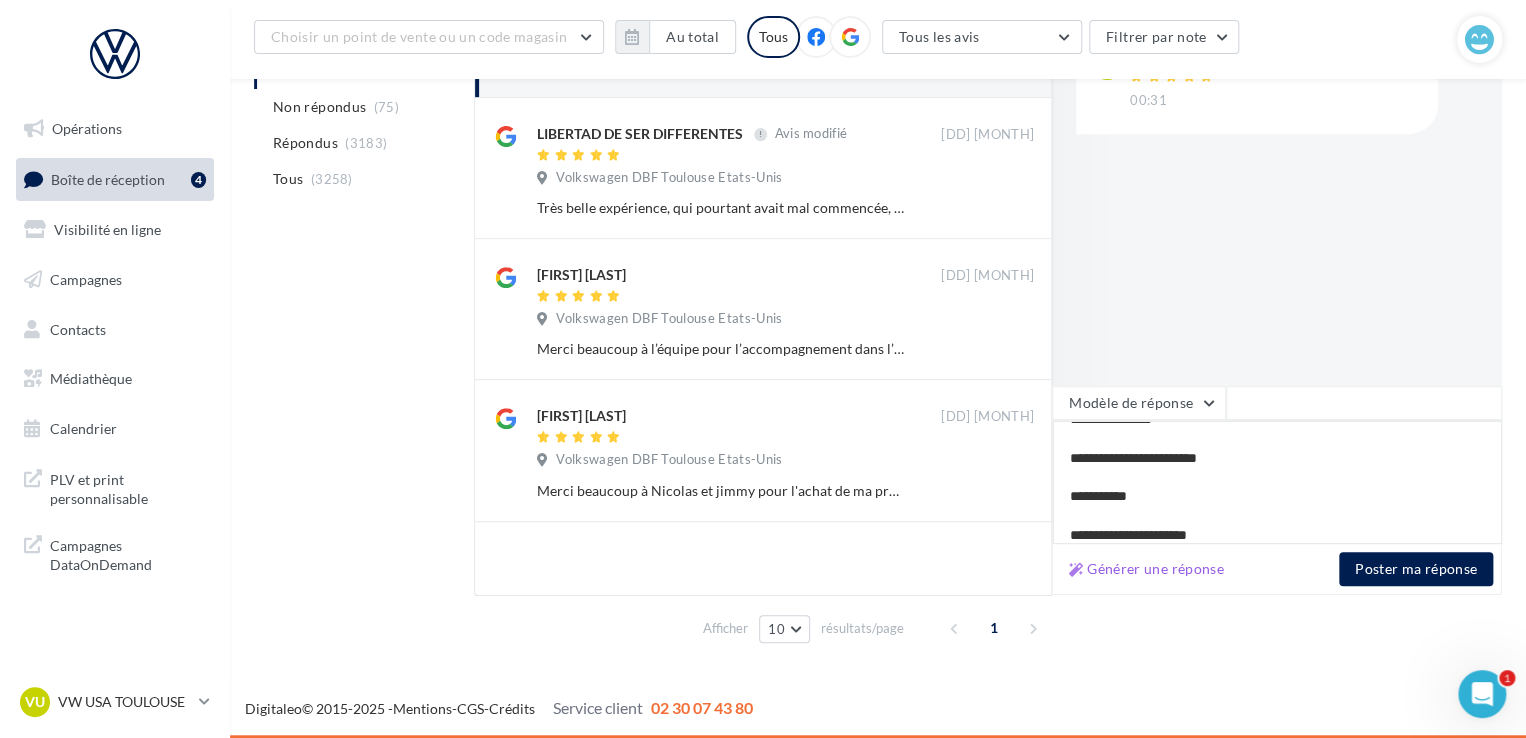 type on "**********" 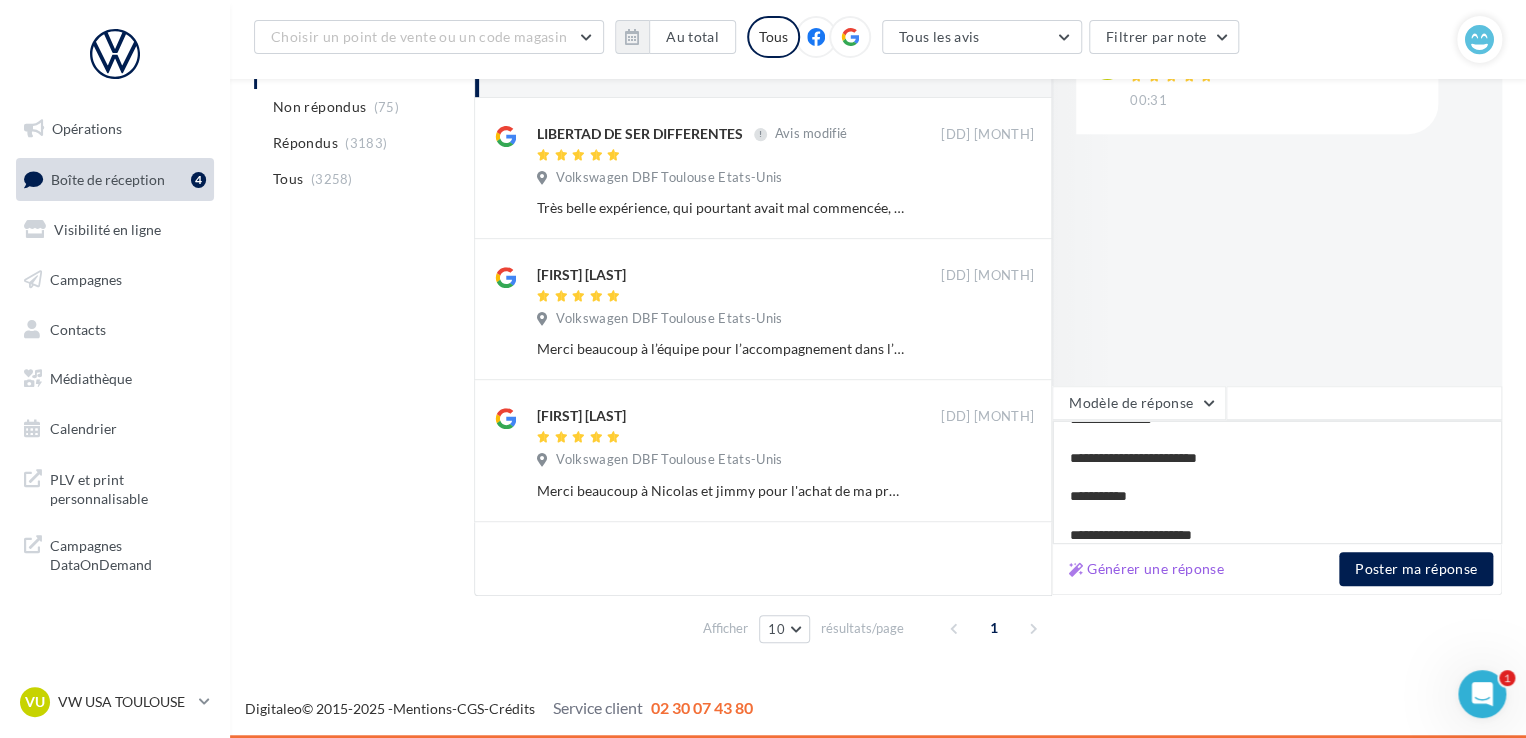 type on "**********" 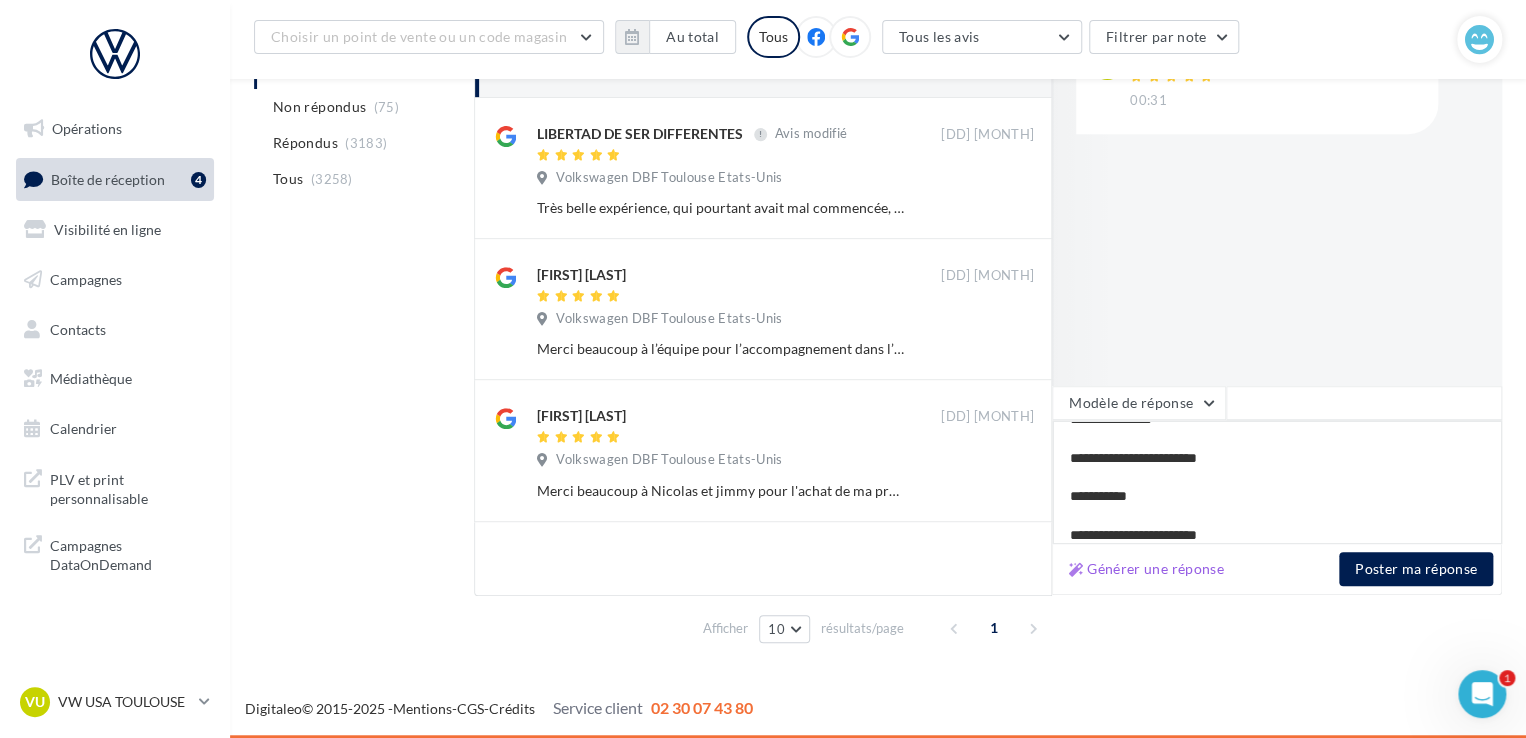 type on "**********" 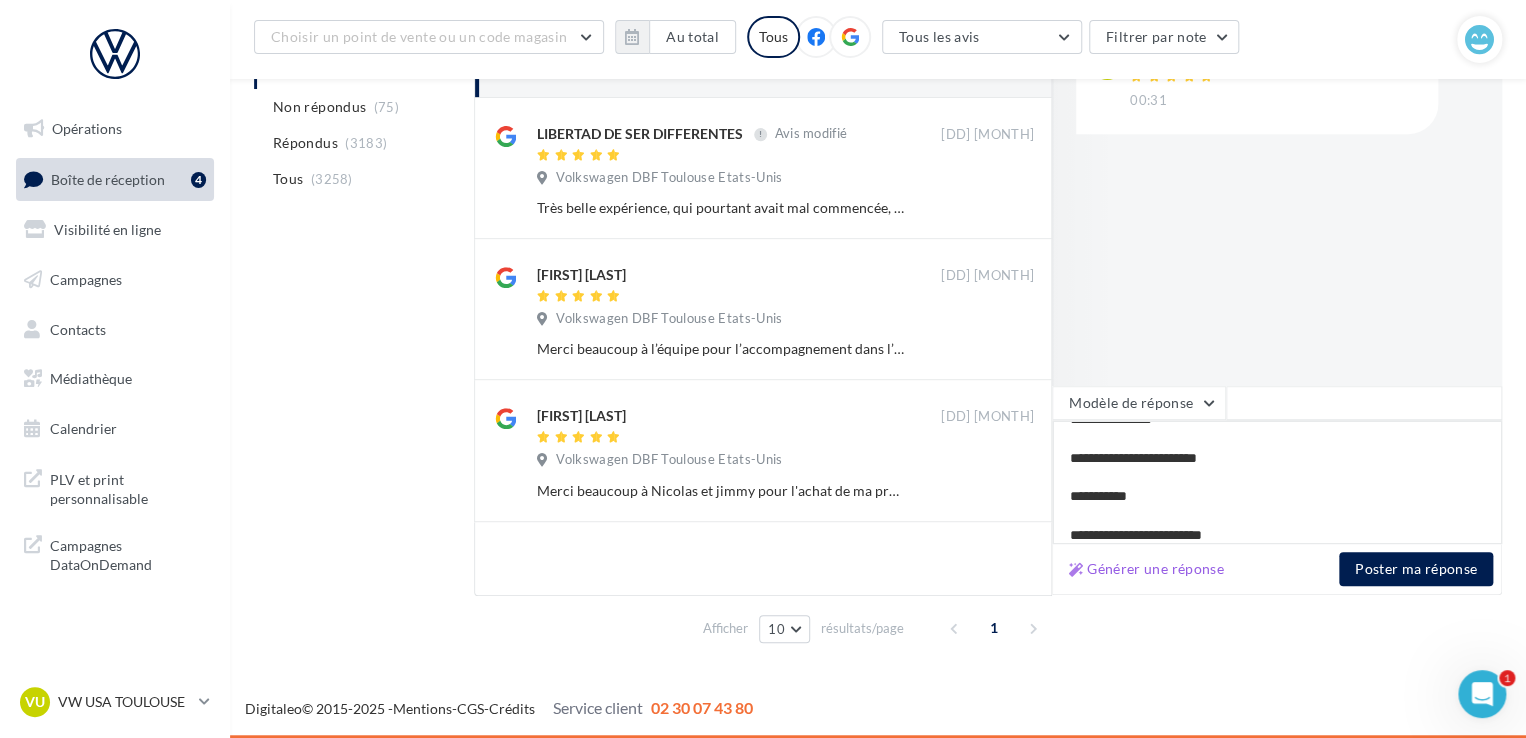 type on "**********" 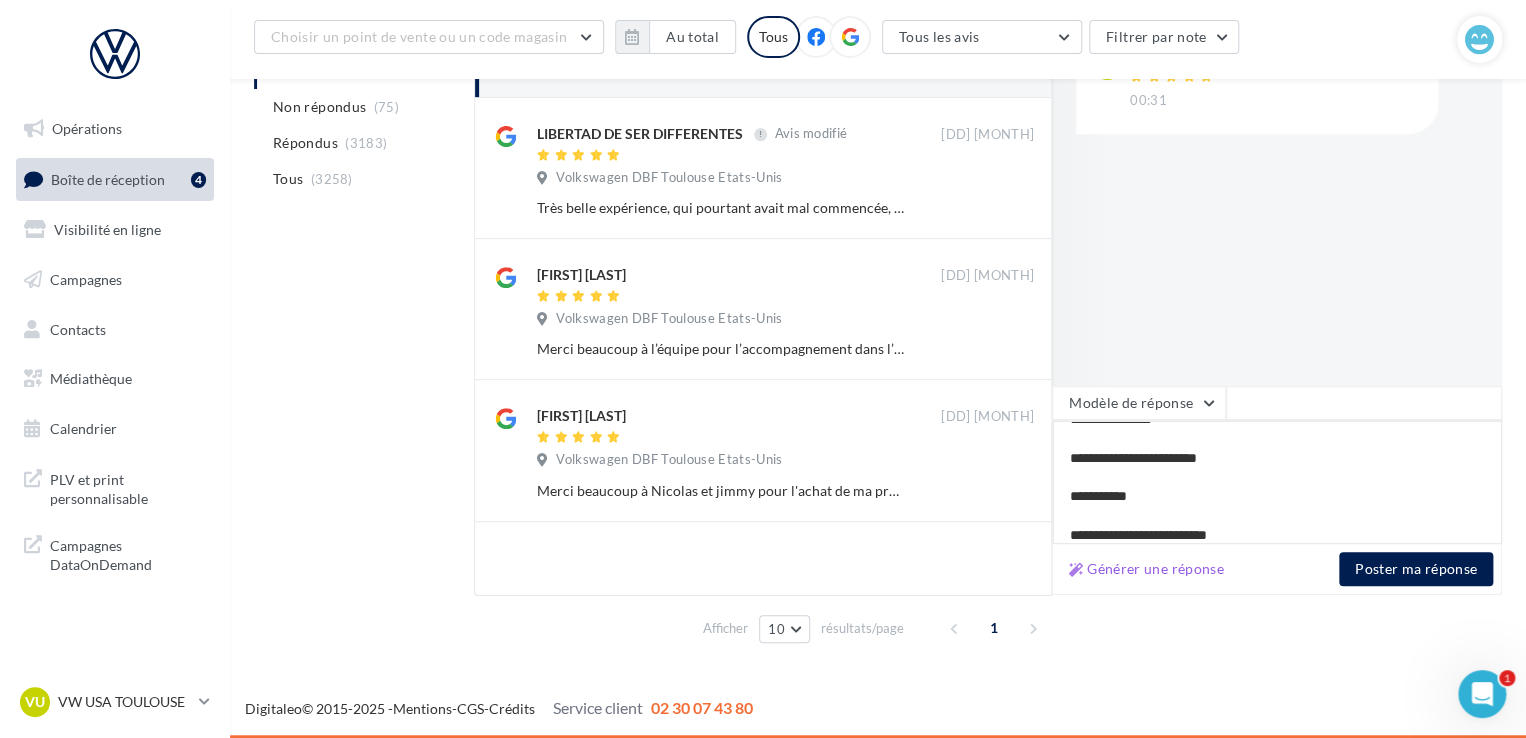 type on "**********" 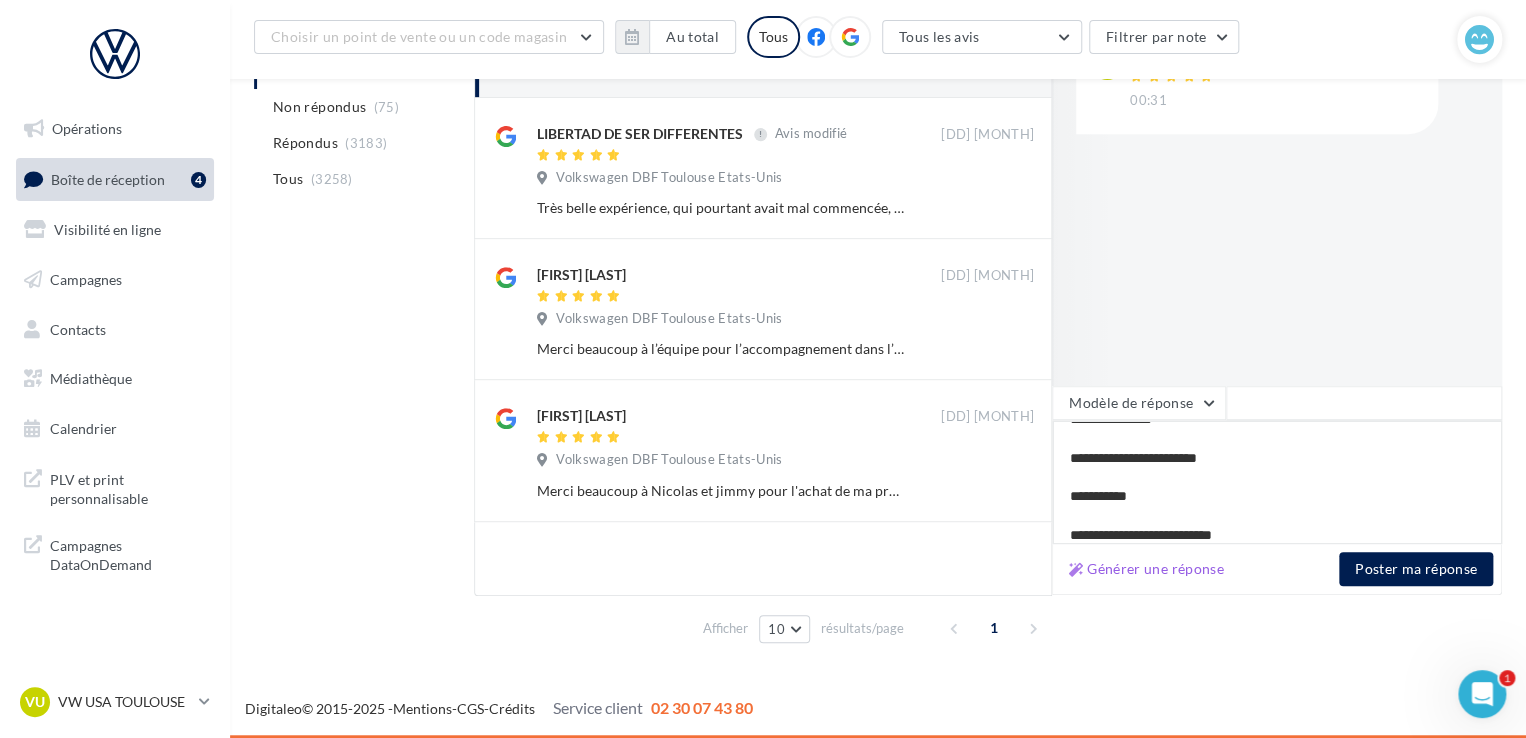 type on "**********" 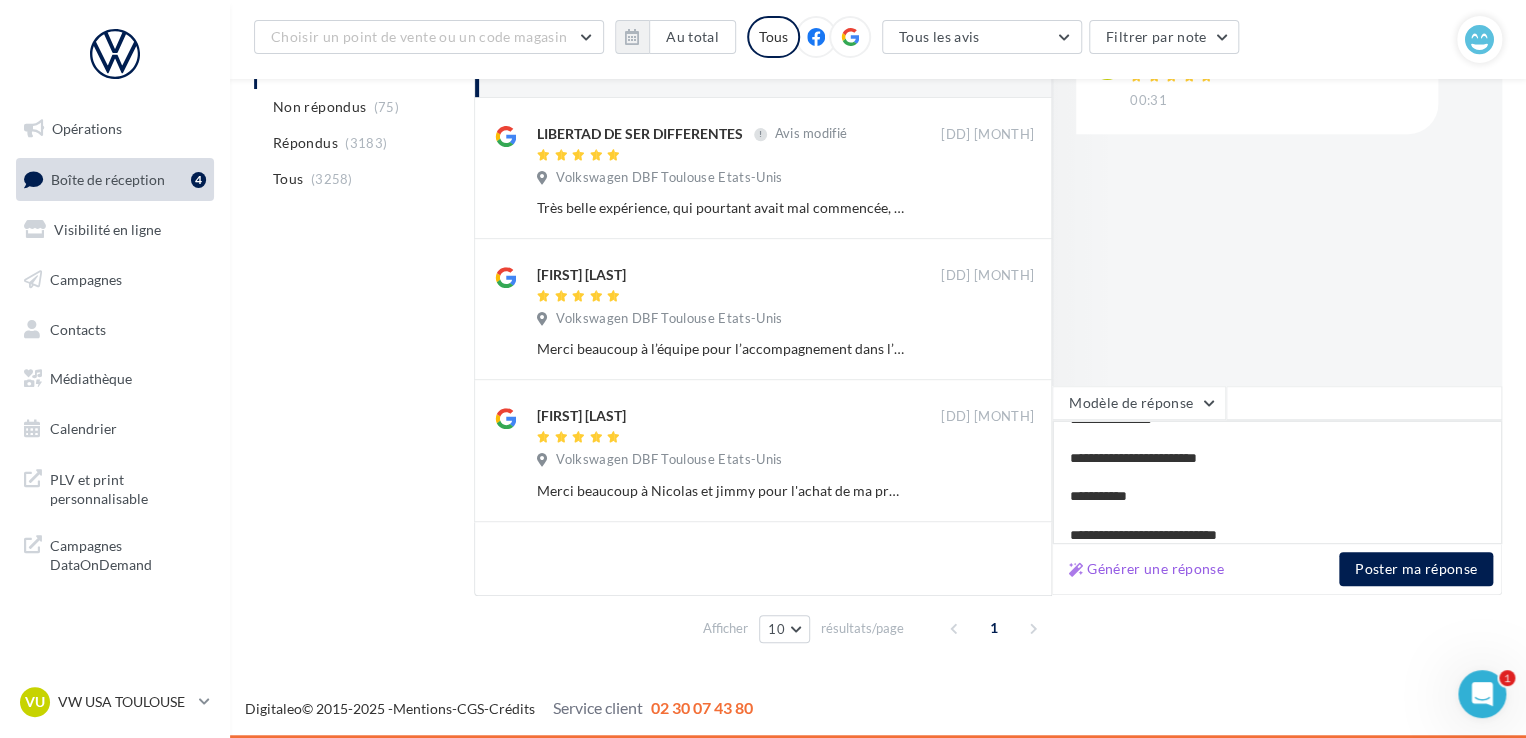 type on "**********" 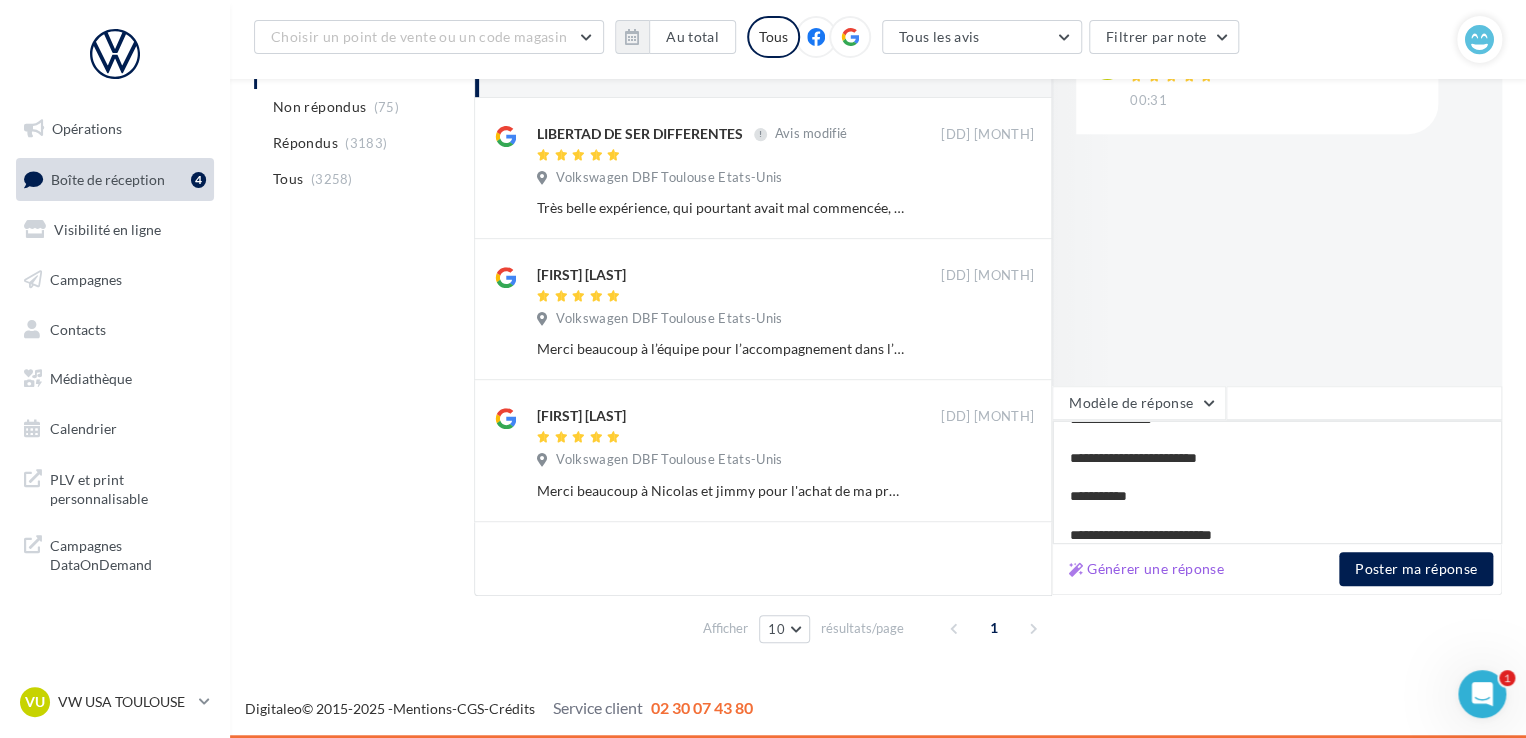 type on "**********" 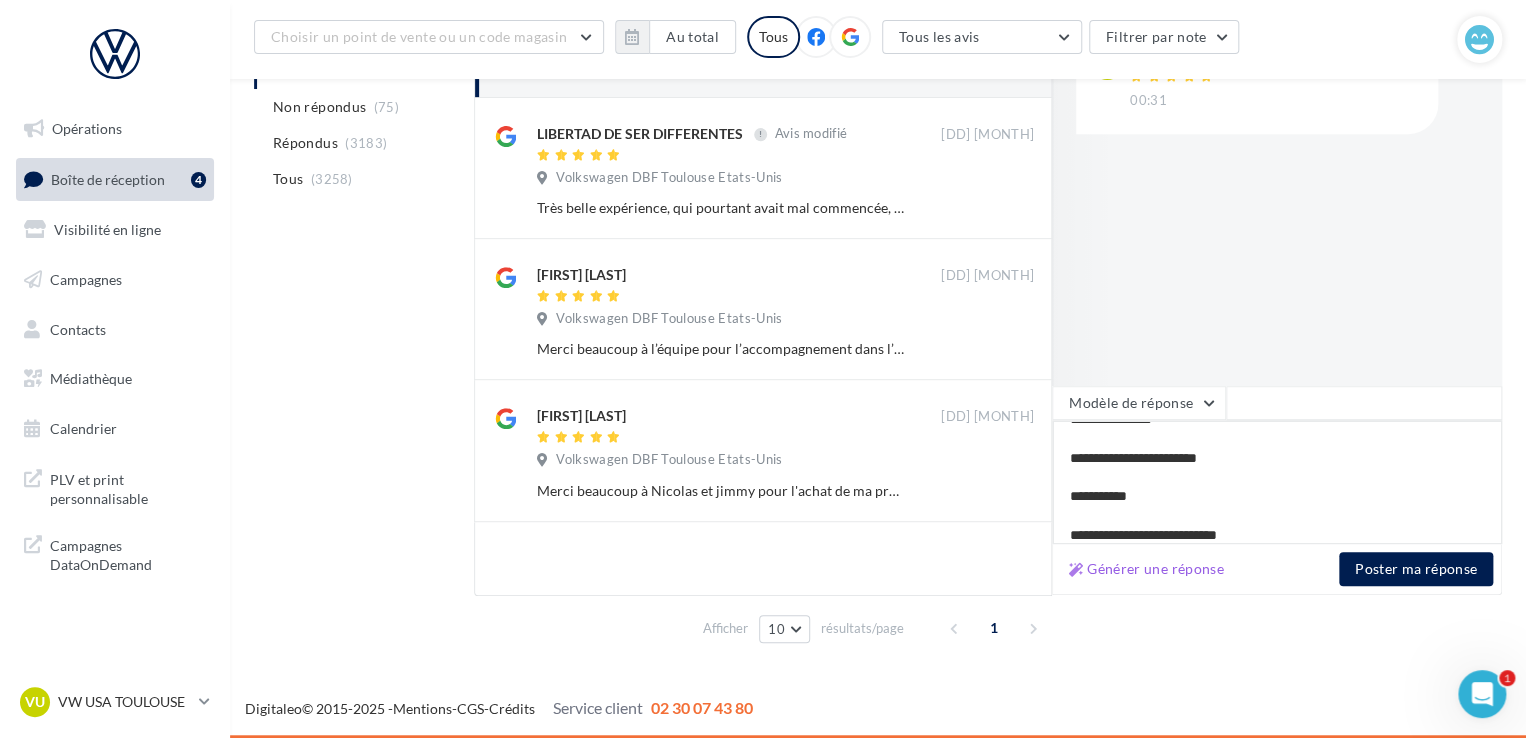 type on "**********" 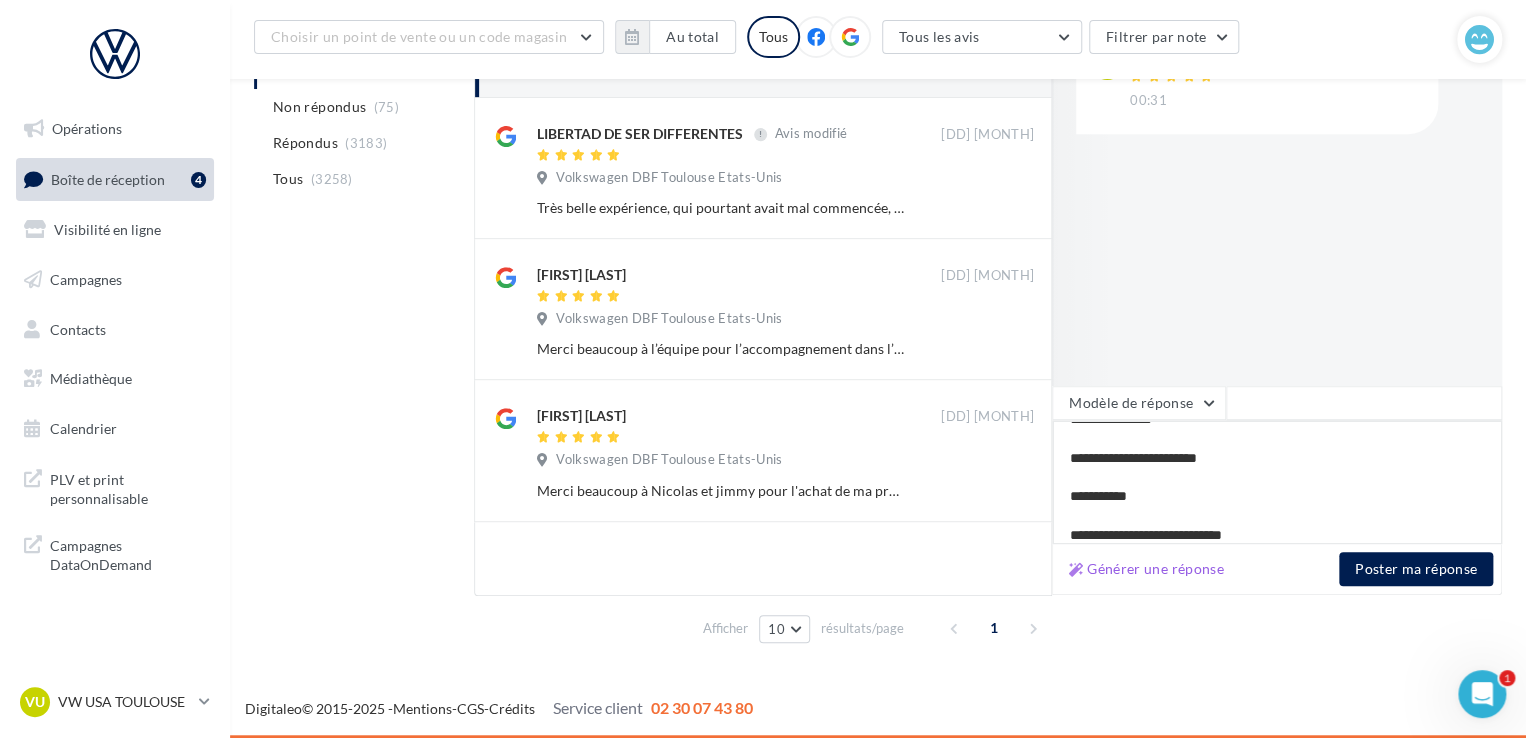 type on "**********" 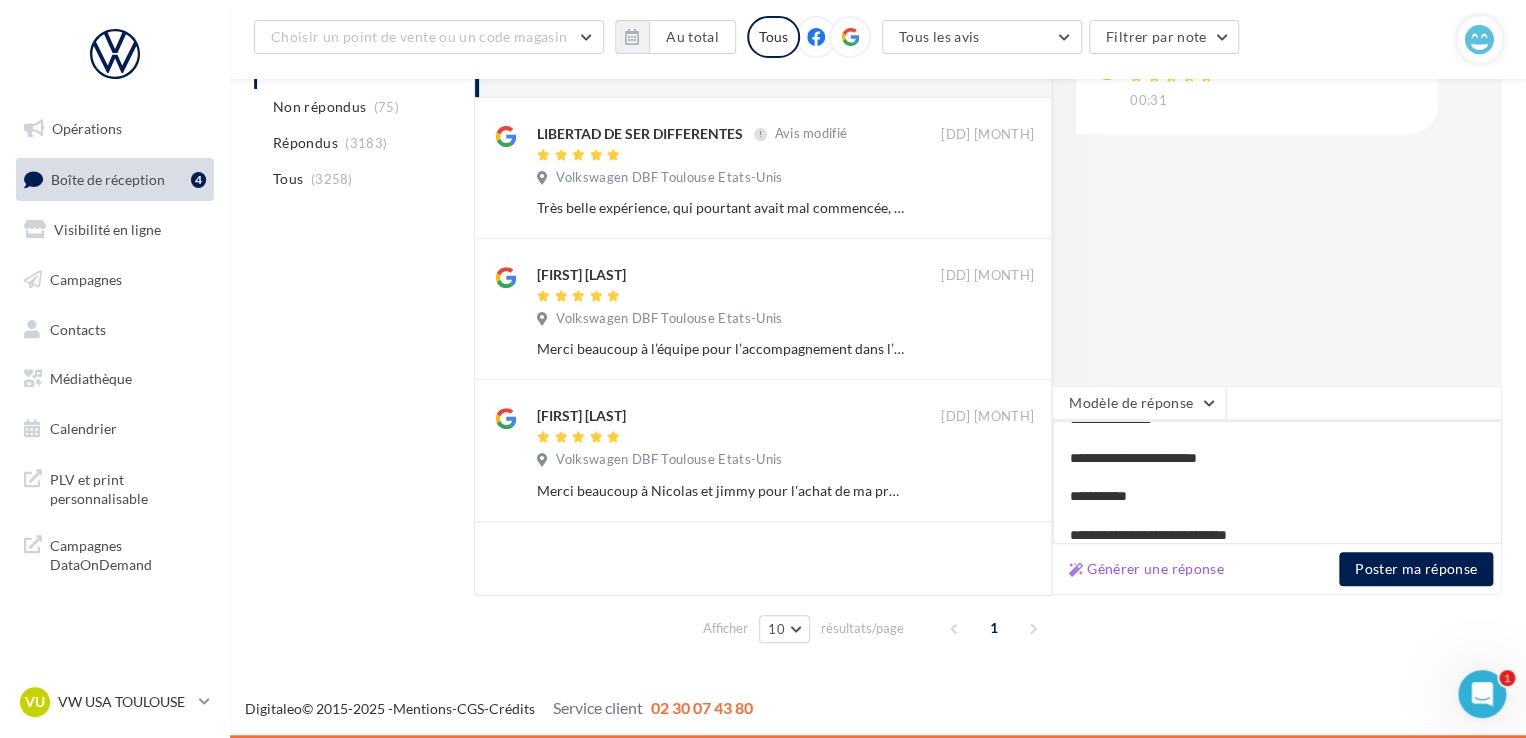 type on "**********" 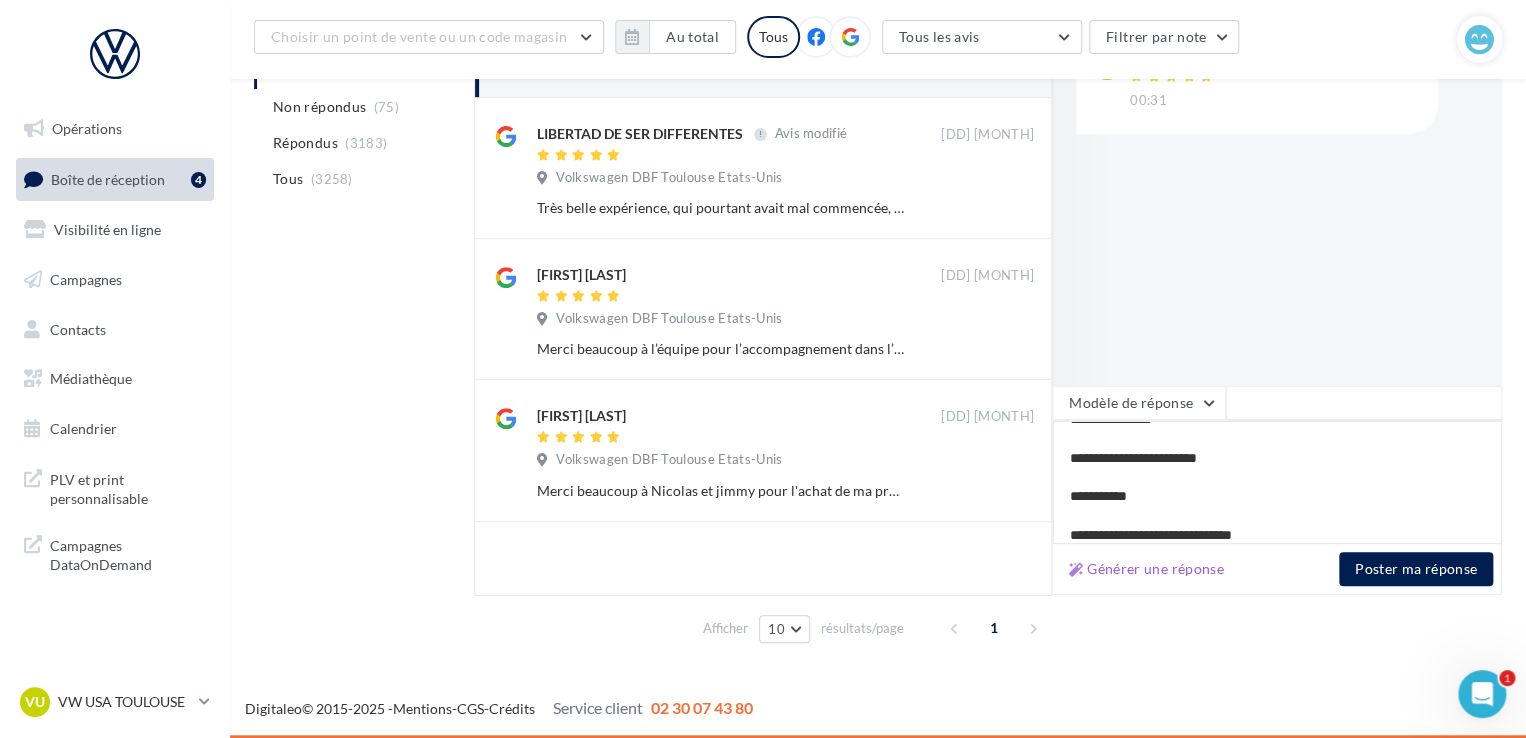 type on "**********" 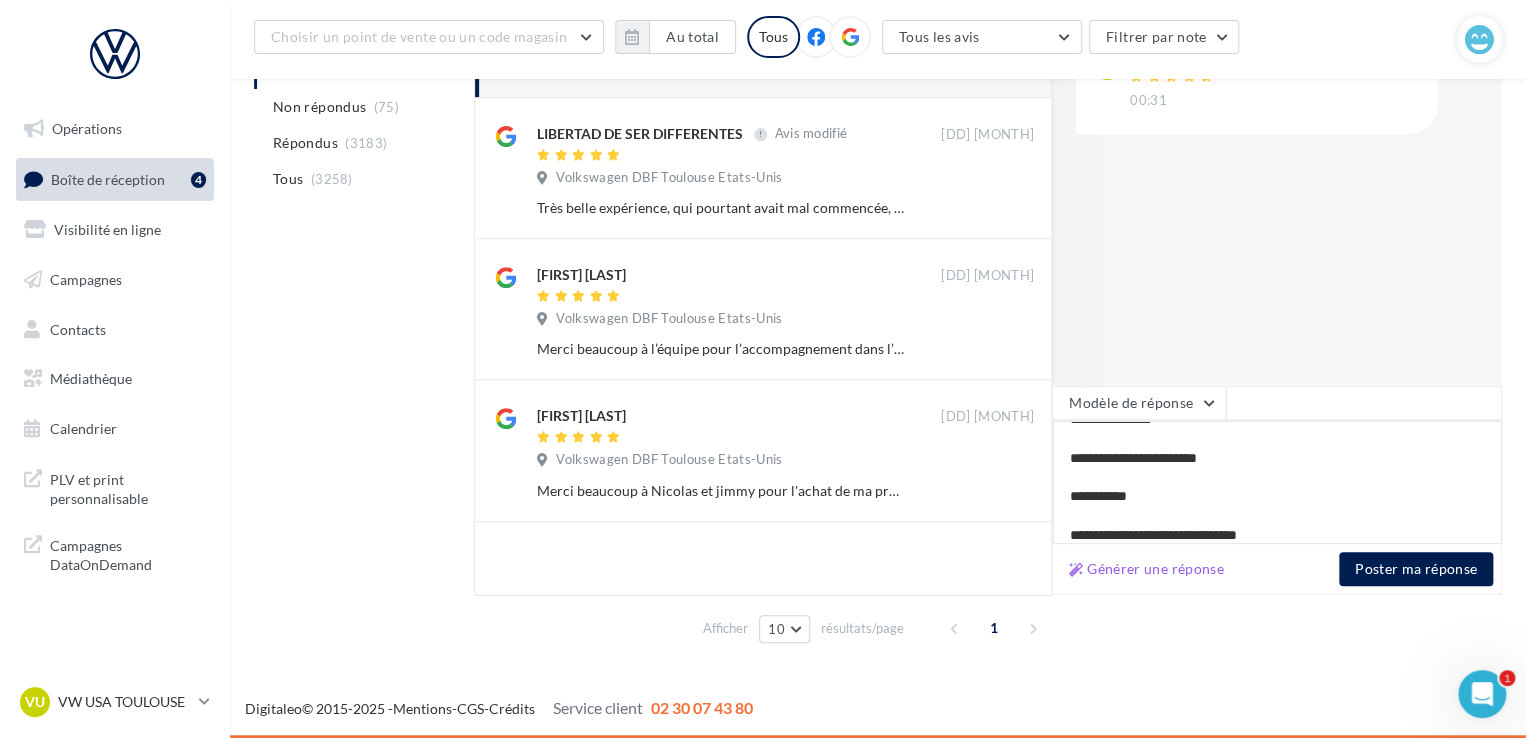 type on "**********" 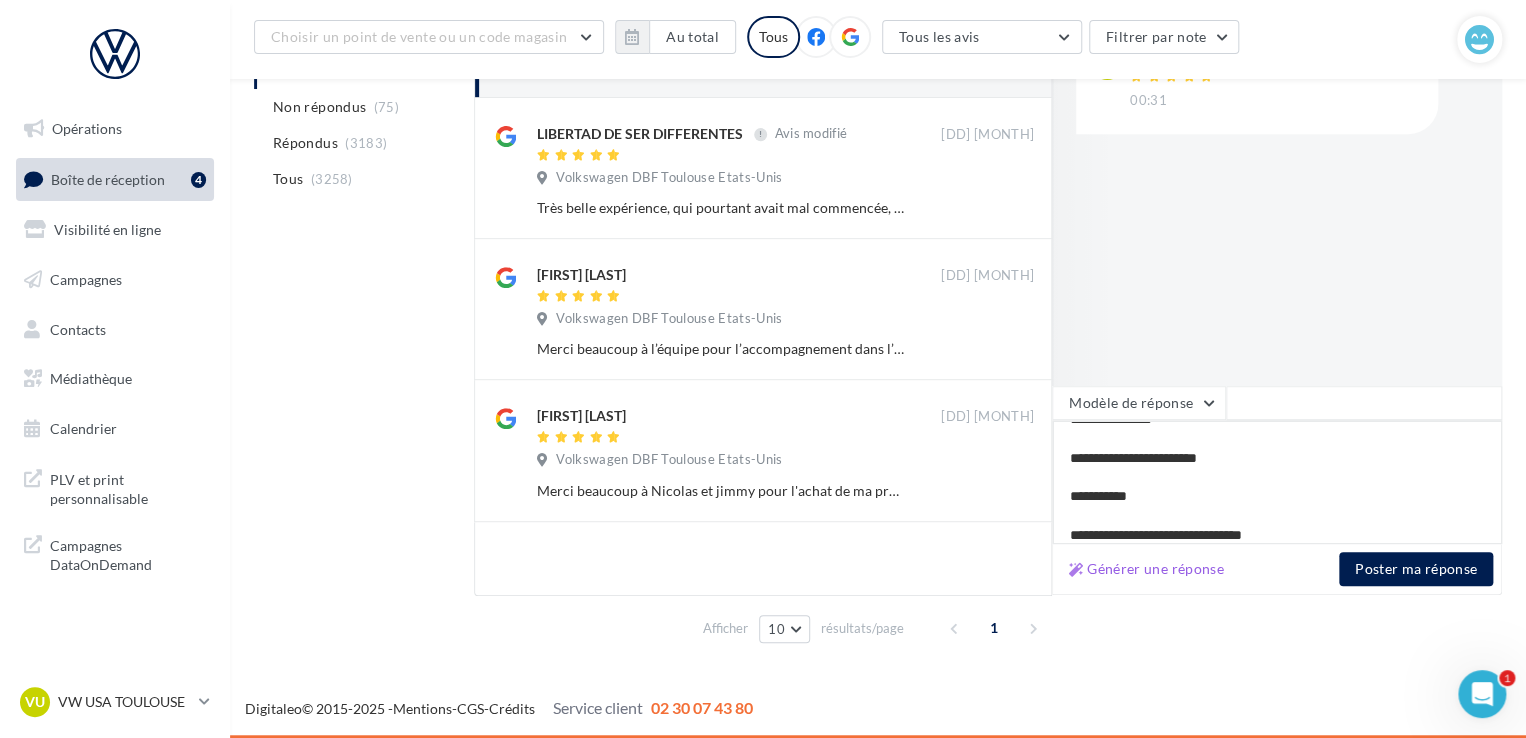 type on "**********" 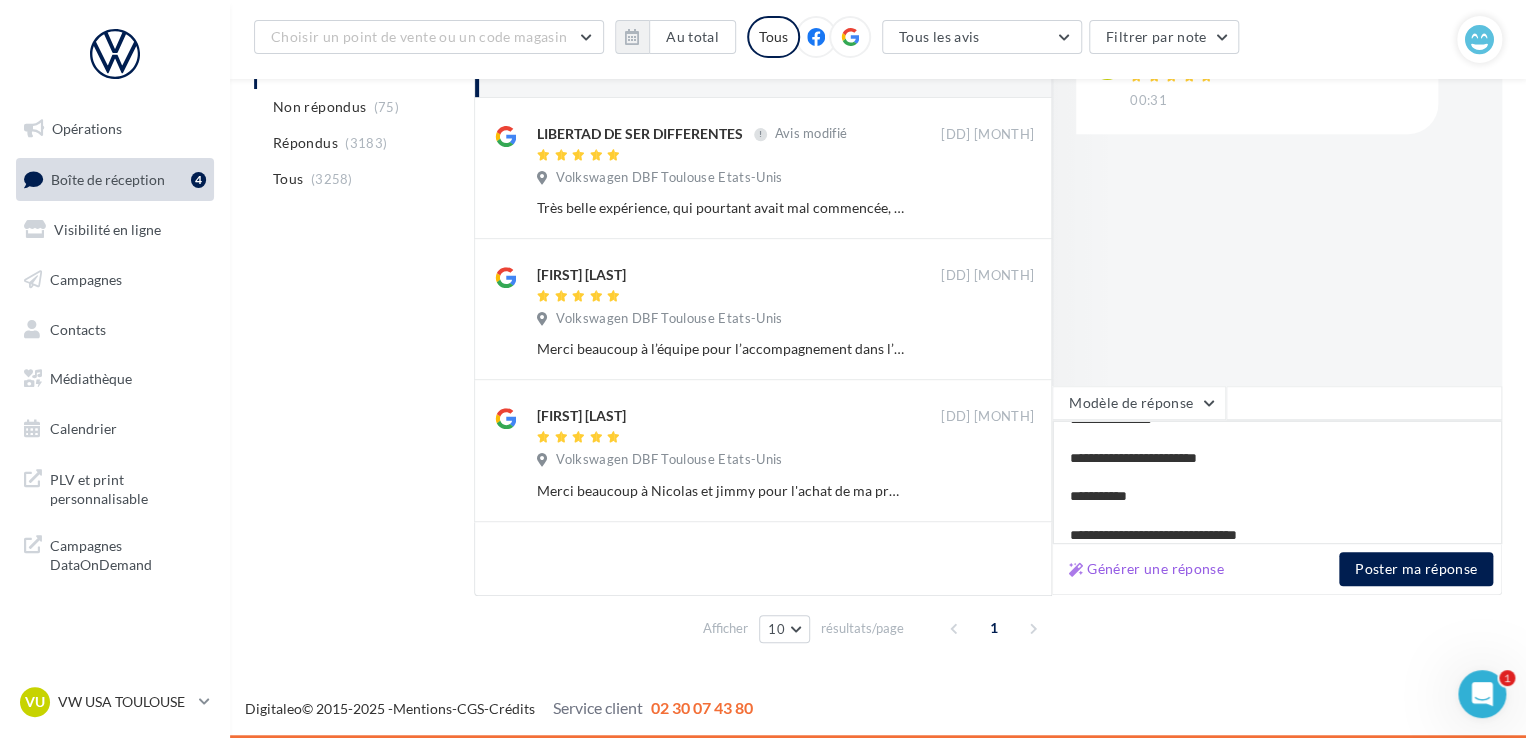 type on "**********" 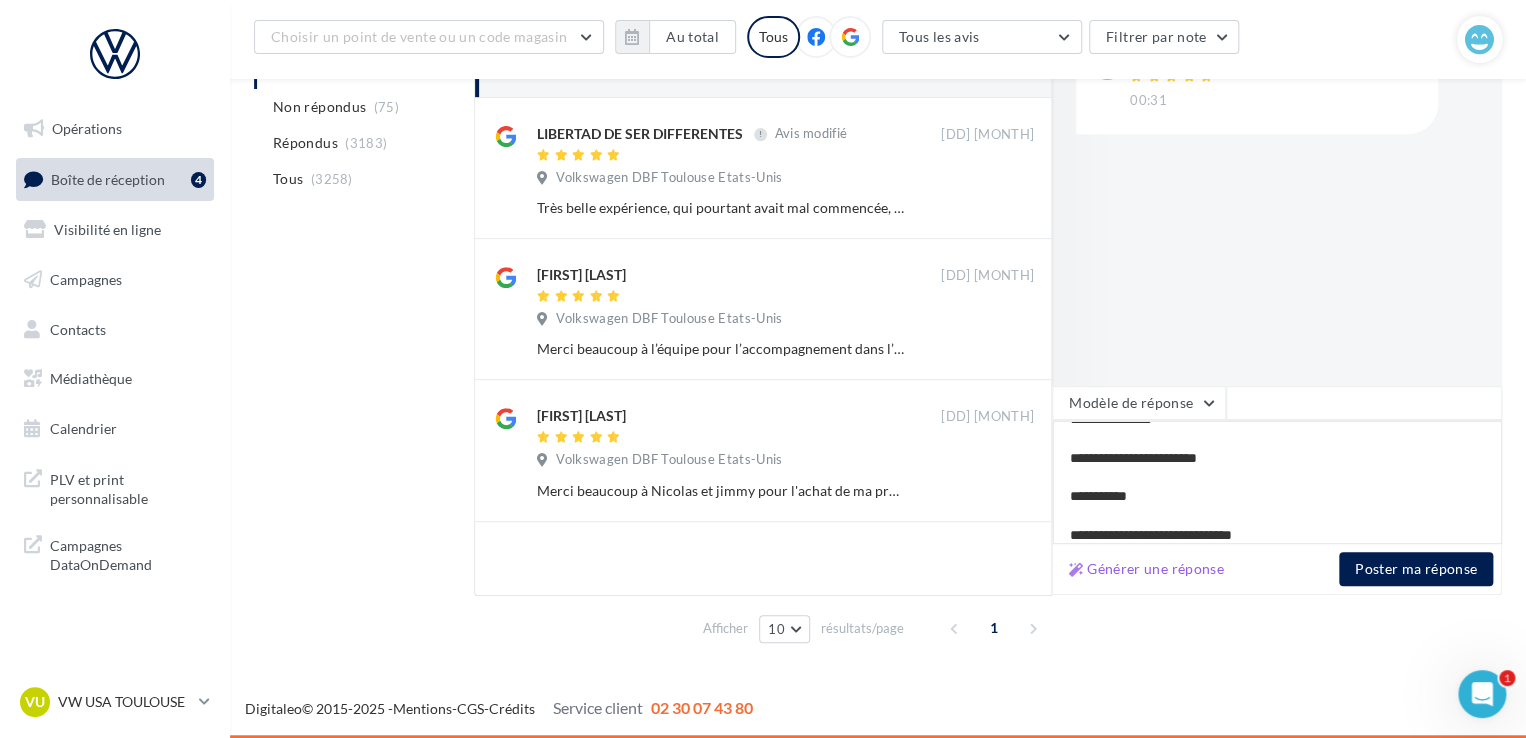 type on "**********" 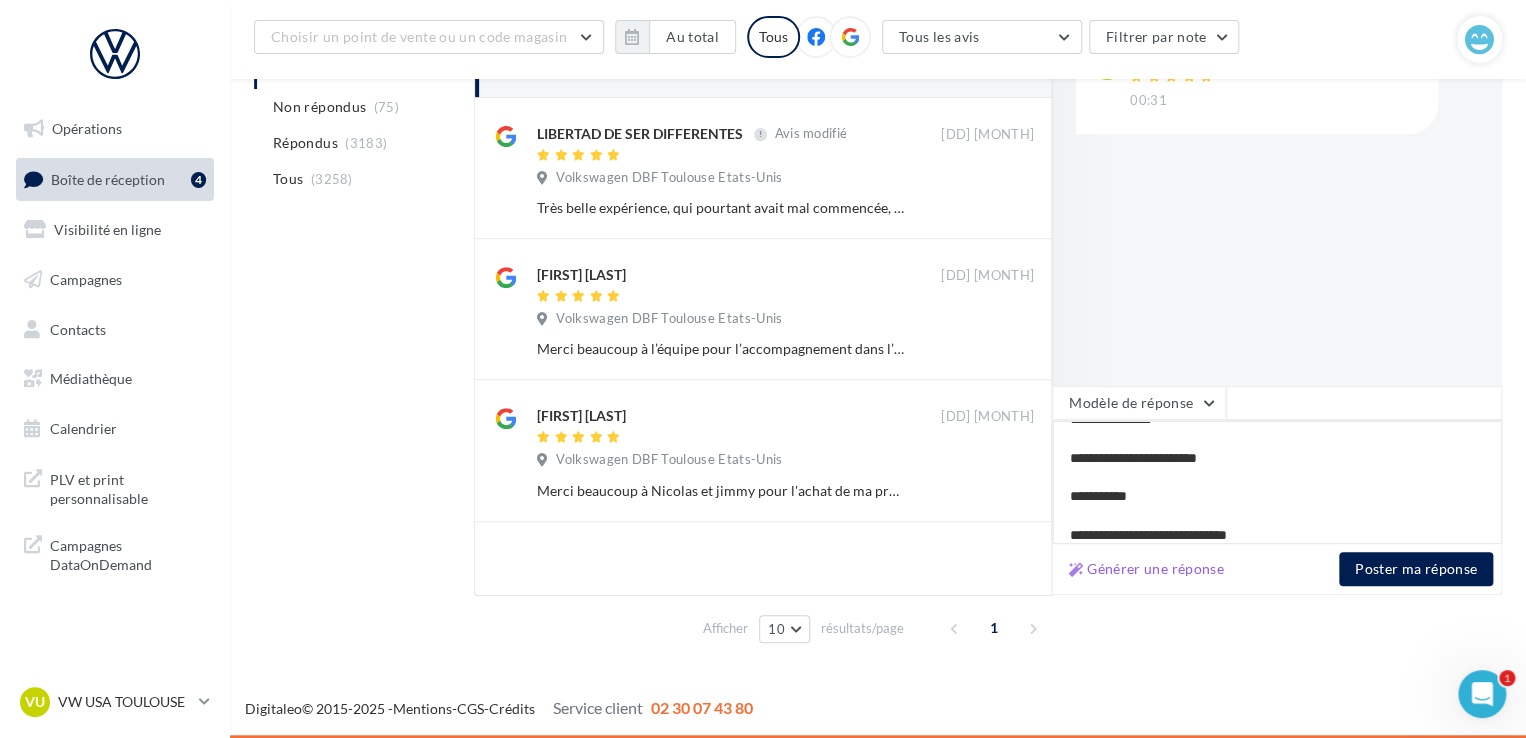 type on "**********" 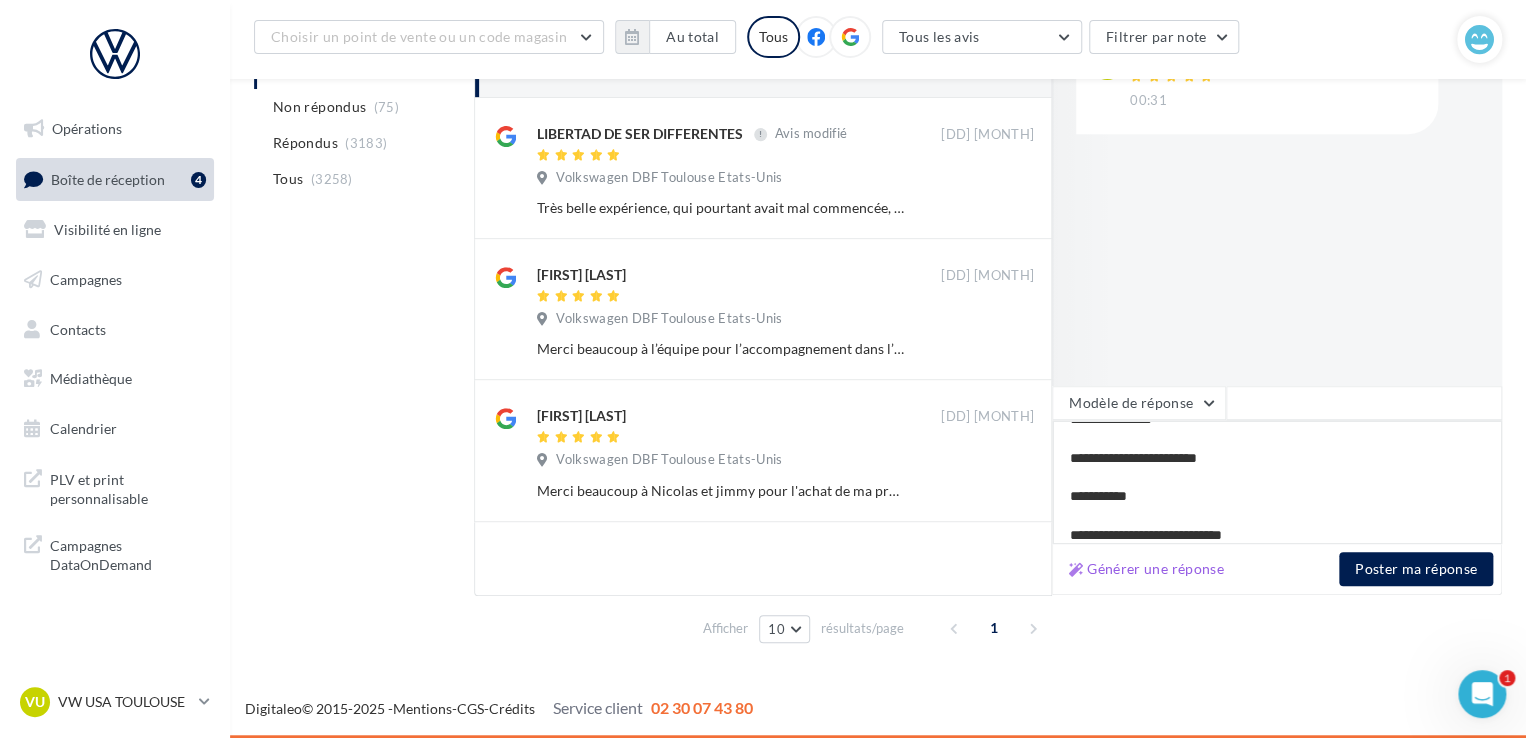 type on "**********" 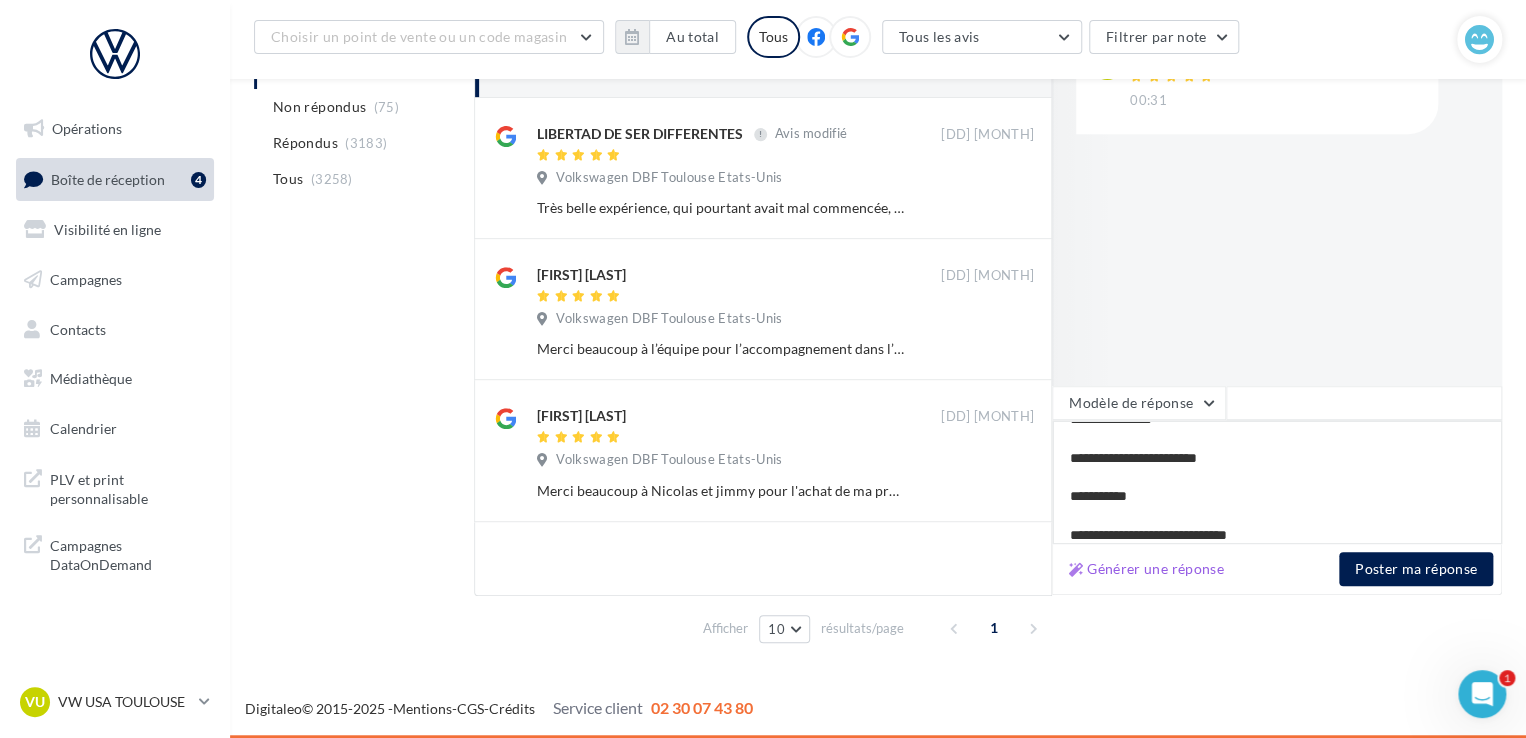 type on "**********" 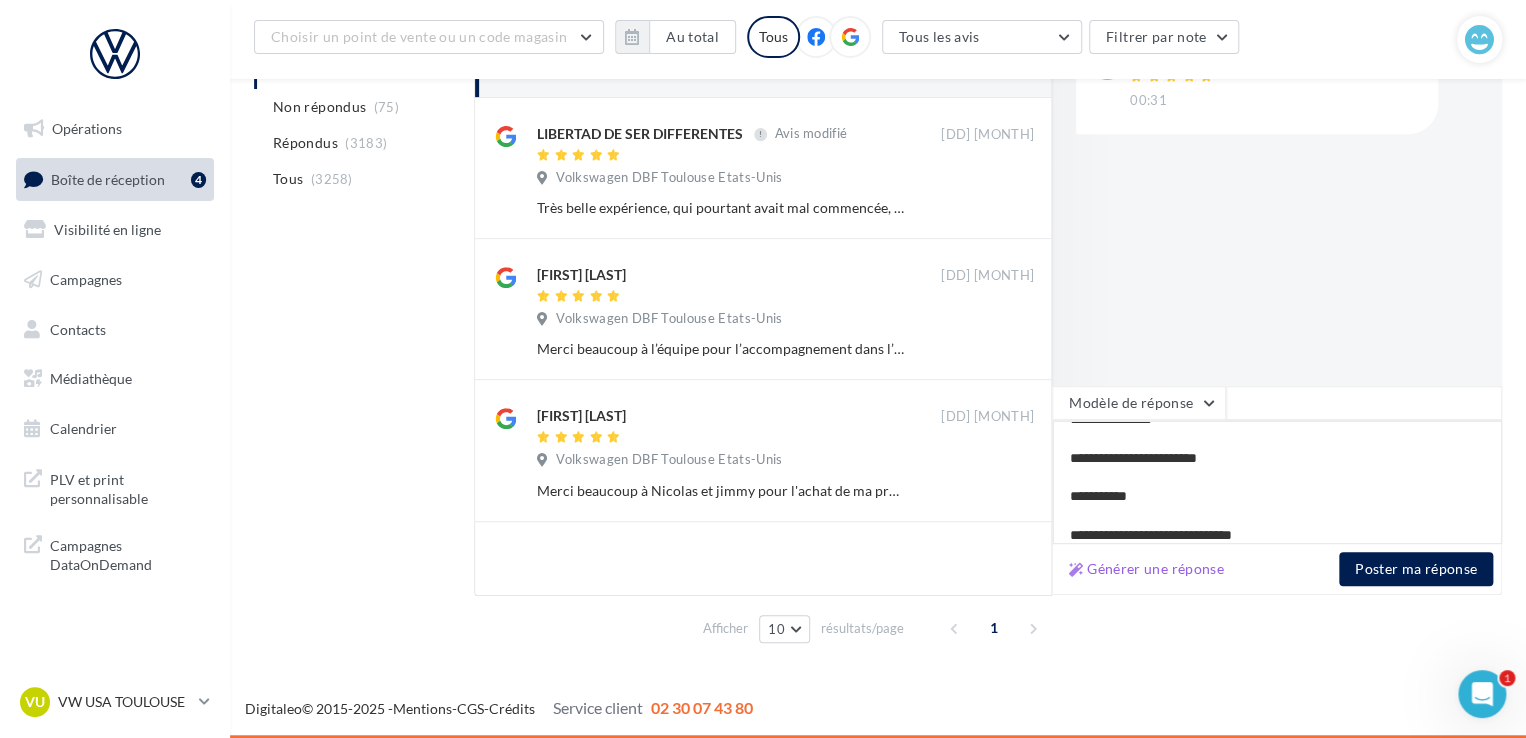 type on "**********" 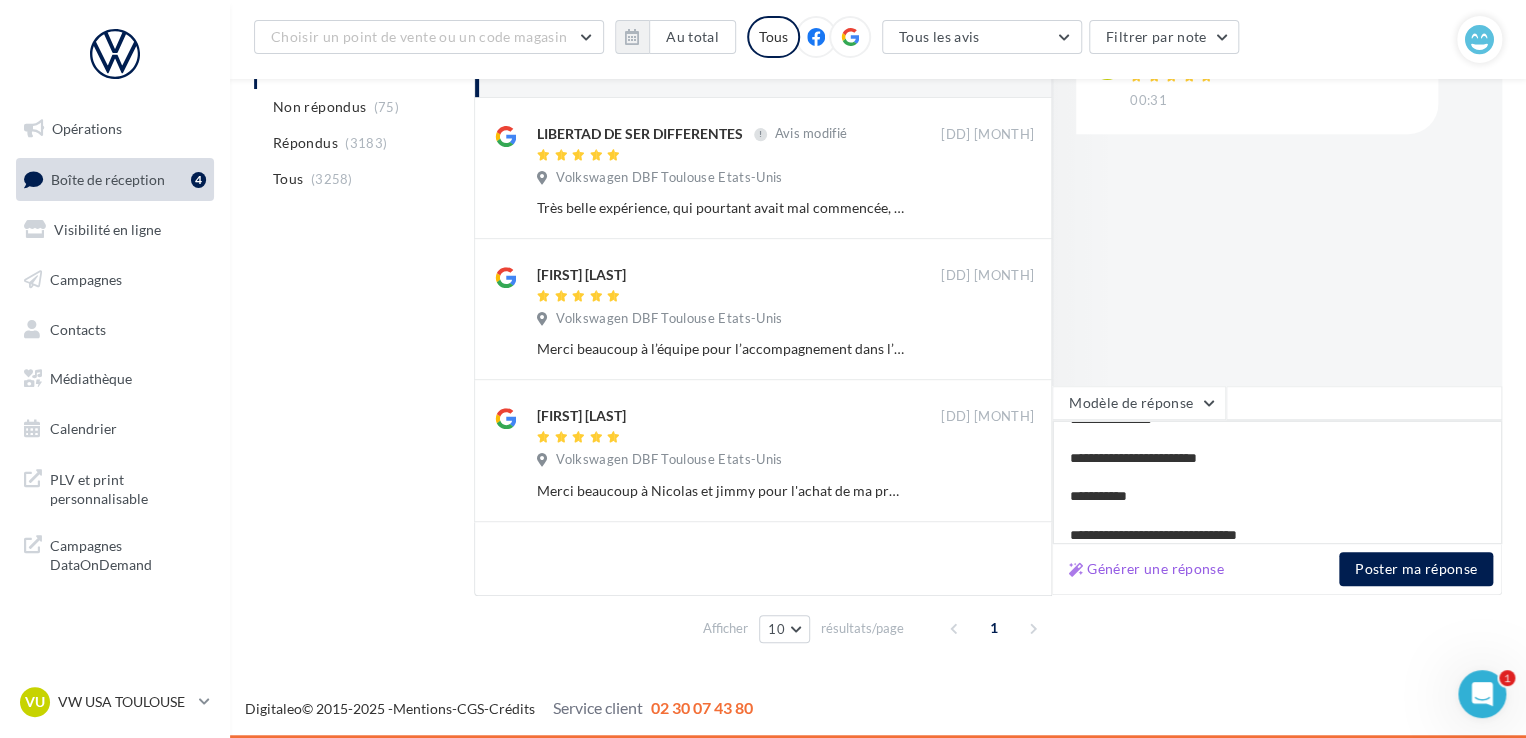 type on "**********" 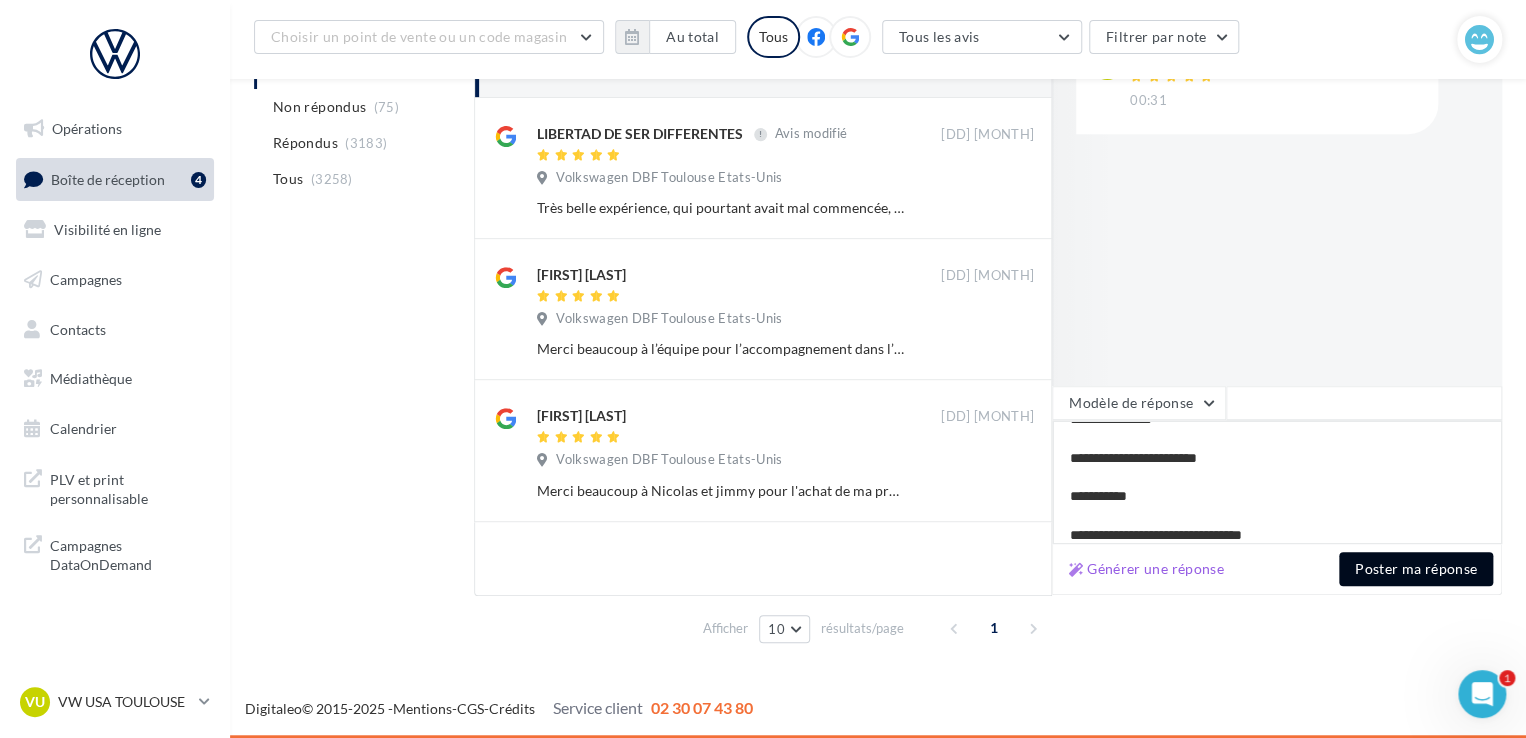 type on "**********" 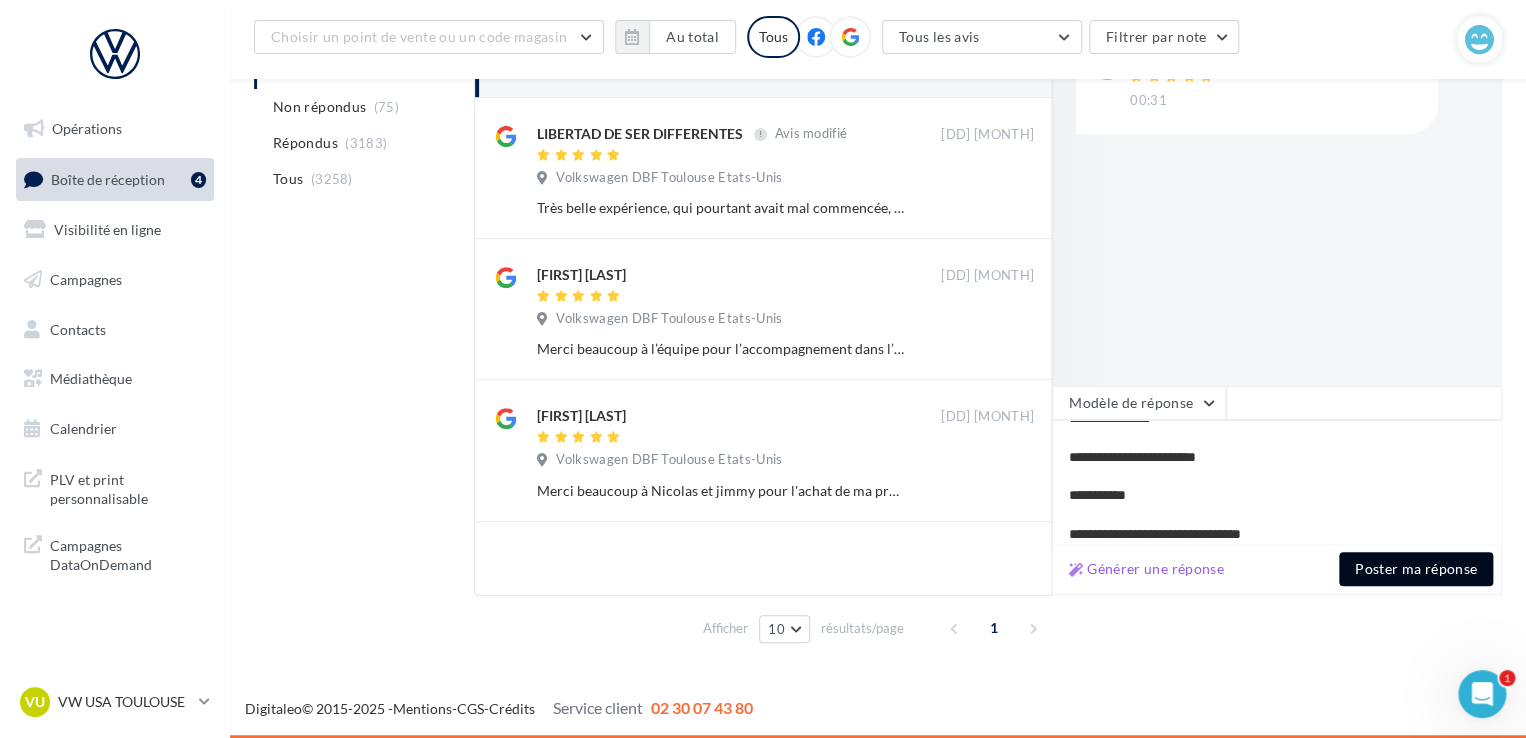 click on "Poster ma réponse" at bounding box center [1416, 569] 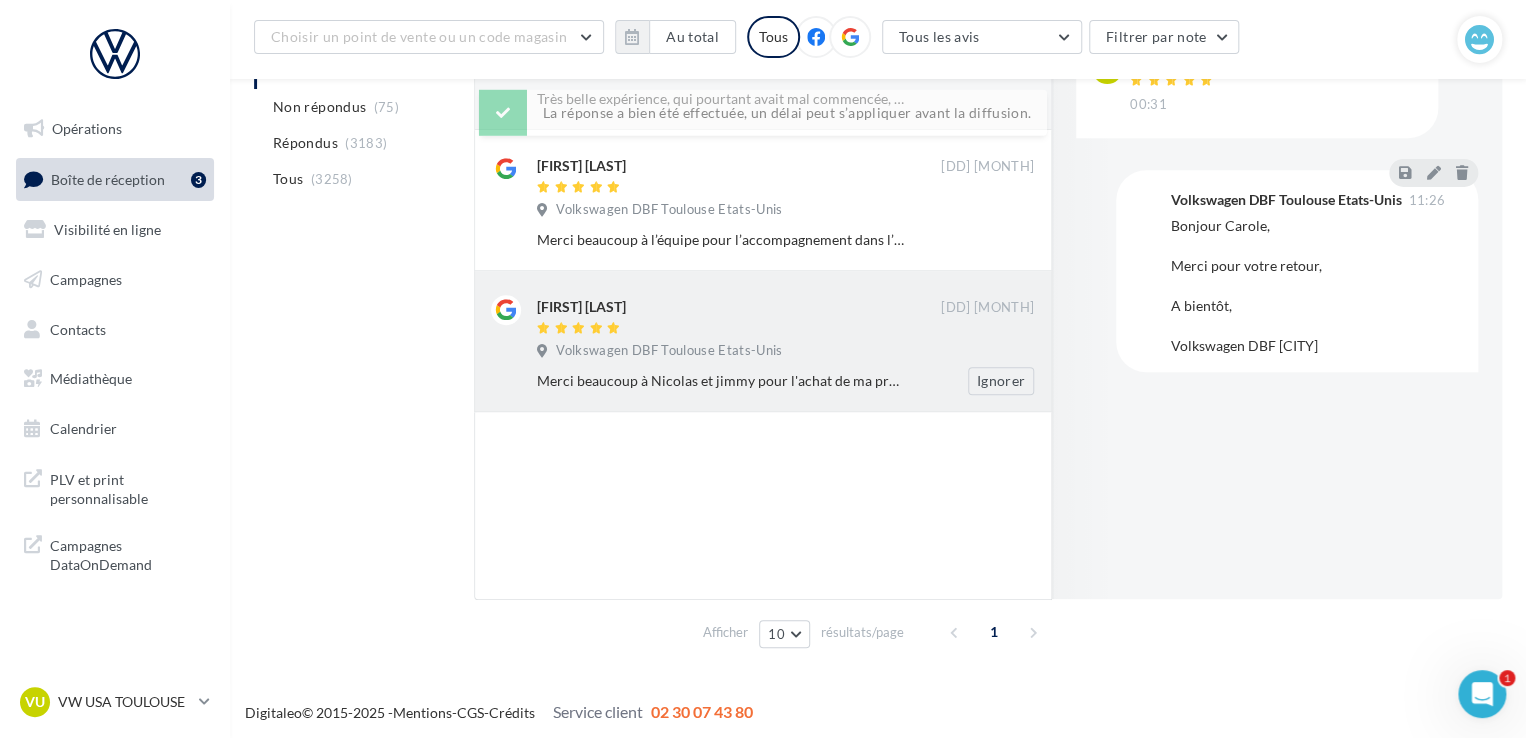 scroll, scrollTop: 346, scrollLeft: 0, axis: vertical 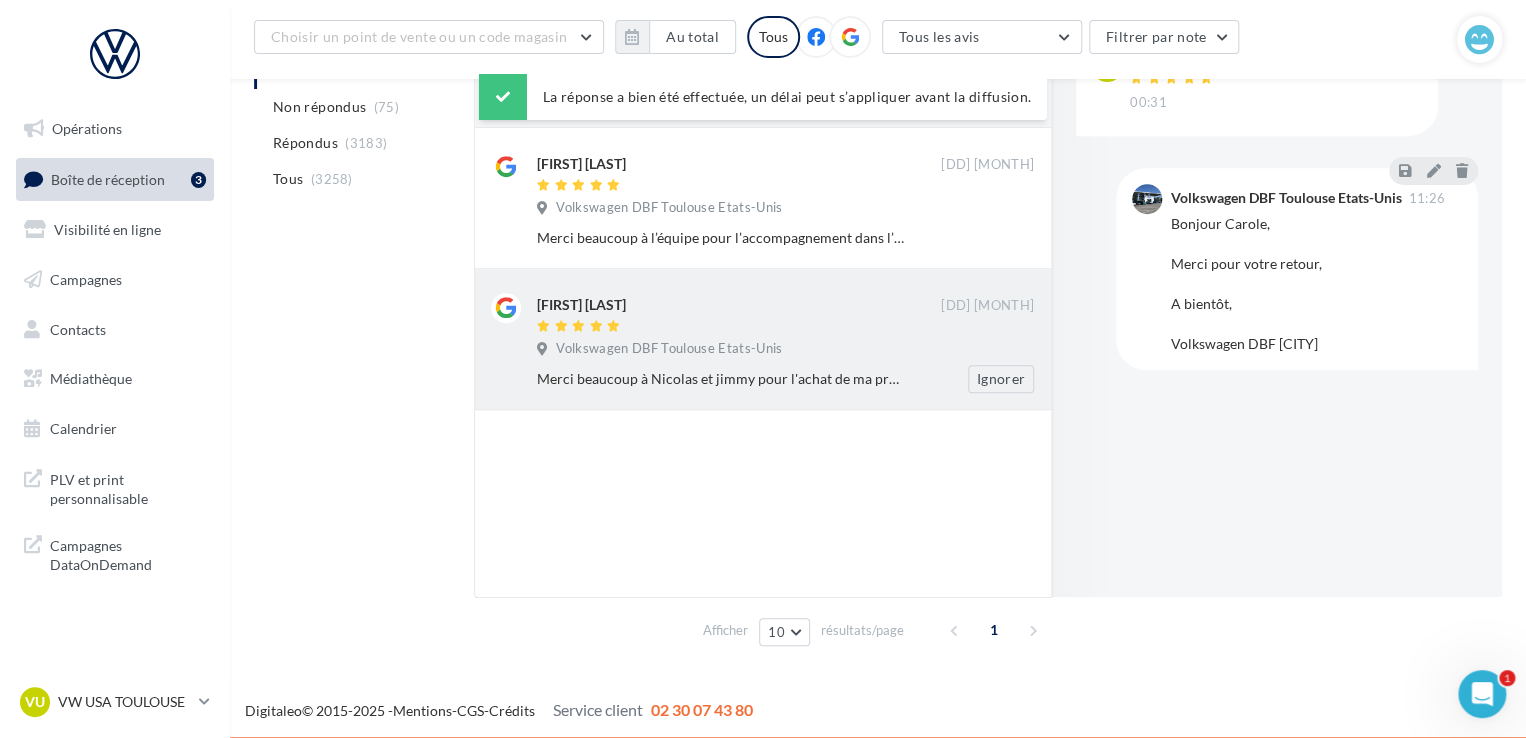 click at bounding box center (739, 327) 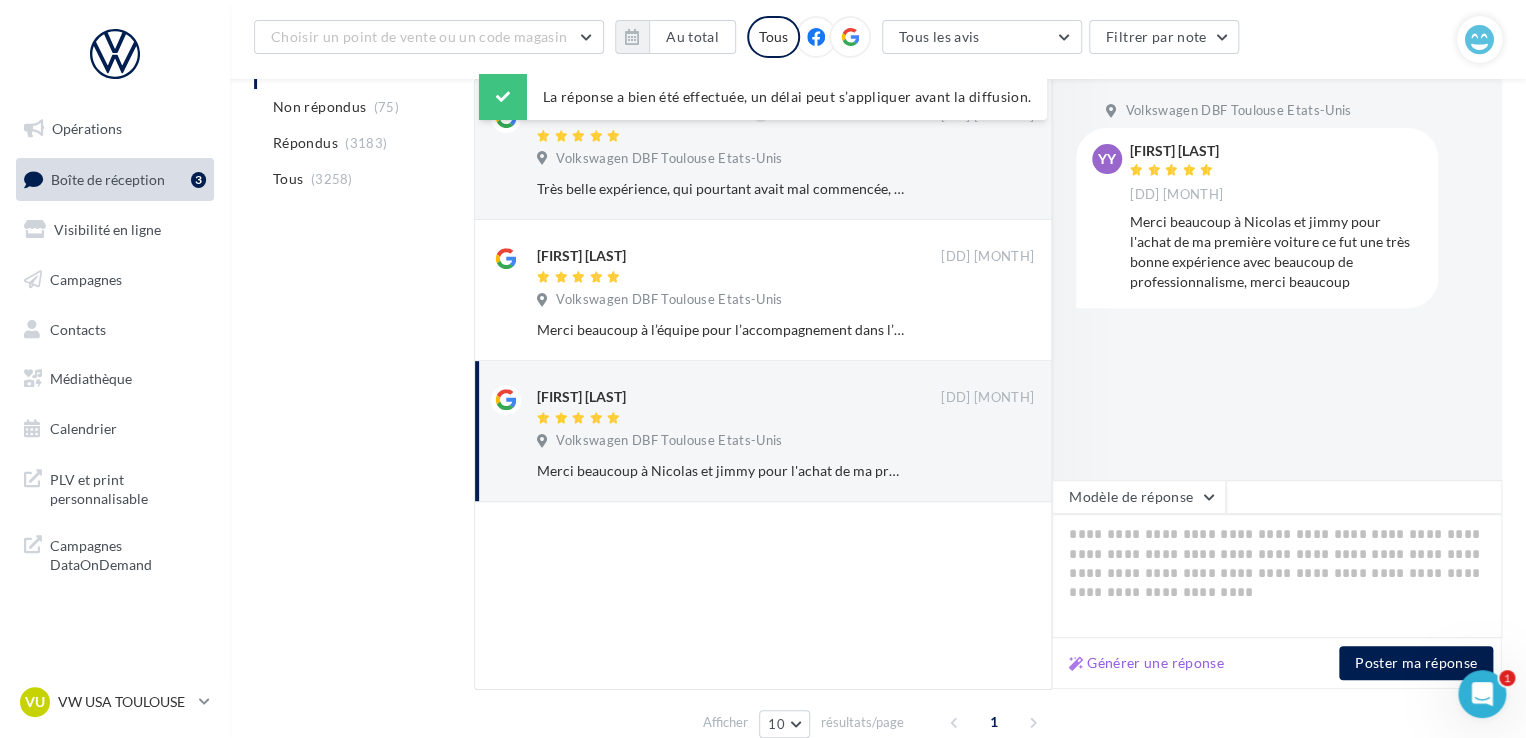 scroll, scrollTop: 253, scrollLeft: 0, axis: vertical 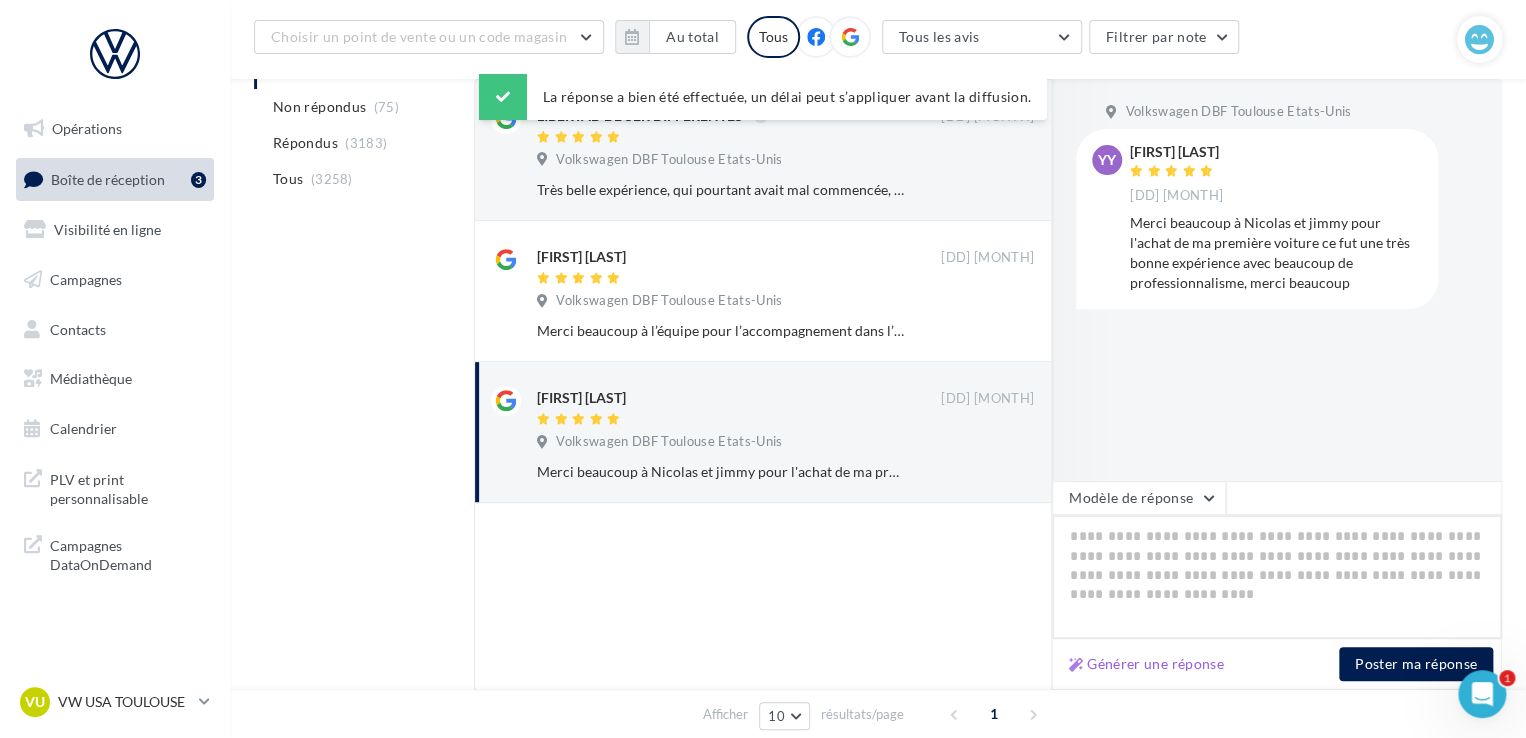 click at bounding box center [1277, 577] 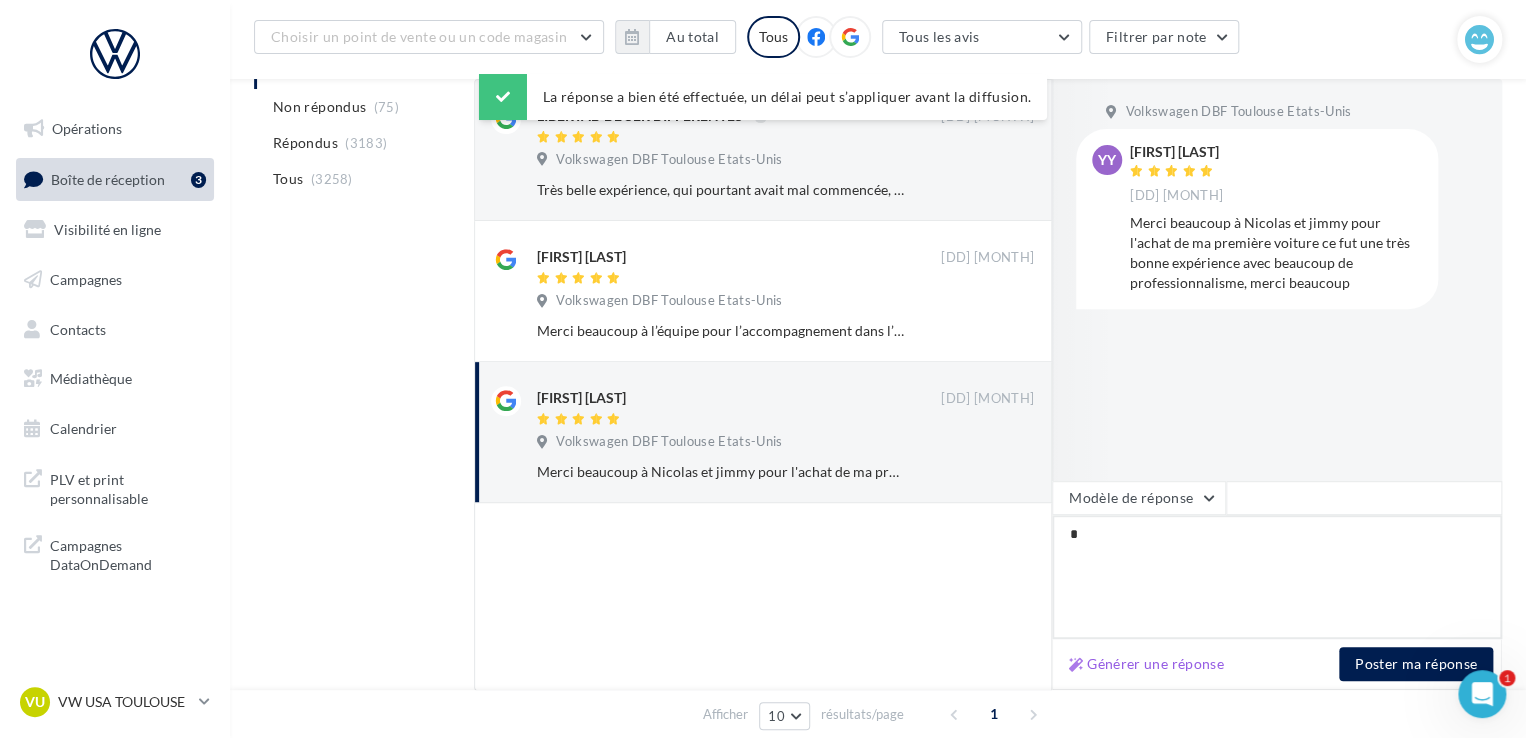 type 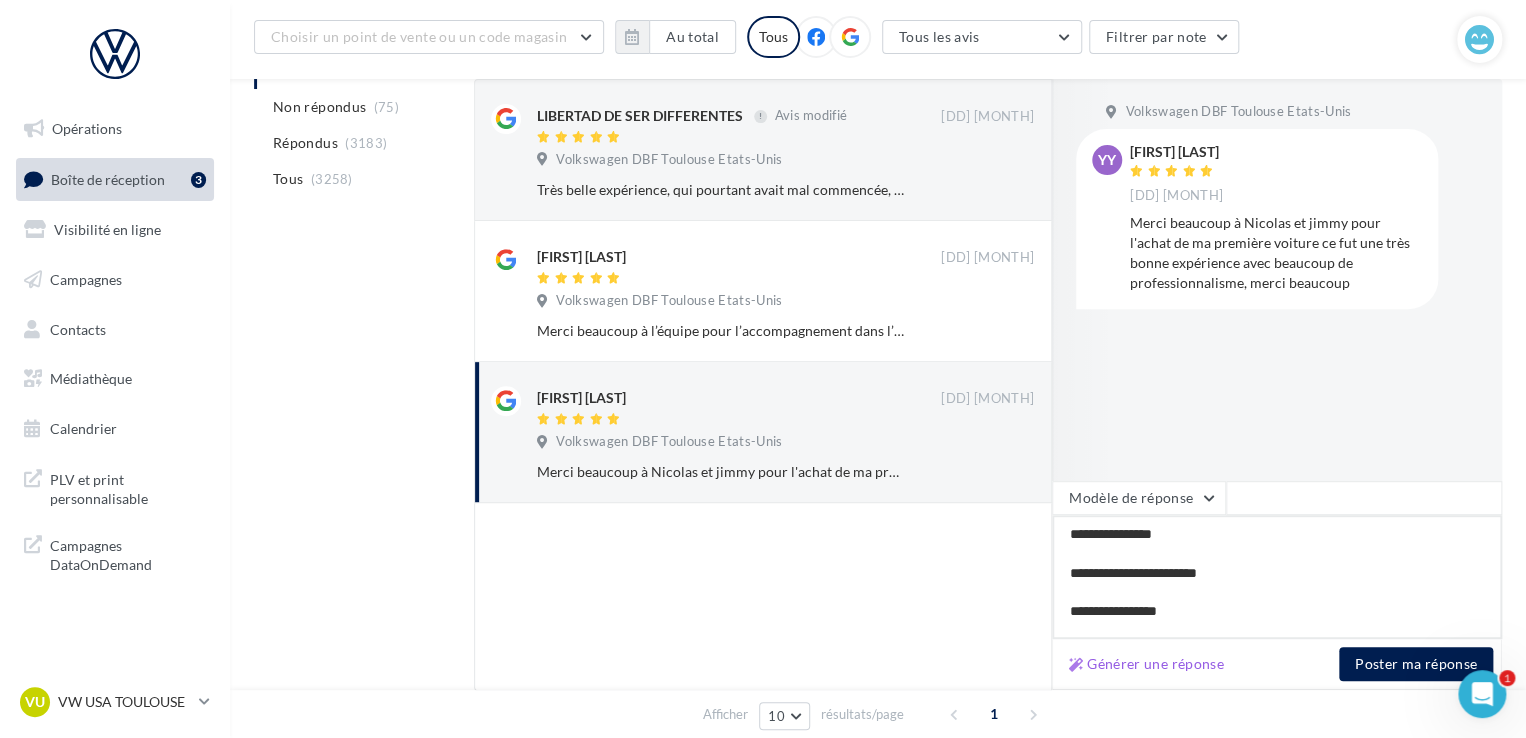 scroll, scrollTop: 20, scrollLeft: 0, axis: vertical 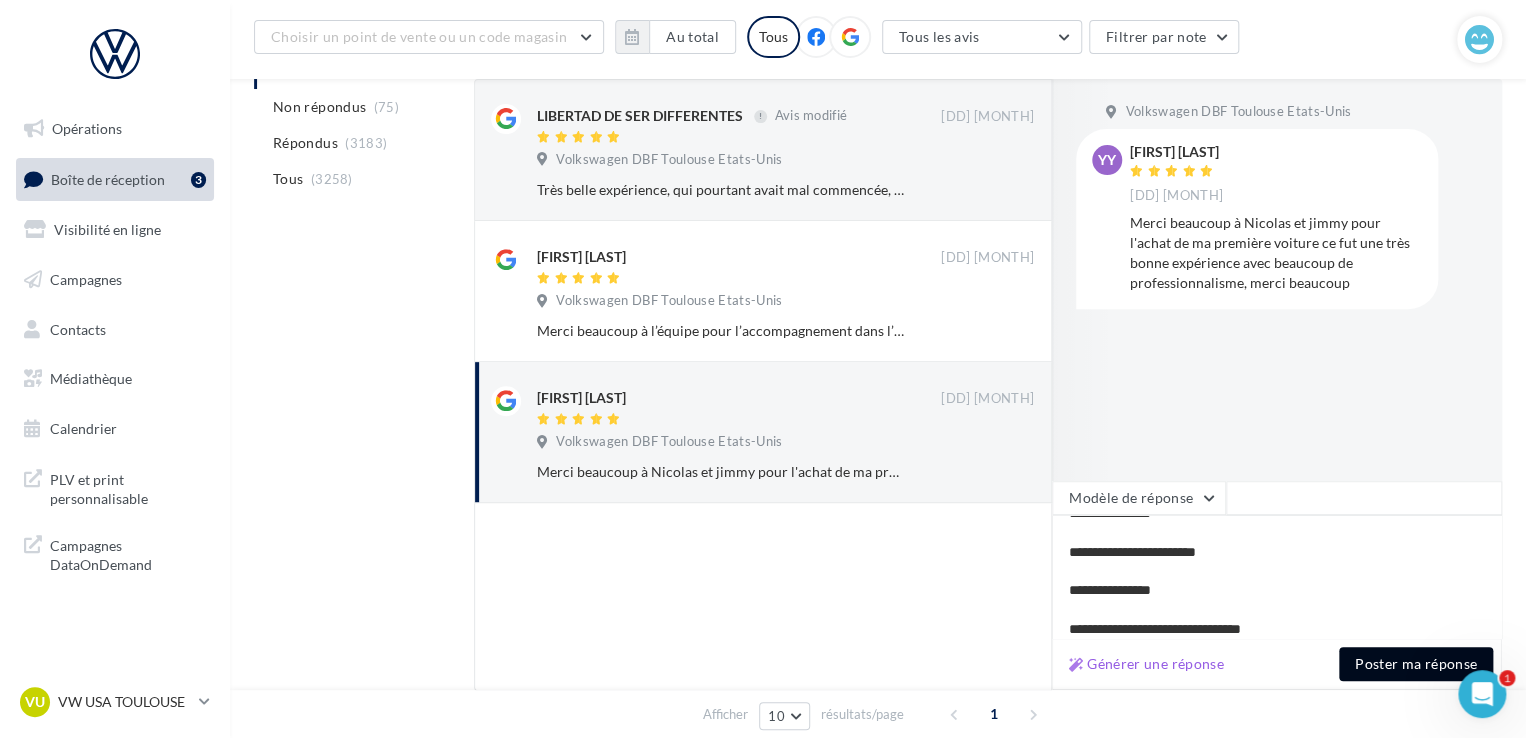 click on "Poster ma réponse" at bounding box center [1416, 664] 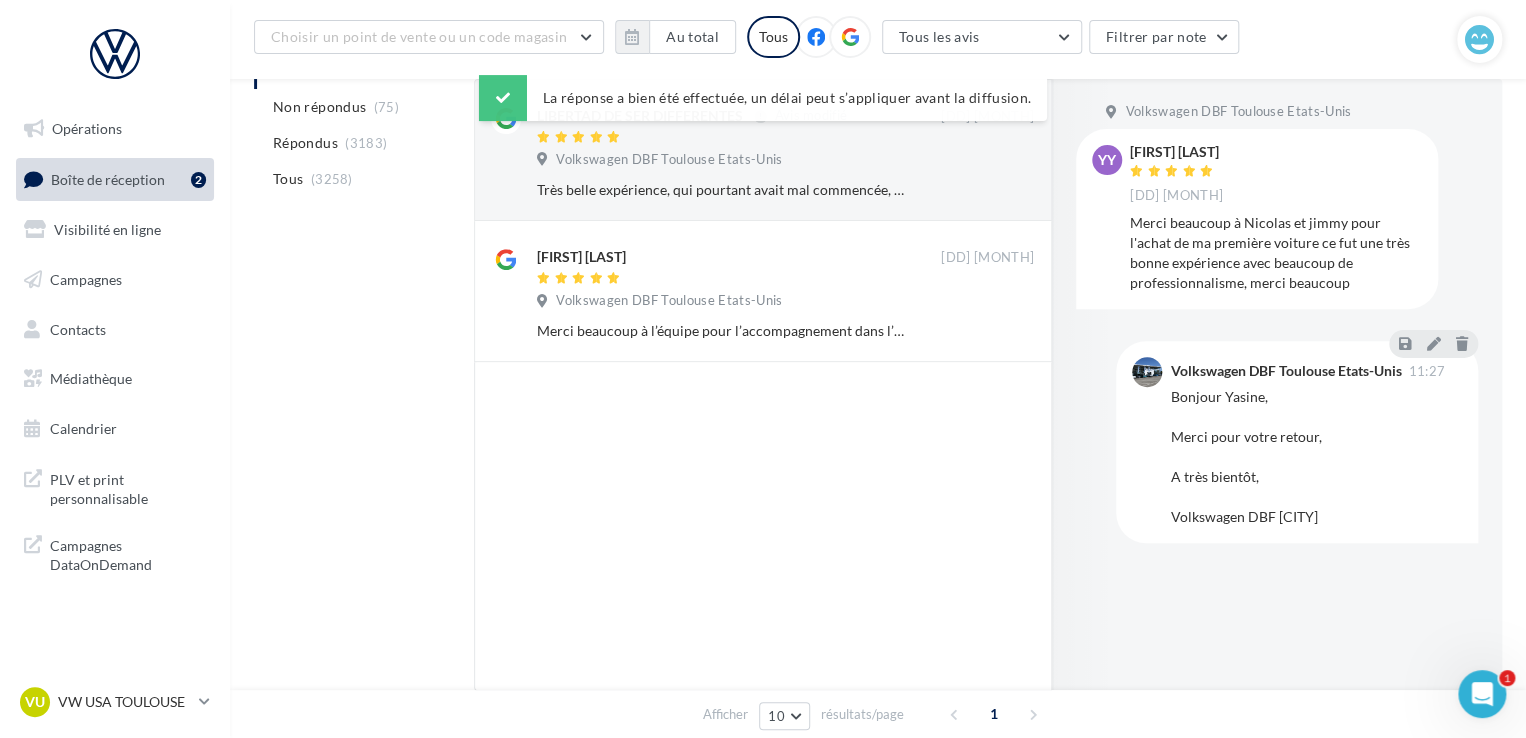 click on "[FIRST] [LAST]" at bounding box center [739, 255] 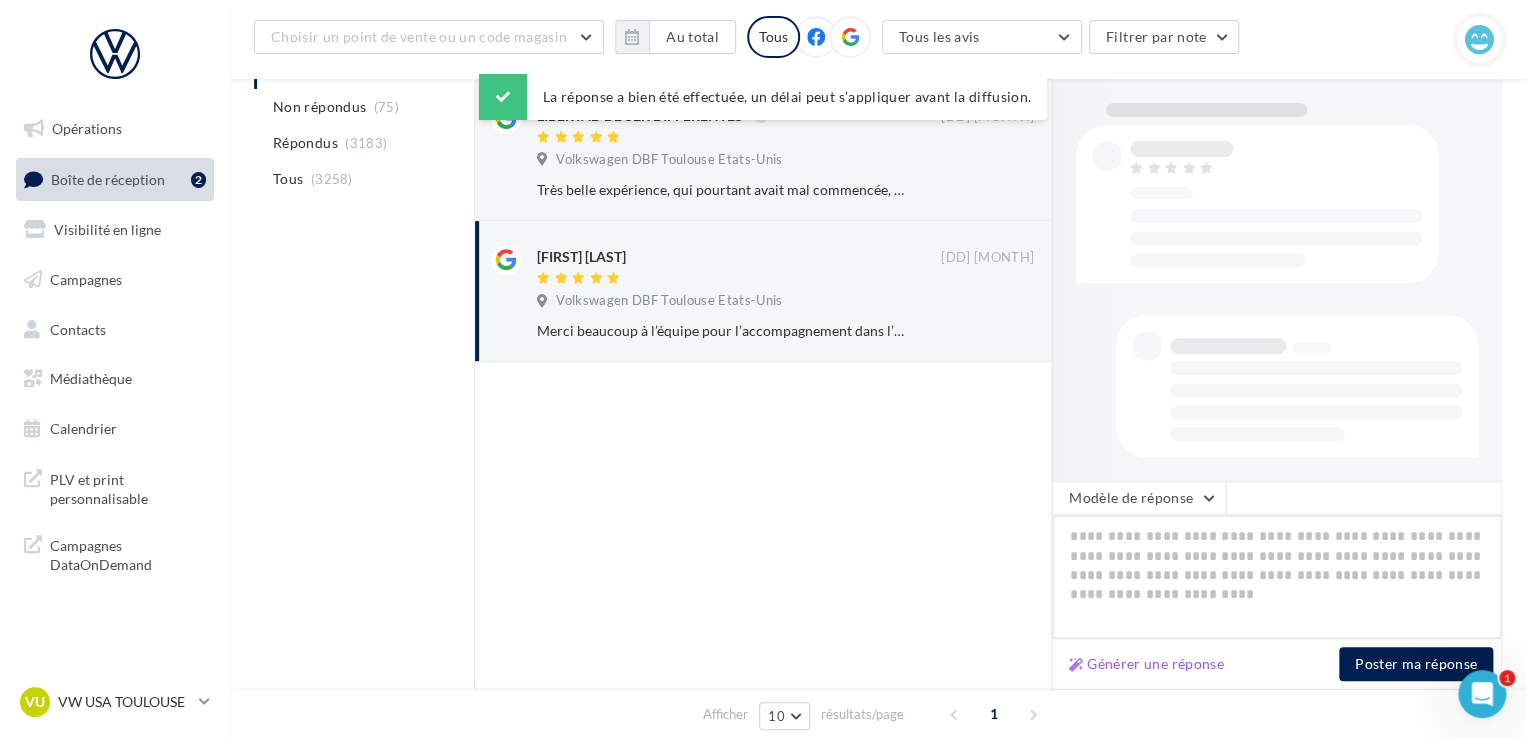 click at bounding box center (1277, 577) 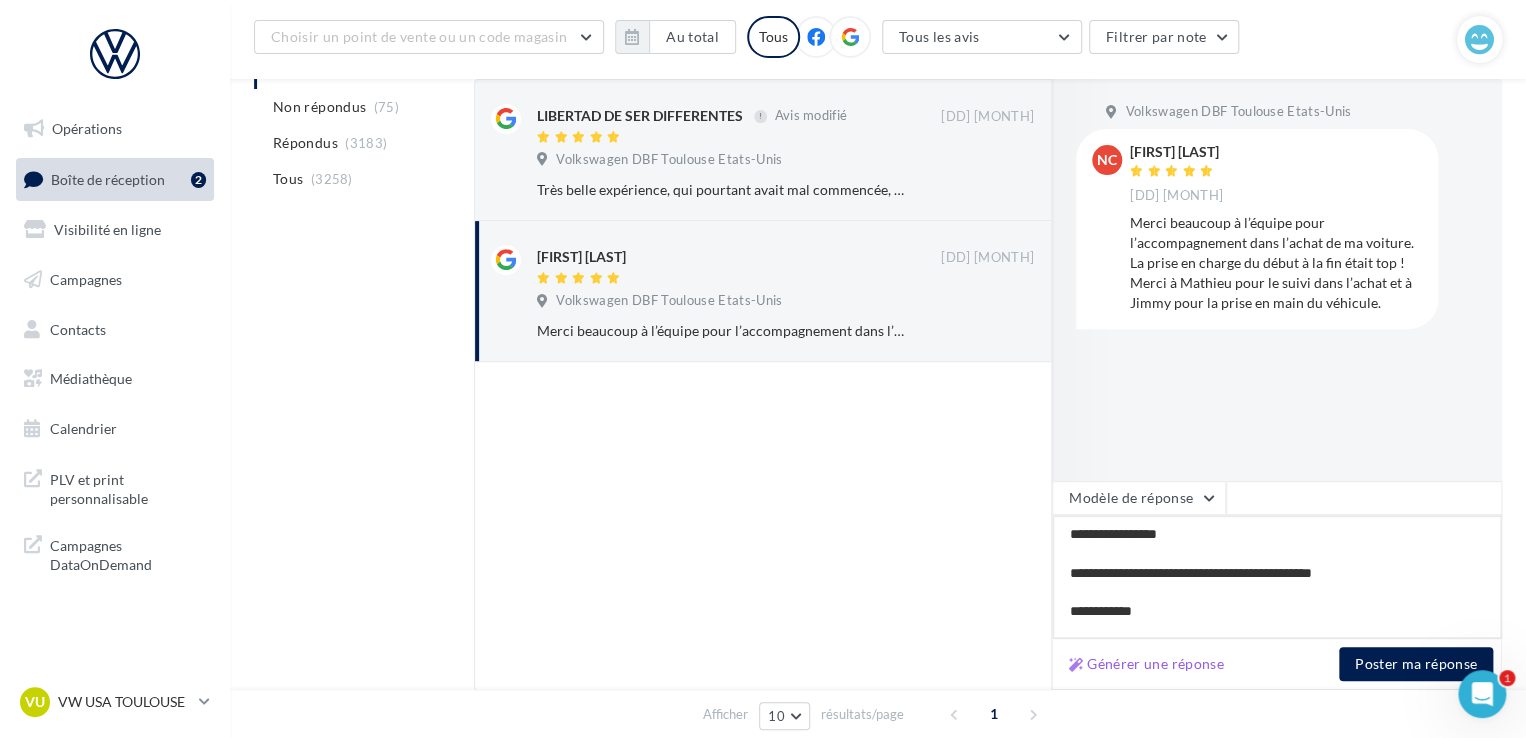 scroll, scrollTop: 20, scrollLeft: 0, axis: vertical 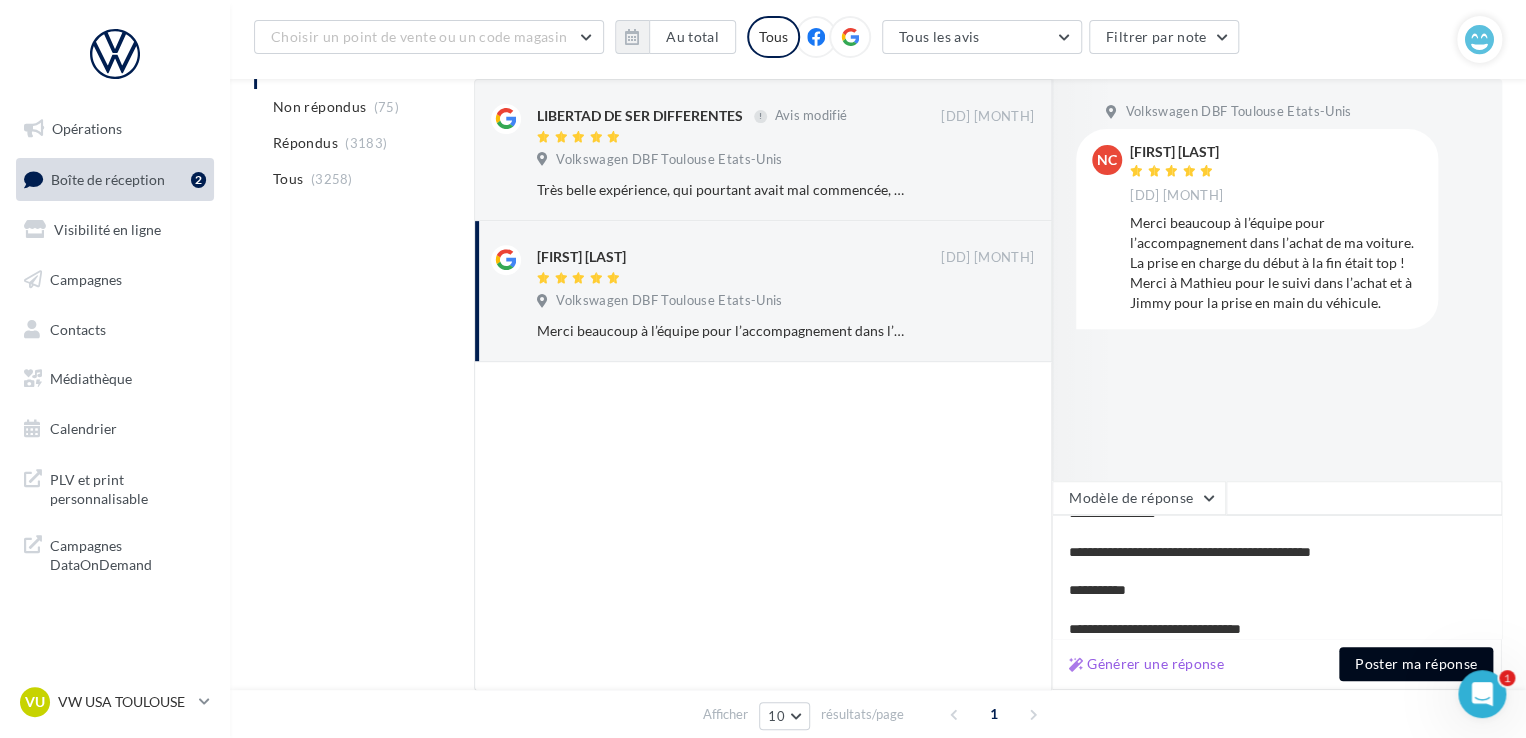 click on "Poster ma réponse" at bounding box center (1416, 664) 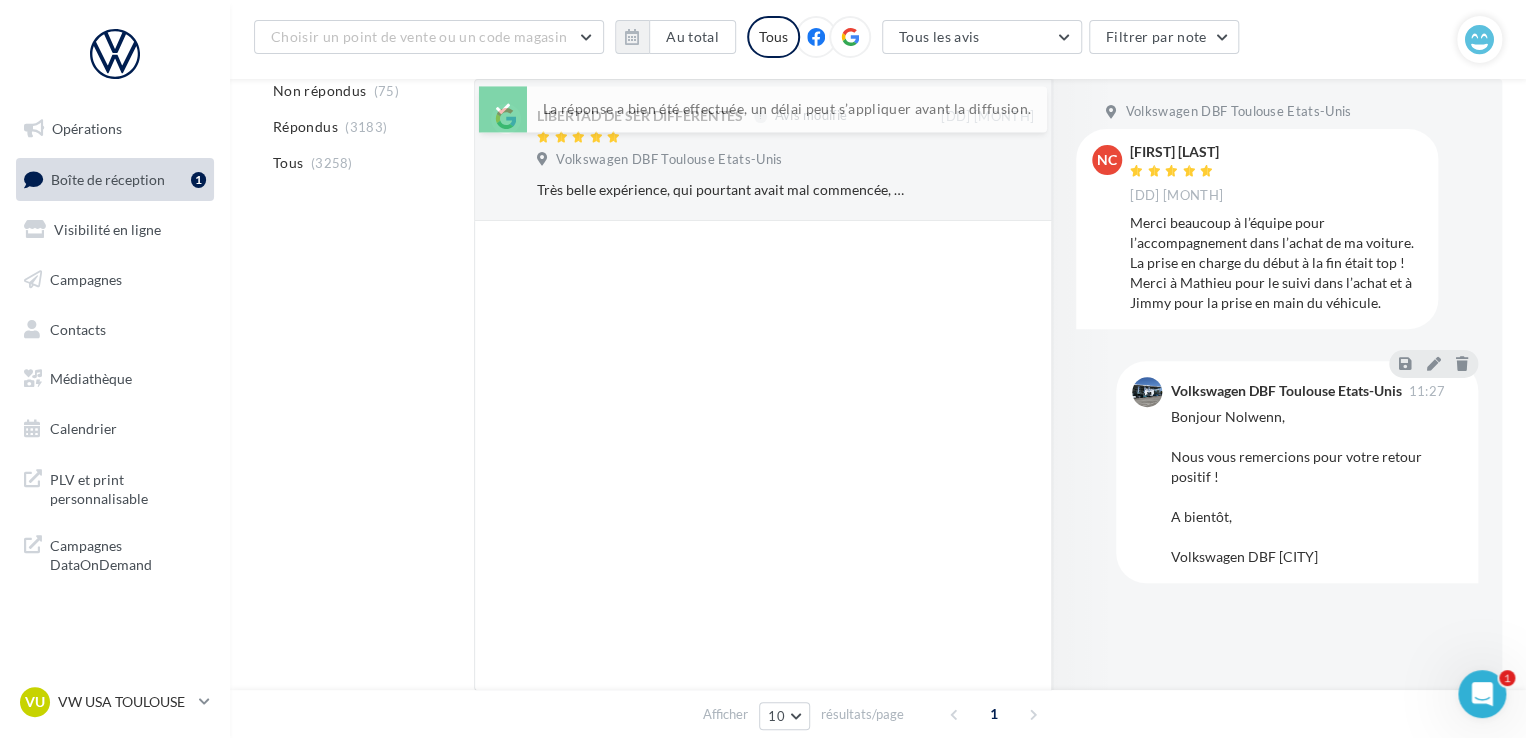 scroll, scrollTop: 176, scrollLeft: 0, axis: vertical 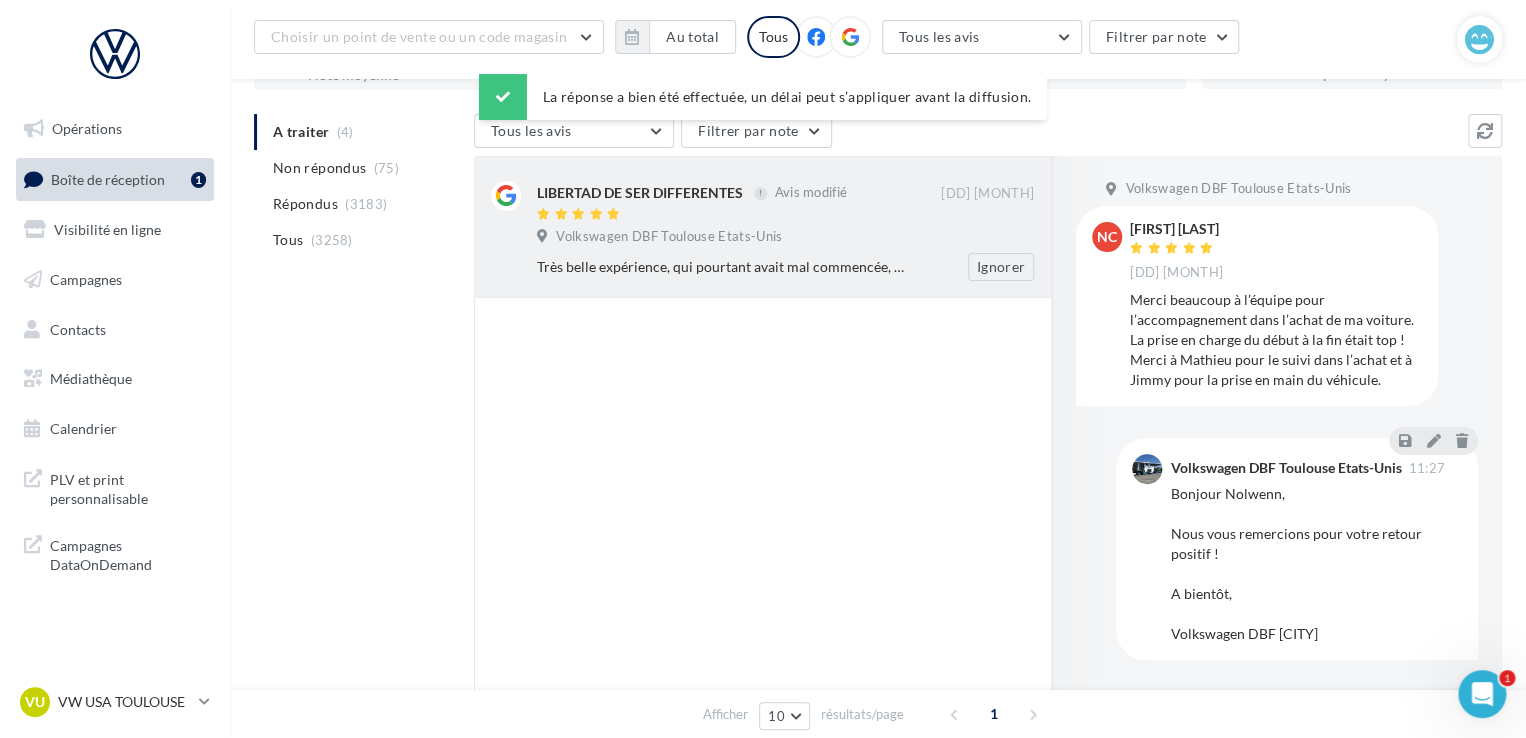 click at bounding box center (739, 215) 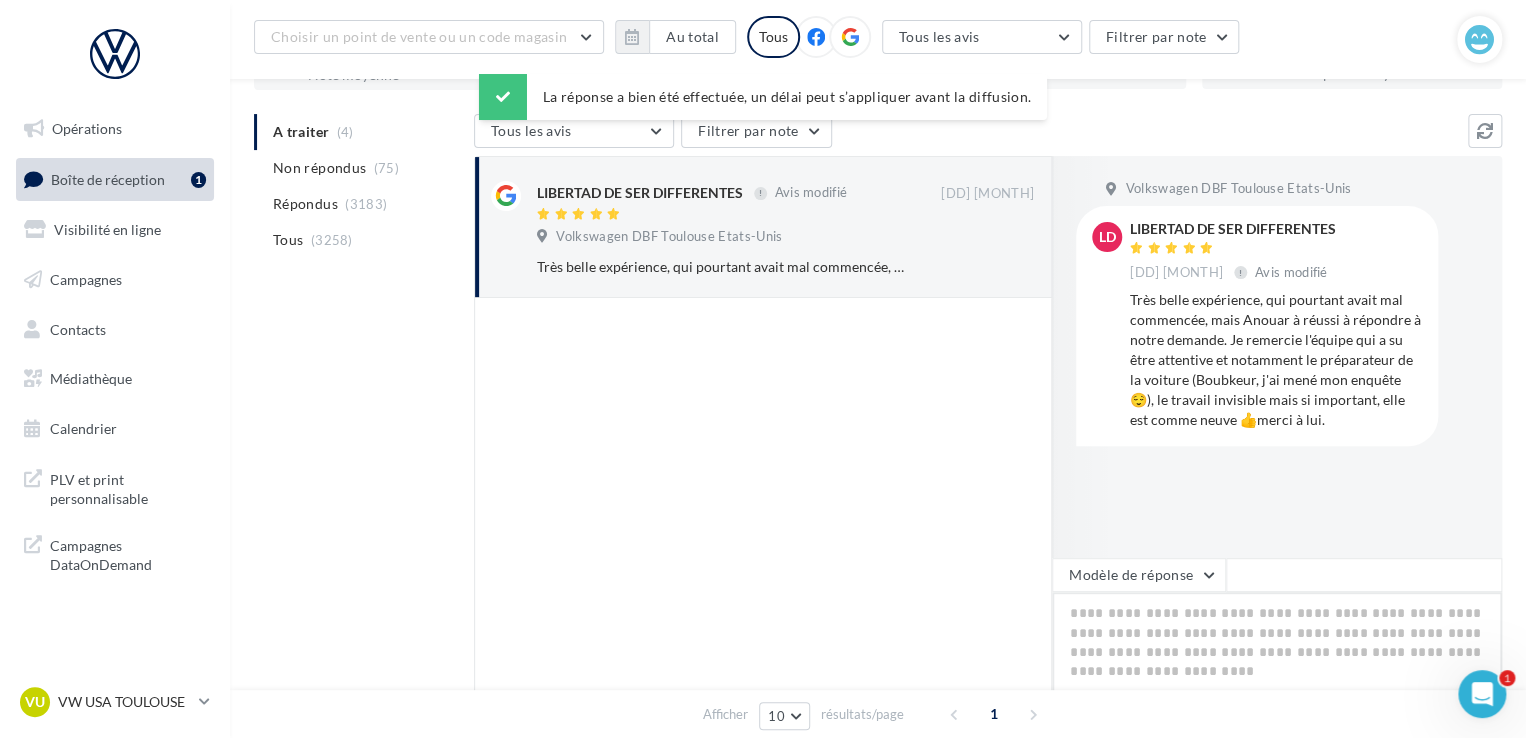 click at bounding box center [1277, 654] 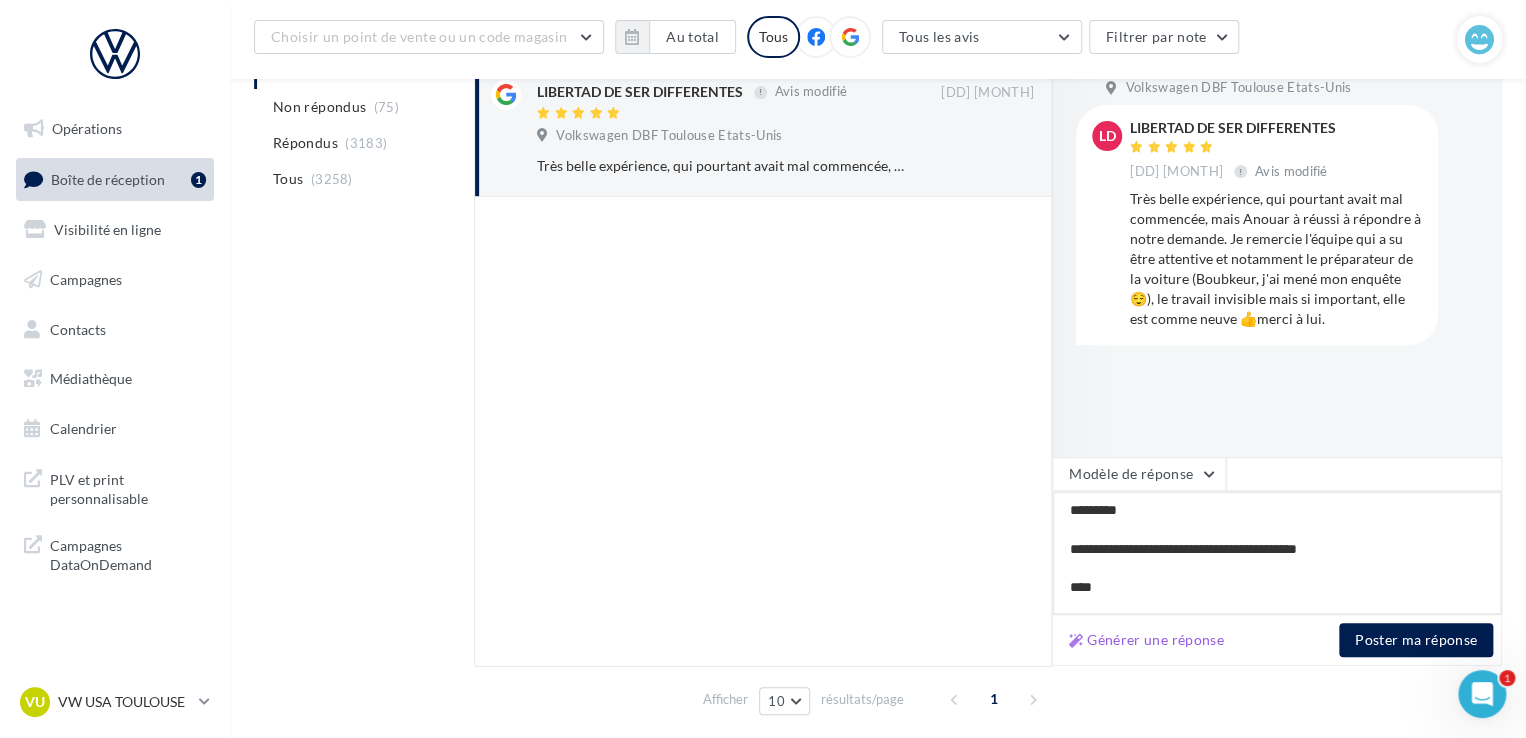 scroll, scrollTop: 278, scrollLeft: 0, axis: vertical 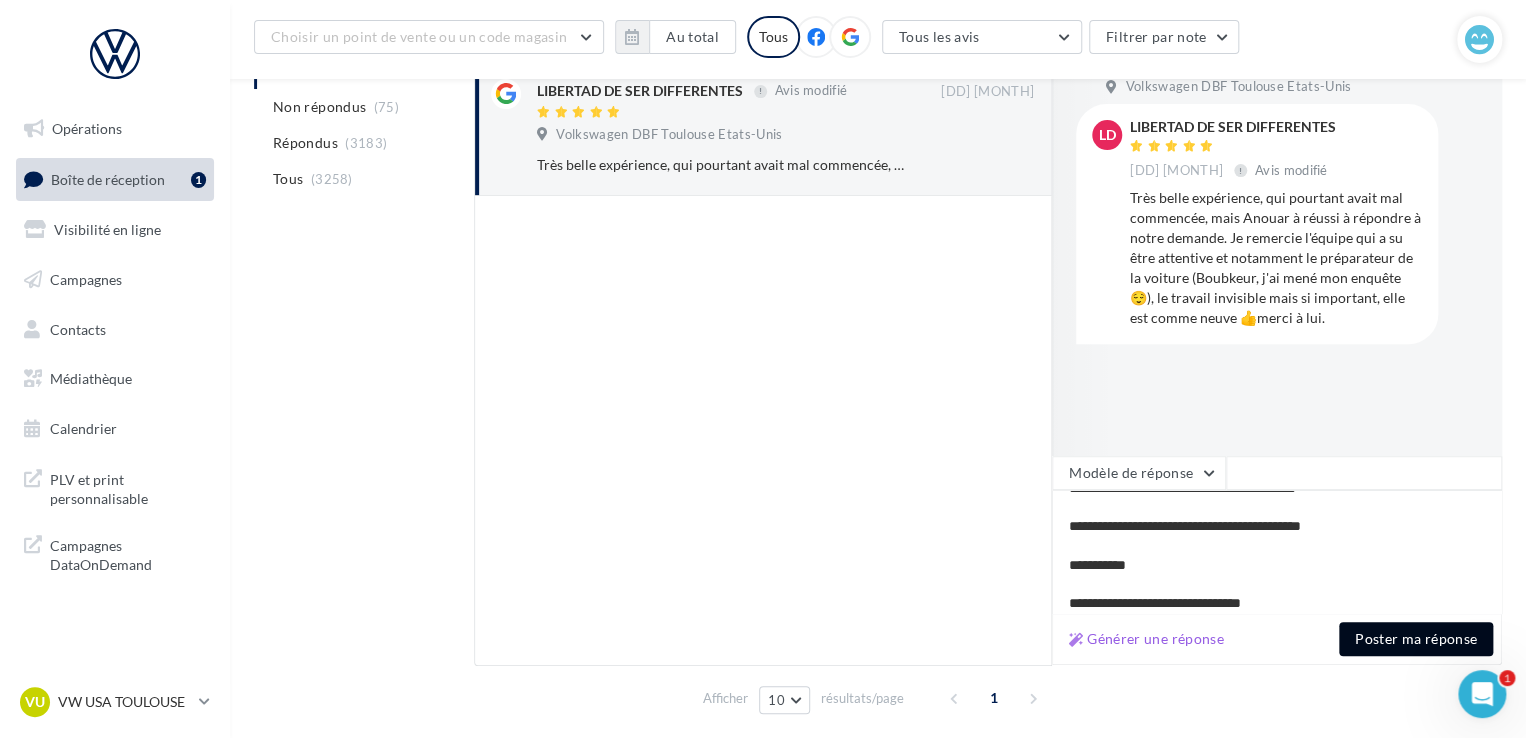 click on "Poster ma réponse" at bounding box center [1416, 639] 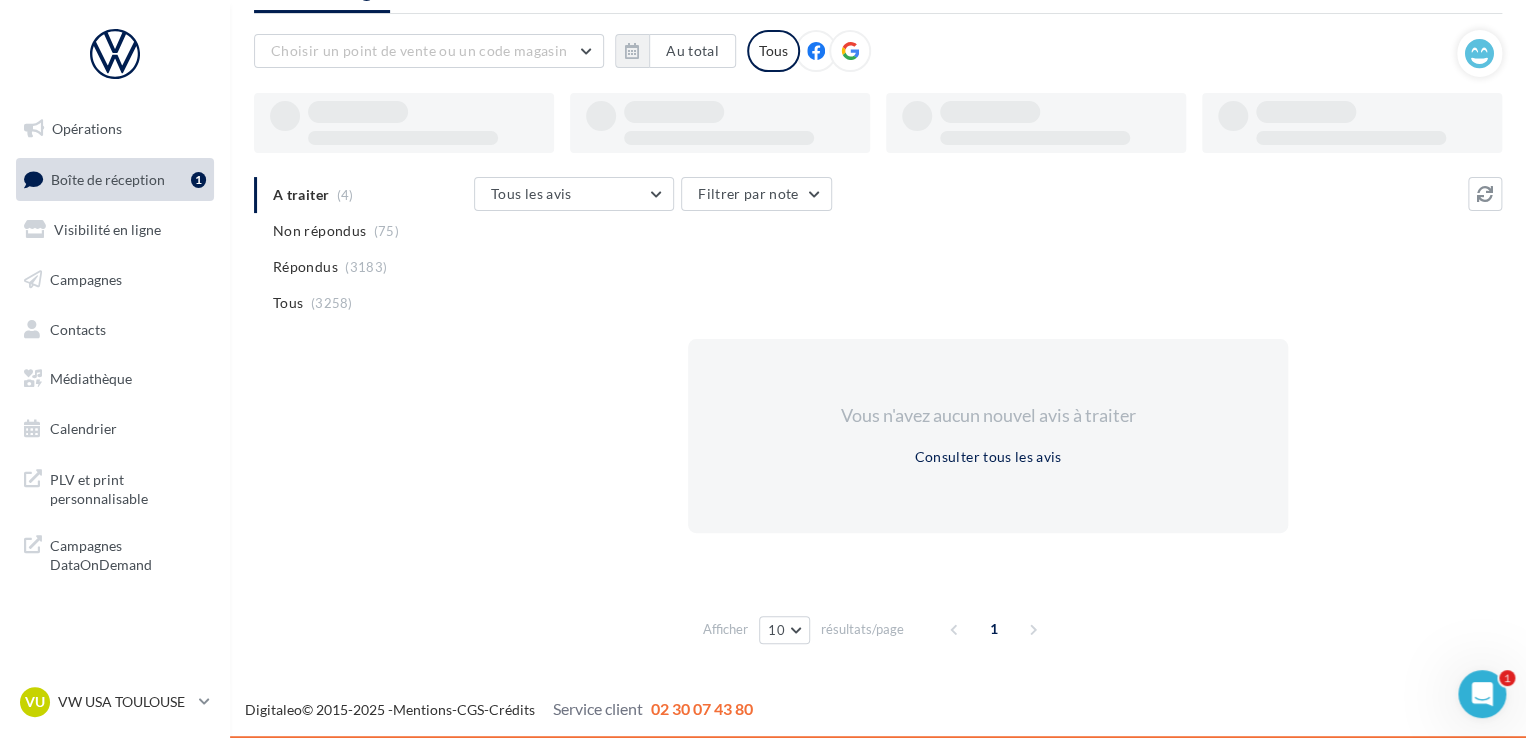 scroll, scrollTop: 97, scrollLeft: 0, axis: vertical 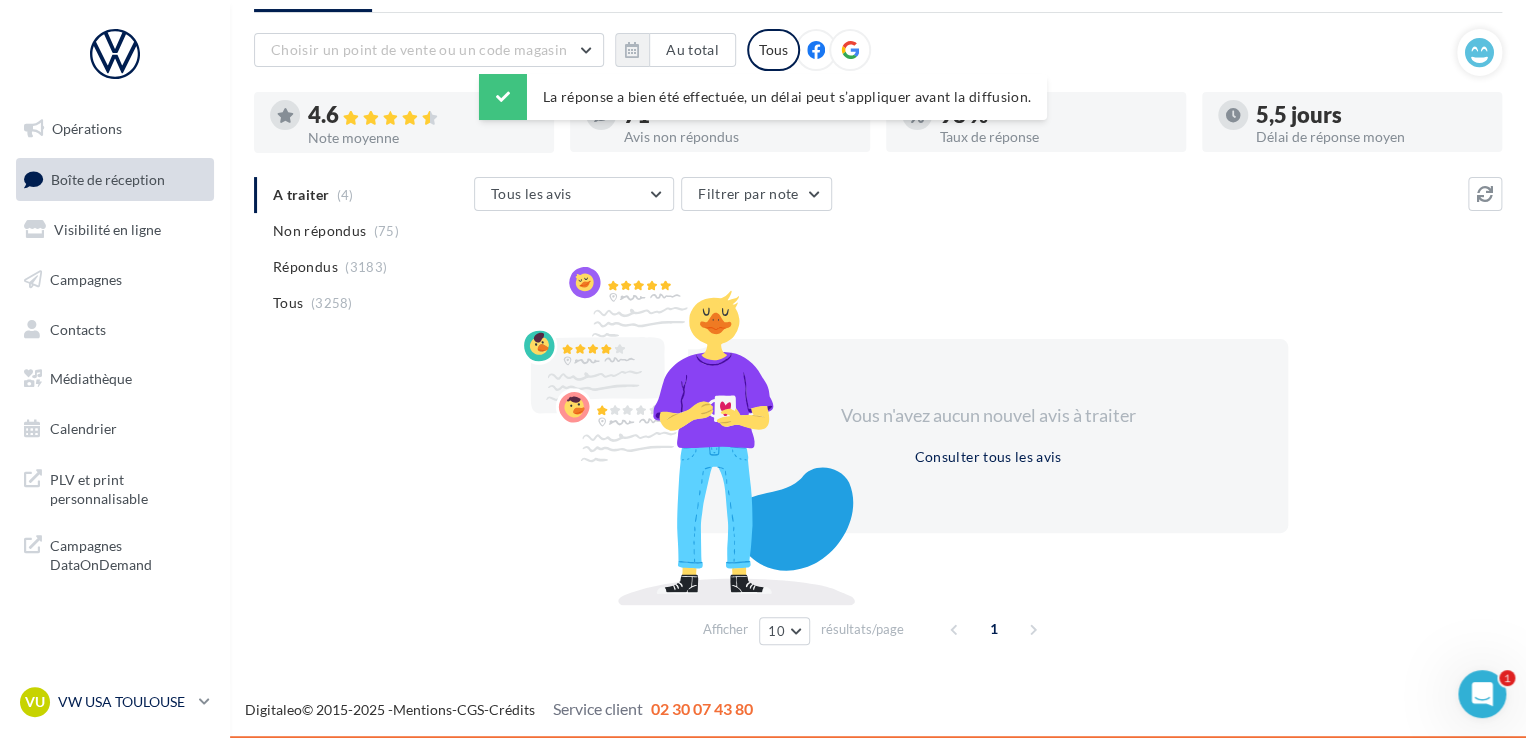 click on "VW USA TOULOUSE" at bounding box center (124, 702) 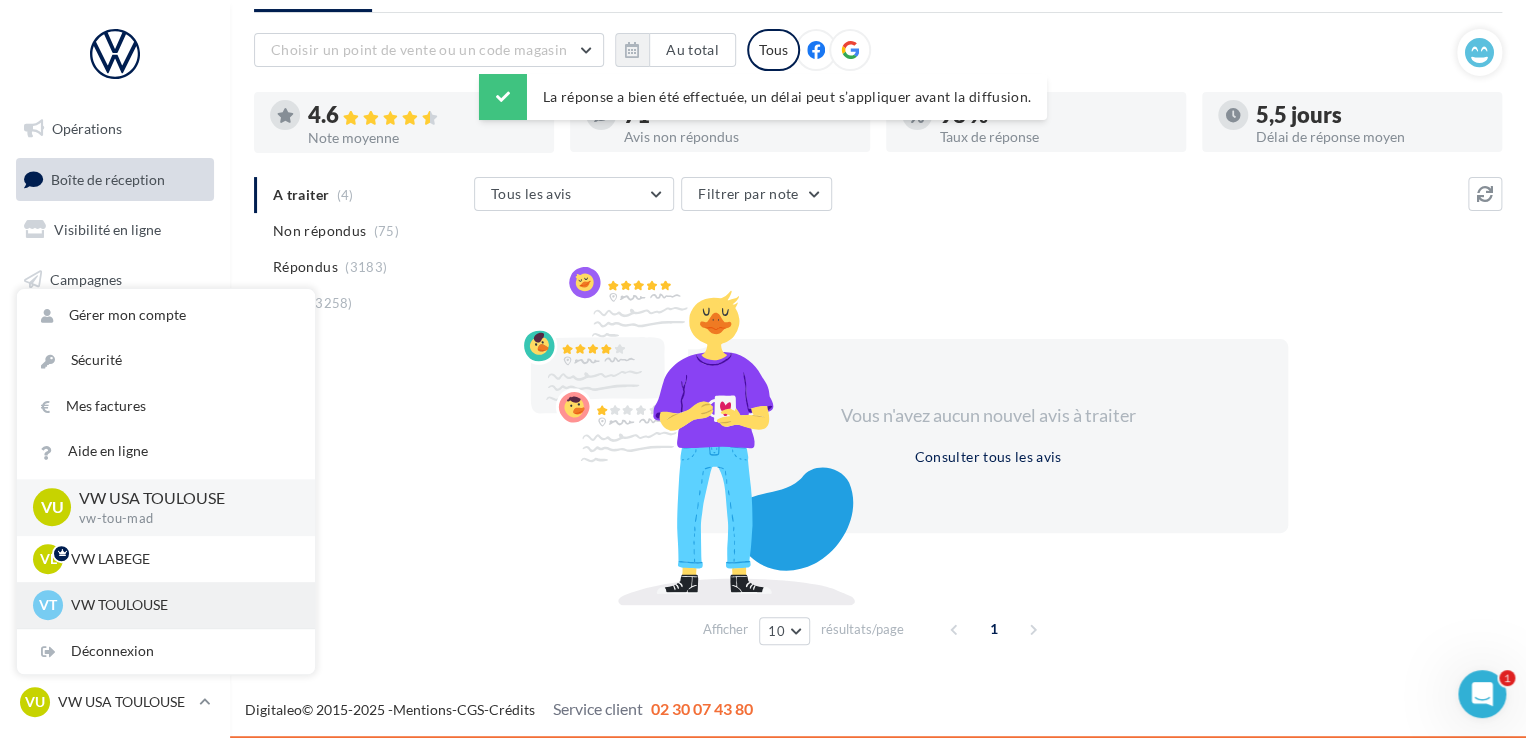 click on "VW TOULOUSE" at bounding box center [181, 605] 